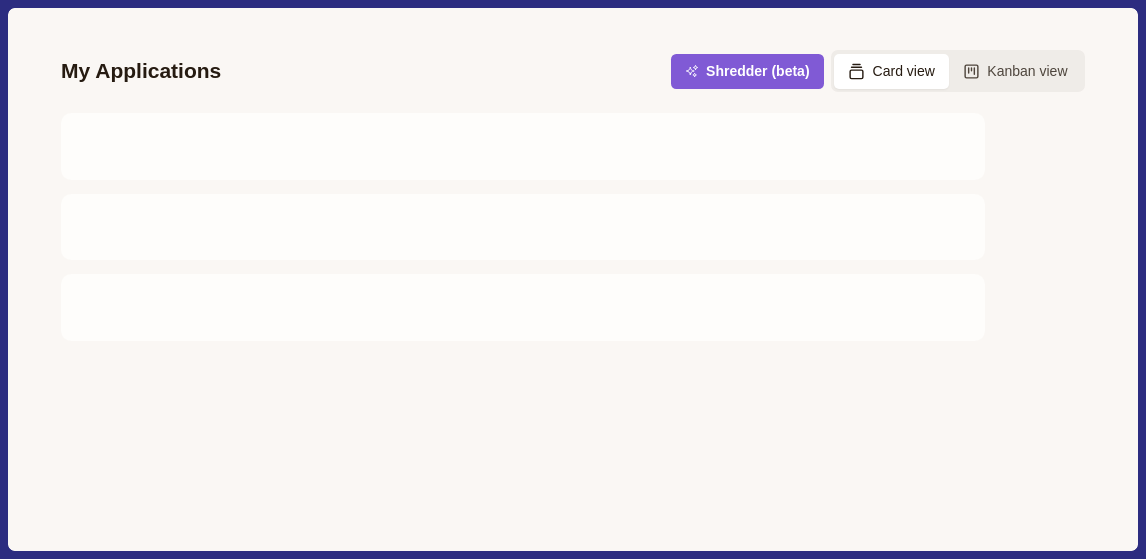 scroll, scrollTop: 0, scrollLeft: 0, axis: both 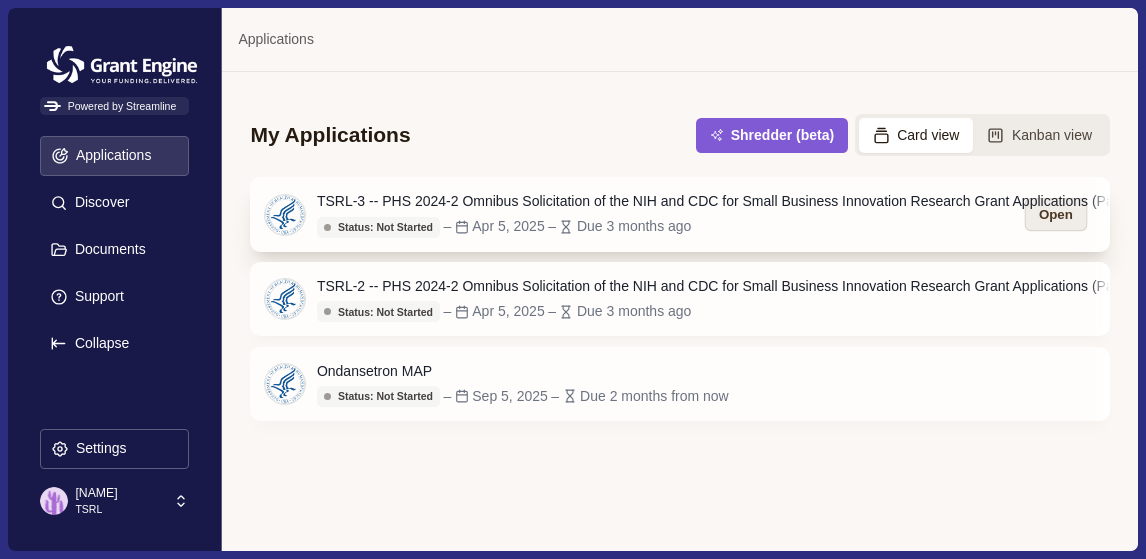 click on "Open" at bounding box center (1055, 214) 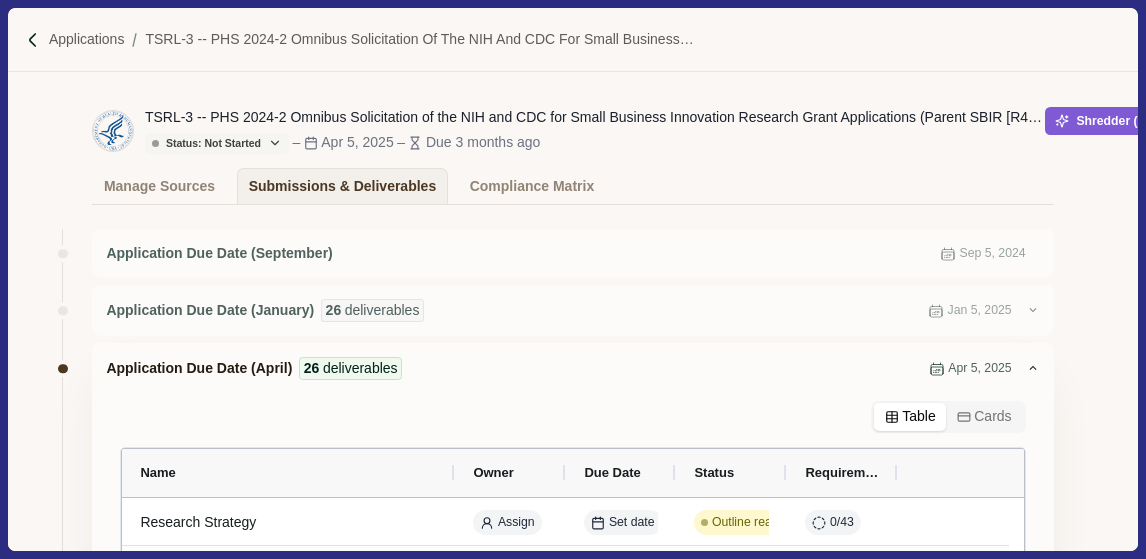 click on "TSRL-3 -- PHS 2024-2 Omnibus Solicitation of the NIH and CDC for Small Business Innovation Research Grant Applications (Parent SBIR [R43/R44] Clinical Trial Not Allowed)" at bounding box center (595, 117) 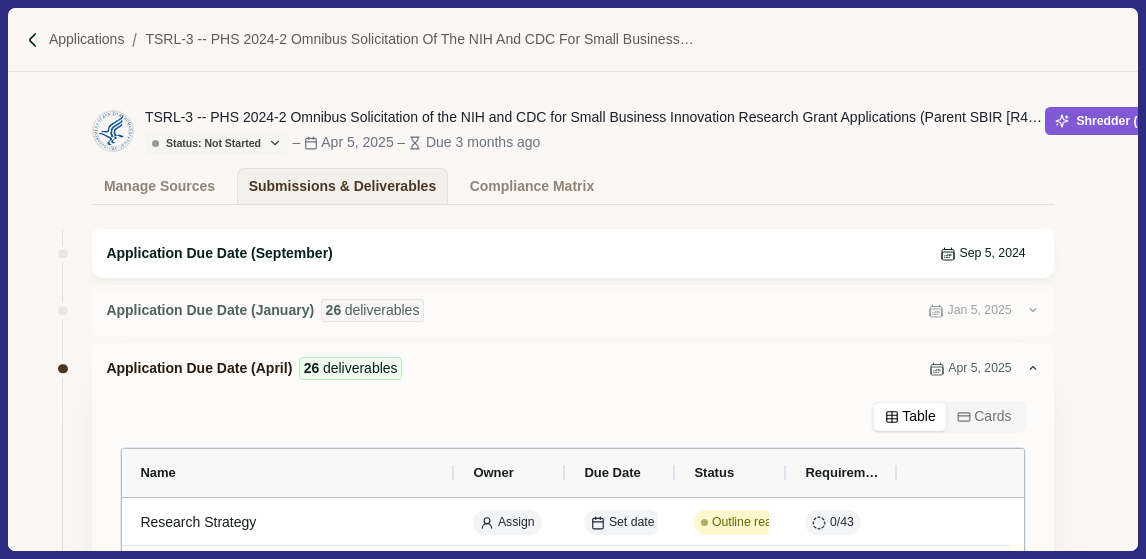click on "Application Due Date (September) Sep 5, 2024" at bounding box center [572, 253] 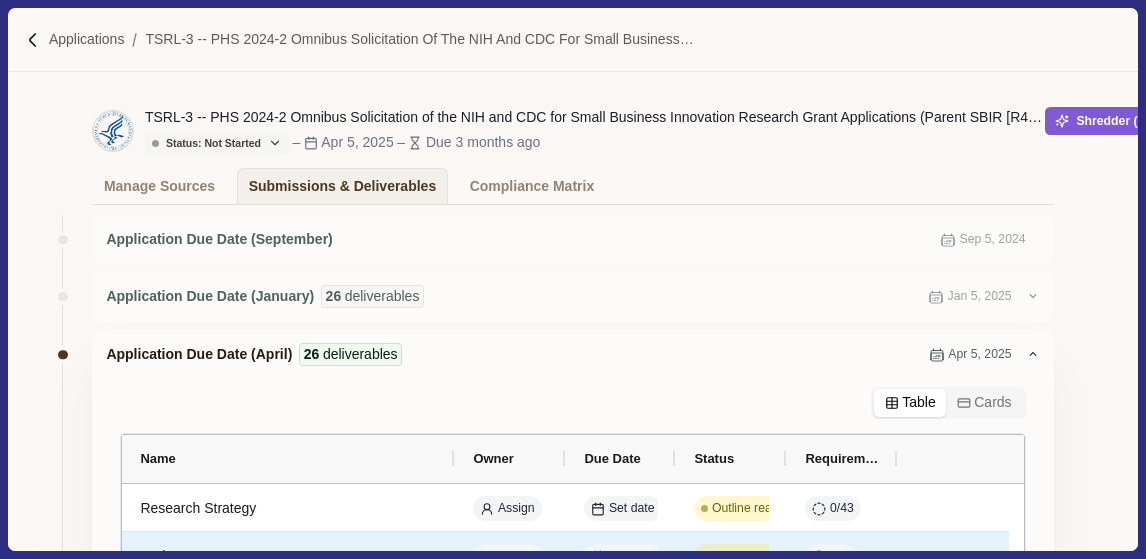 scroll, scrollTop: 0, scrollLeft: 0, axis: both 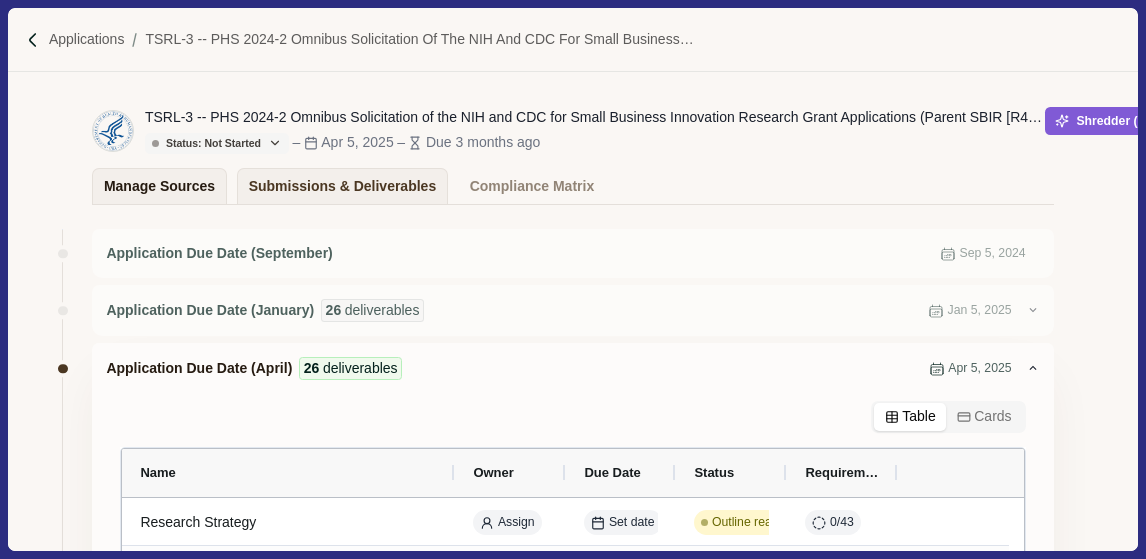 click on "Manage Sources" at bounding box center (159, 186) 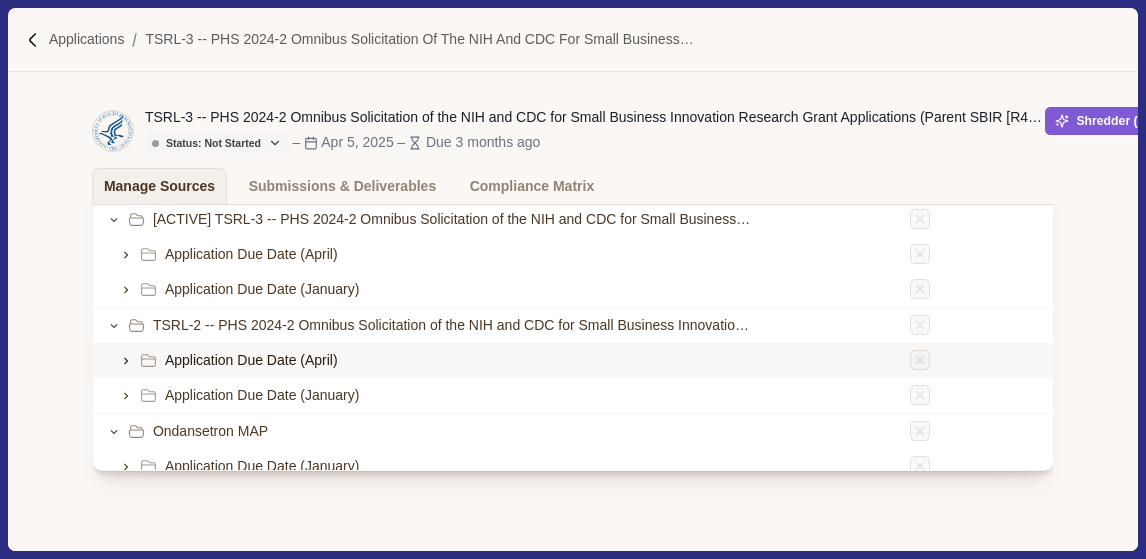 scroll, scrollTop: 188, scrollLeft: 0, axis: vertical 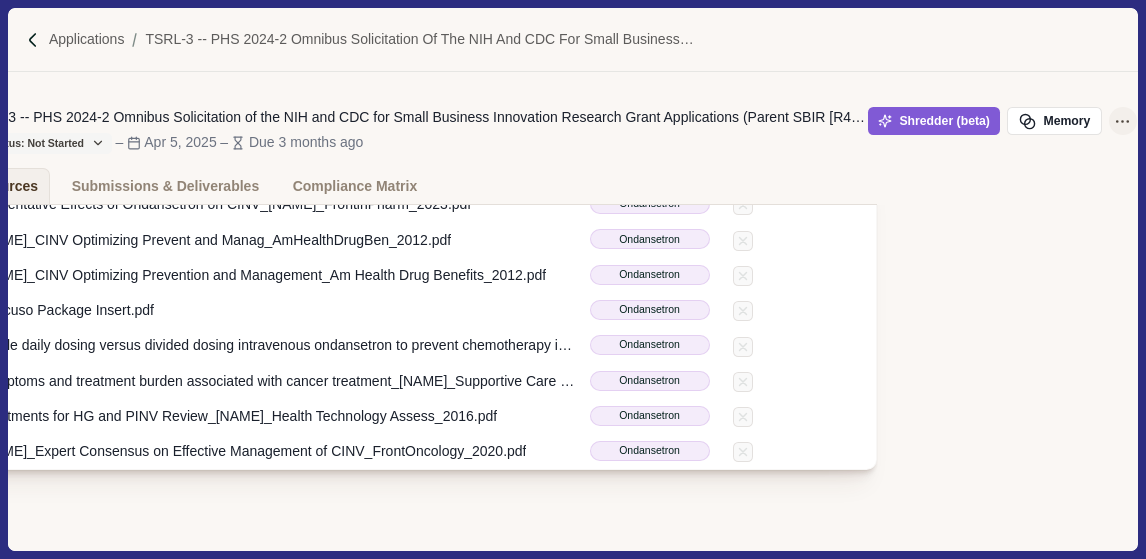 click 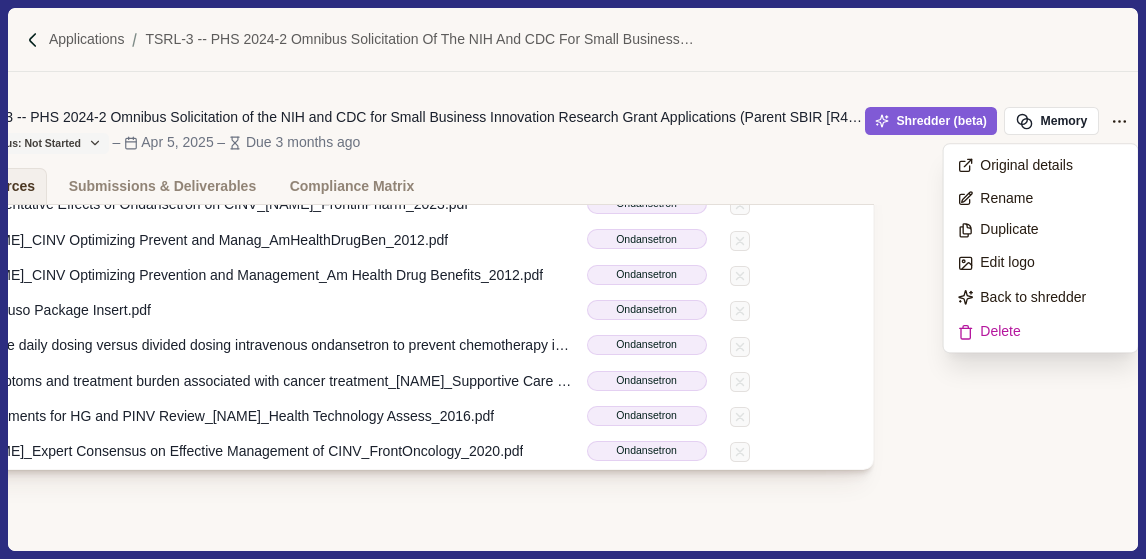 click on "Manage Sources Submissions & Deliverables Compliance Matrix" at bounding box center (392, 186) 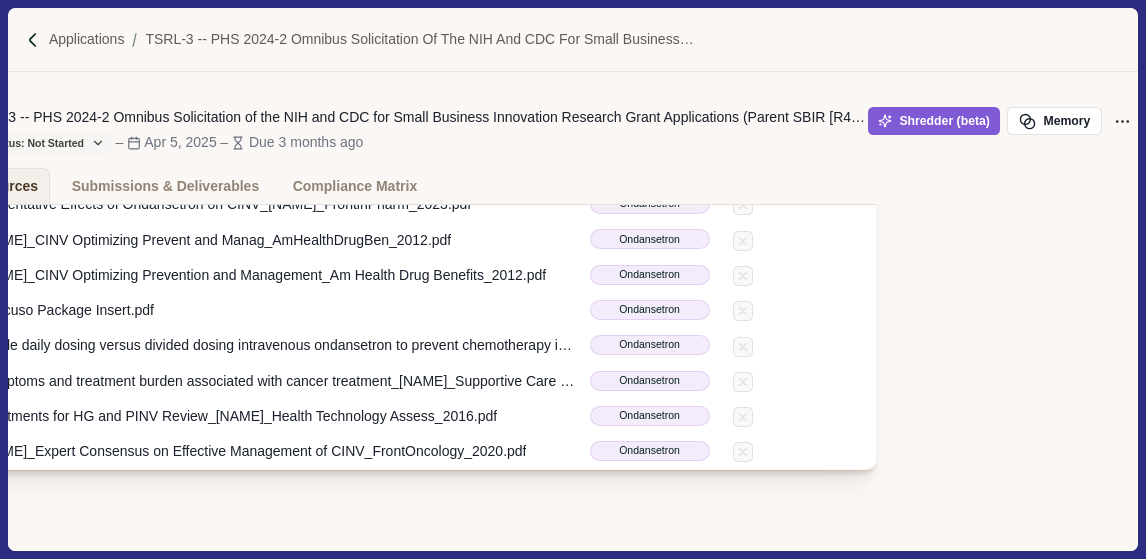 scroll, scrollTop: 188, scrollLeft: 0, axis: vertical 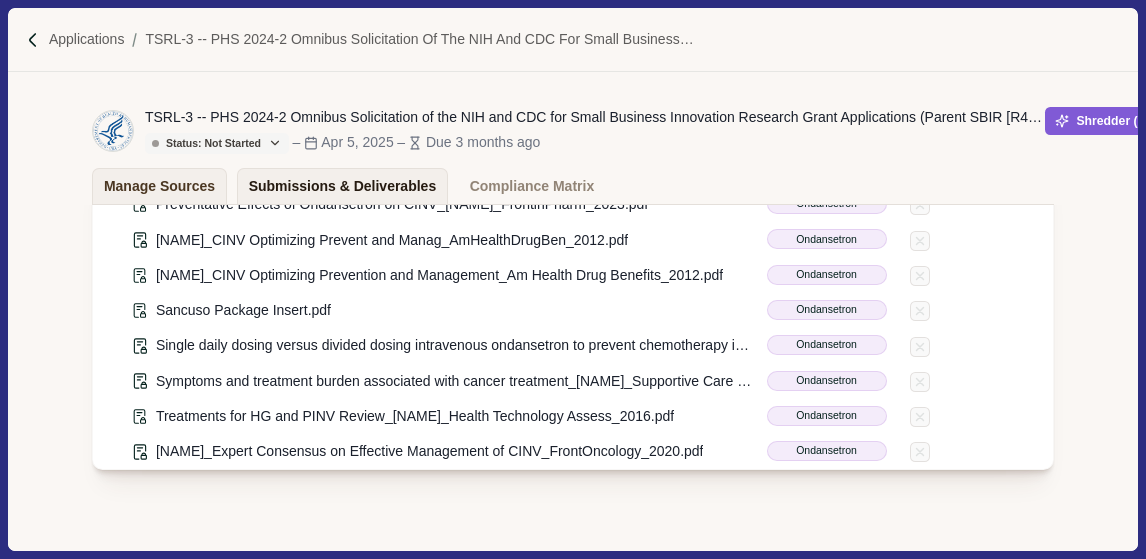click on "Submissions & Deliverables" at bounding box center [343, 186] 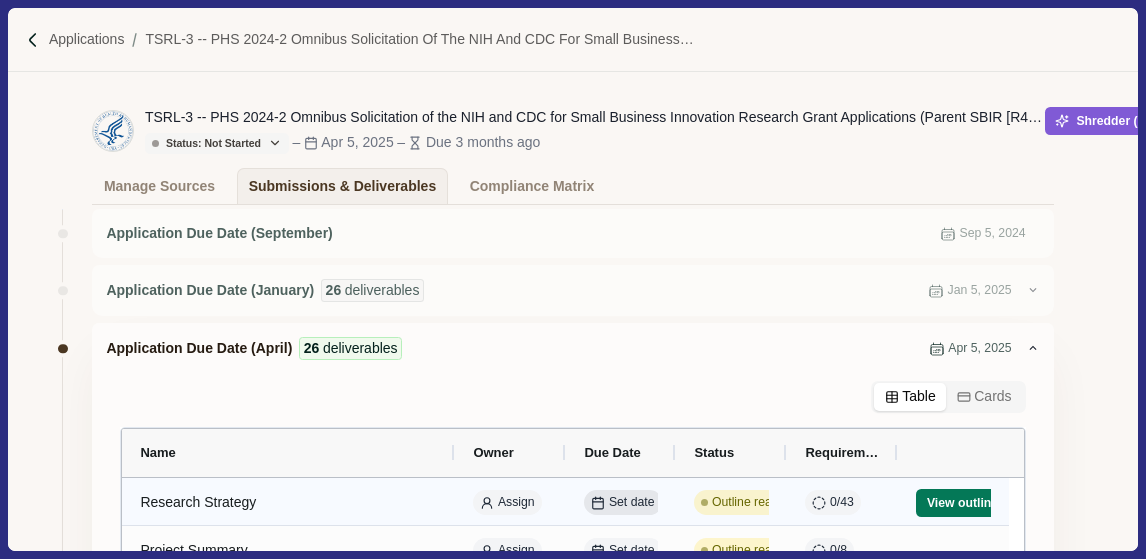 scroll, scrollTop: 0, scrollLeft: 0, axis: both 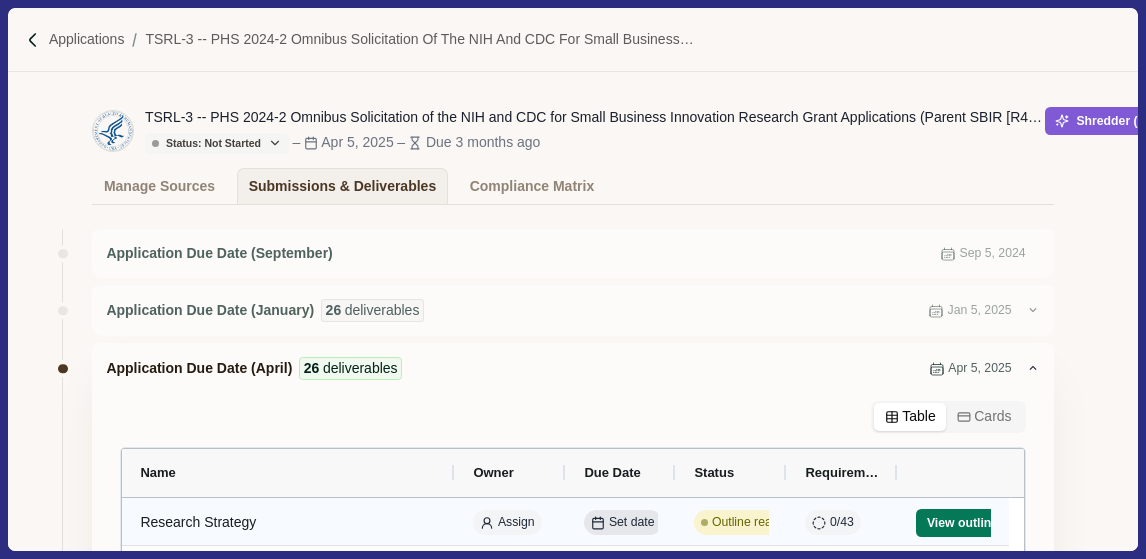 click on "Application Due Date (September) Sep 5, 2024 Application Due Date (January) 26 deliverables Jan 5, 2025 Application Due Date (April) 26 deliverables Apr 5, 2025  Table Cards                   Name                                       Owner                                       Due Date                                       Status                                       Requirements                                                           Research Strategy Assign Set date Outline ready 0 / 43 View outline Project Summary Assign Set date Outline ready 0 / 8 View outline Project Narrative Assign Set date Outline ready 0 / 3 View outline Specific Aims Assign Set date Not started 0 / 11 Get started Commercialization Plan (Required for Phase II only) Assign Set date Outline ready 0 / 22 View outline Authentication of Key Biological and/or Chemical Sources Assign Set date Outline ready 0 / 2 View outline Resource Sharing Plan Assign Set date Outline ready 0 / 2 View outline Introduction to the Revised Proposal 0 / 7" at bounding box center (572, 1035) 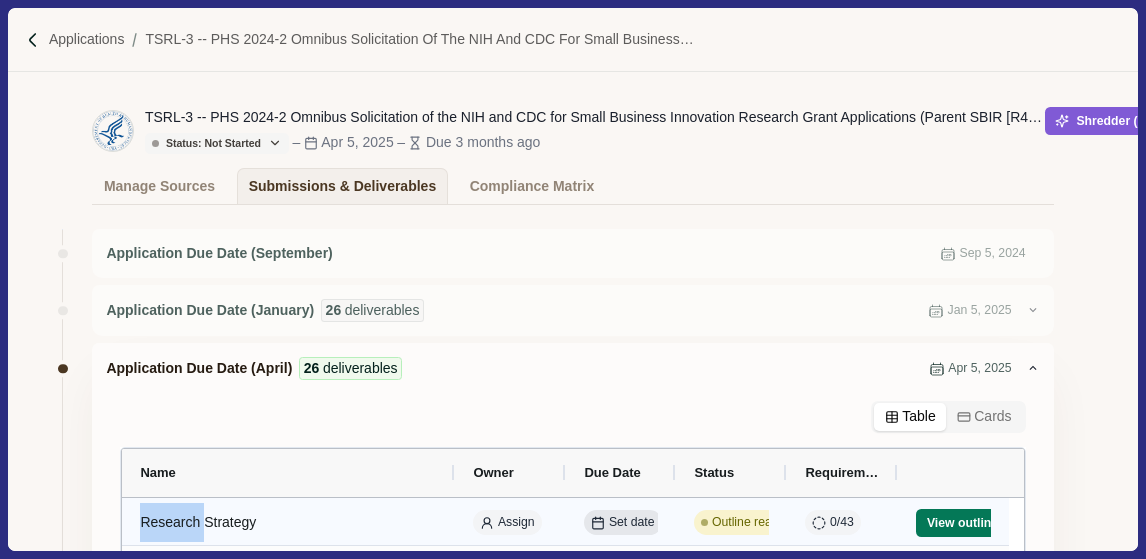 click on "Application Due Date (September) Sep 5, 2024 Application Due Date (January) 26 deliverables Jan 5, 2025 Application Due Date (April) 26 deliverables Apr 5, 2025  Table Cards                   Name                                       Owner                                       Due Date                                       Status                                       Requirements                                                           Research Strategy Assign Set date Outline ready 0 / 43 View outline Project Summary Assign Set date Outline ready 0 / 8 View outline Project Narrative Assign Set date Outline ready 0 / 3 View outline Specific Aims Assign Set date Not started 0 / 11 Get started Commercialization Plan (Required for Phase II only) Assign Set date Outline ready 0 / 22 View outline Authentication of Key Biological and/or Chemical Sources Assign Set date Outline ready 0 / 2 View outline Resource Sharing Plan Assign Set date Outline ready 0 / 2 View outline Introduction to the Revised Proposal 0 / 7" at bounding box center (572, 1035) 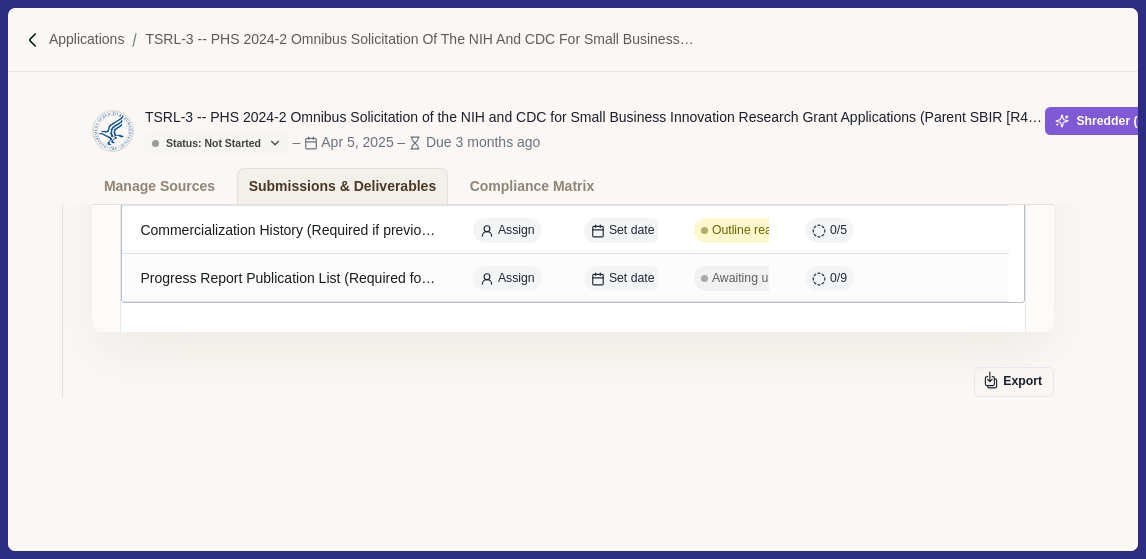 scroll, scrollTop: 1456, scrollLeft: 0, axis: vertical 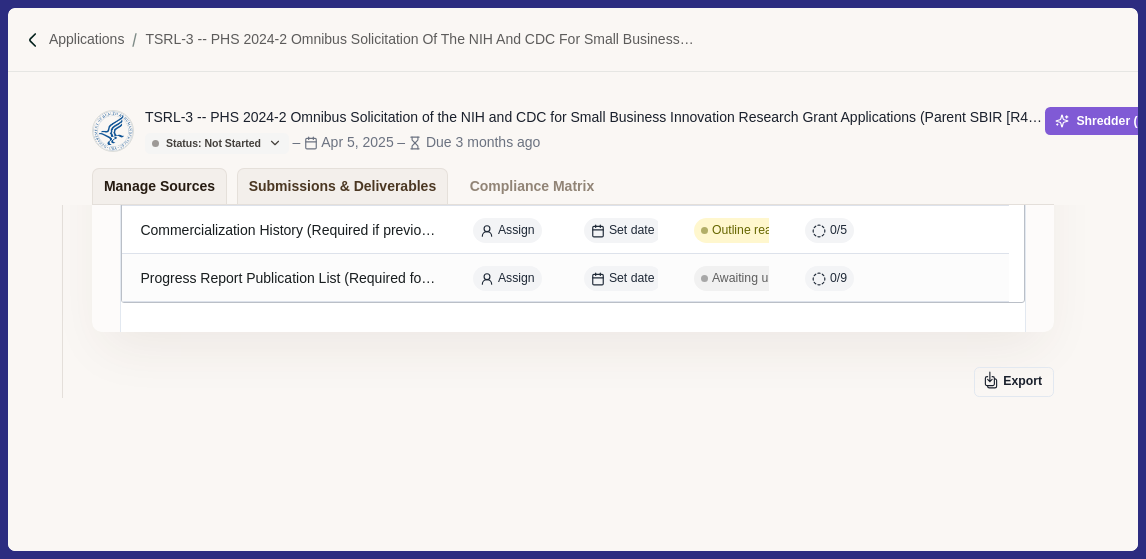 click on "Manage Sources" at bounding box center (159, 186) 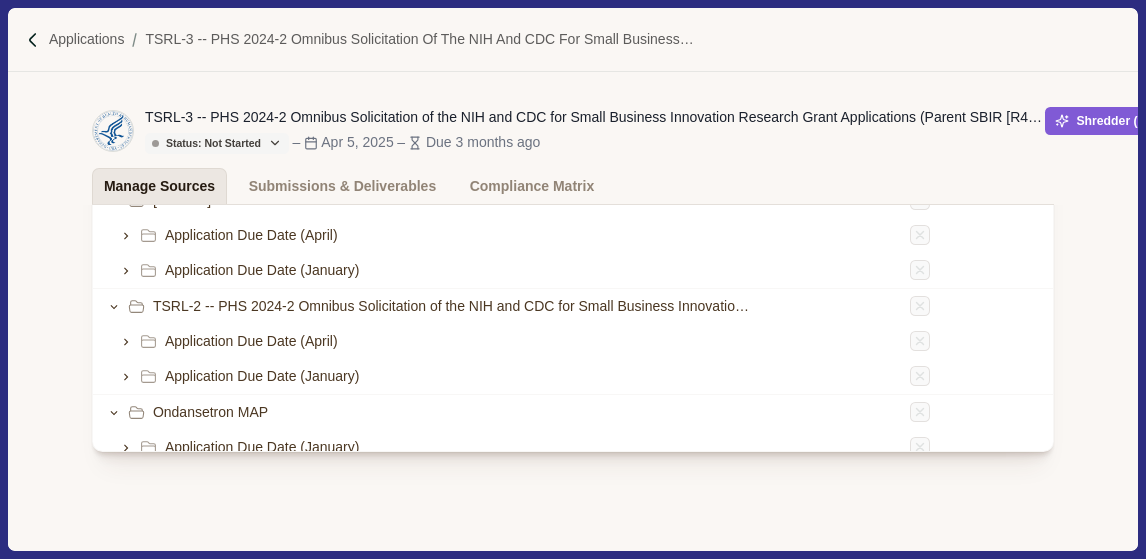 scroll, scrollTop: 221, scrollLeft: 0, axis: vertical 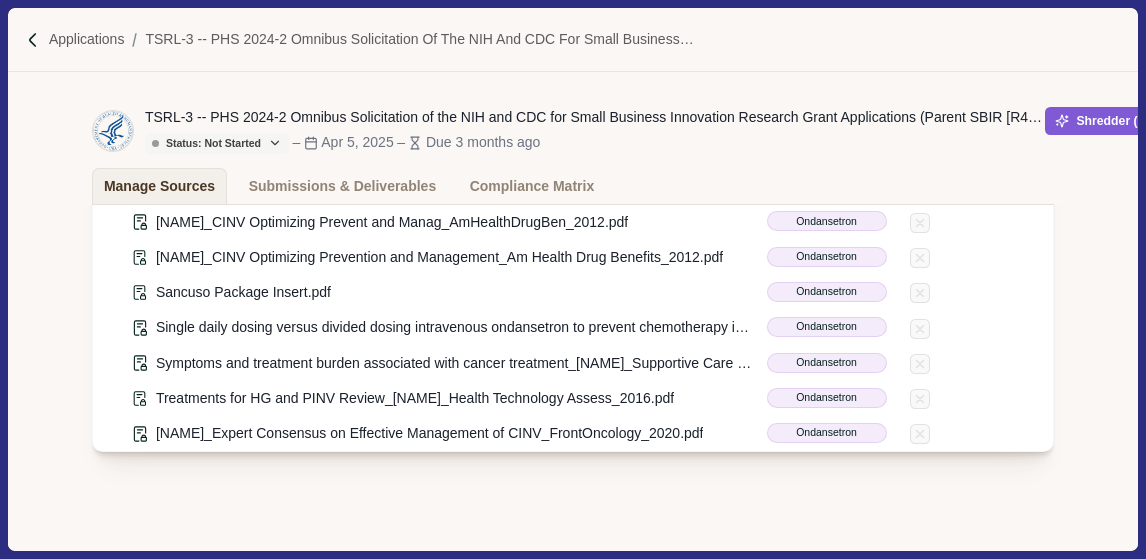 drag, startPoint x: 1131, startPoint y: 544, endPoint x: 1258, endPoint y: 535, distance: 127.3185 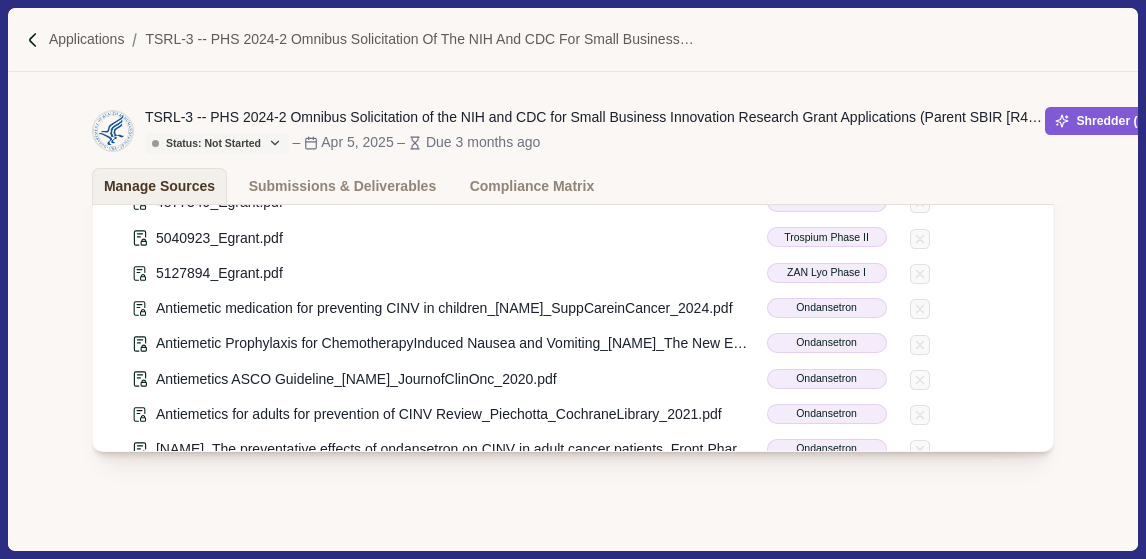 scroll, scrollTop: 0, scrollLeft: 0, axis: both 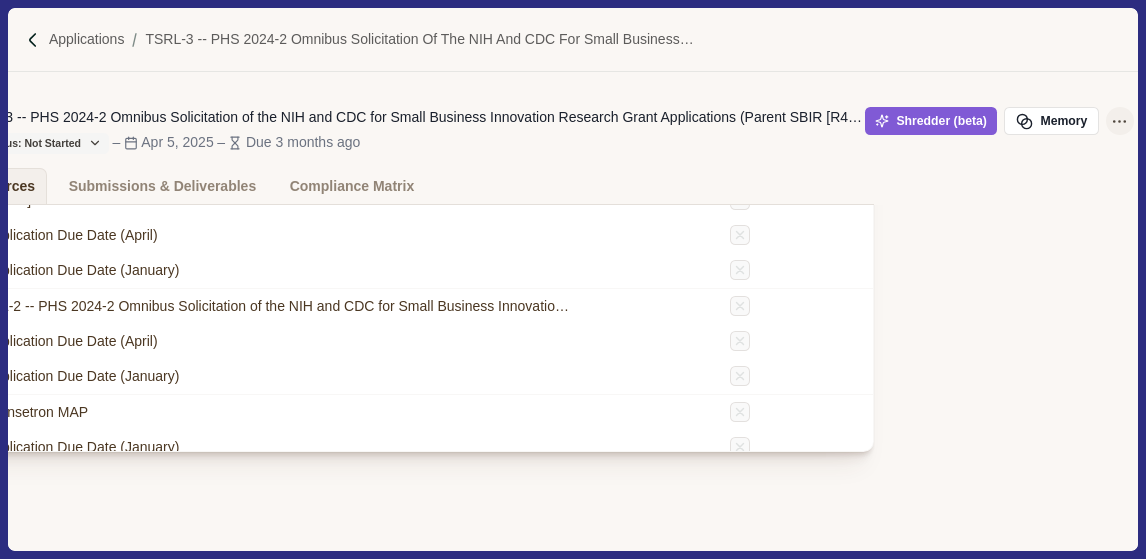 click 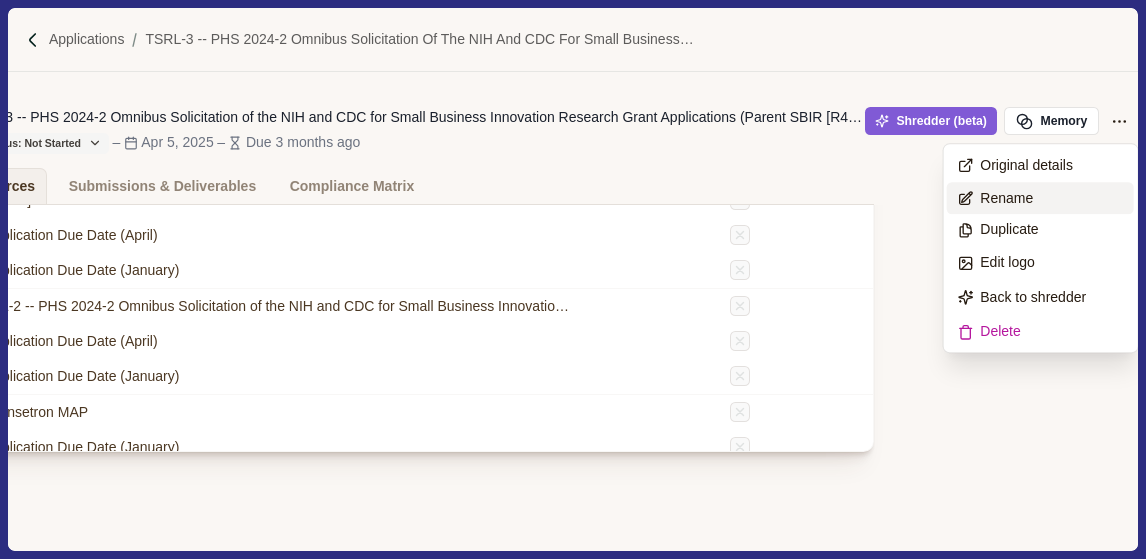 click on "Rename" at bounding box center [1006, 198] 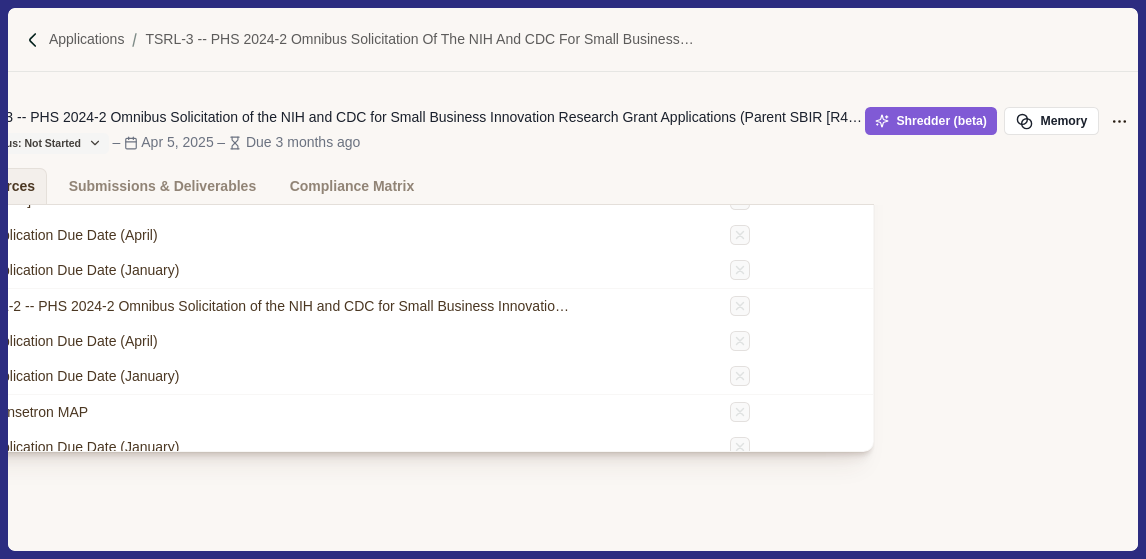 scroll, scrollTop: 0, scrollLeft: 488, axis: horizontal 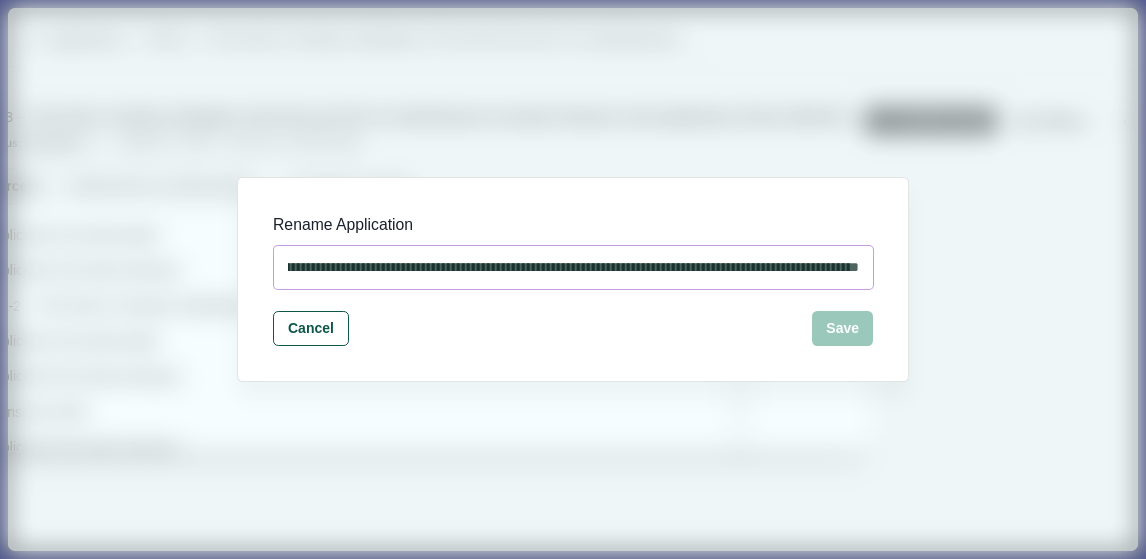 click on "**********" at bounding box center (573, 267) 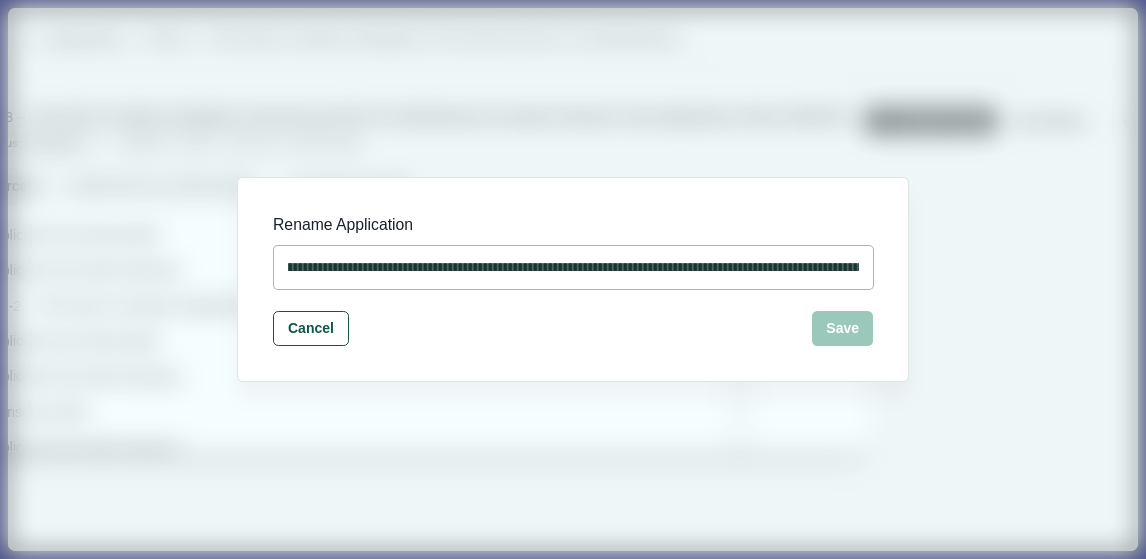 scroll, scrollTop: 0, scrollLeft: 0, axis: both 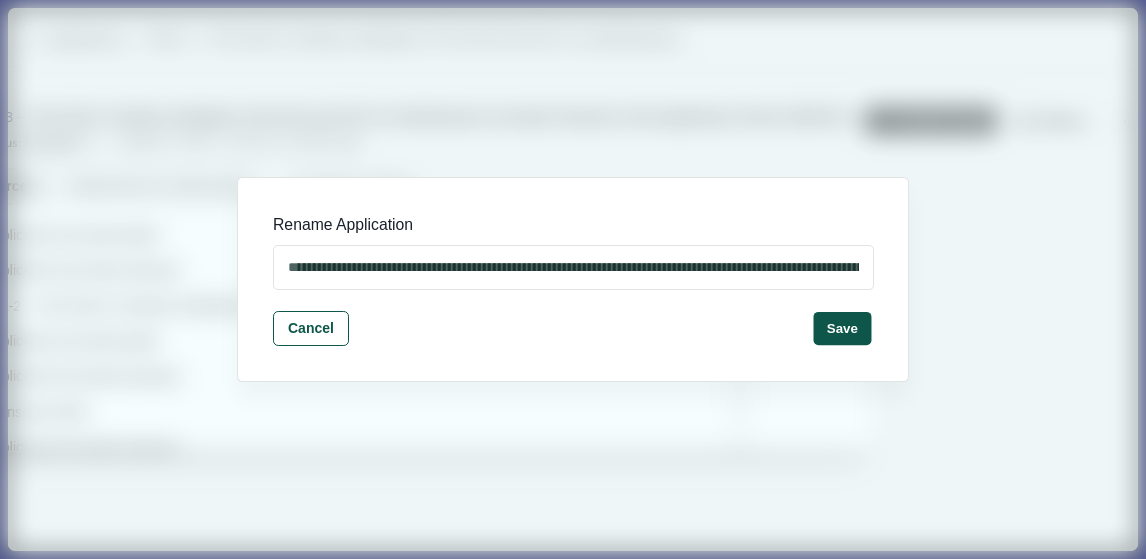 type on "**********" 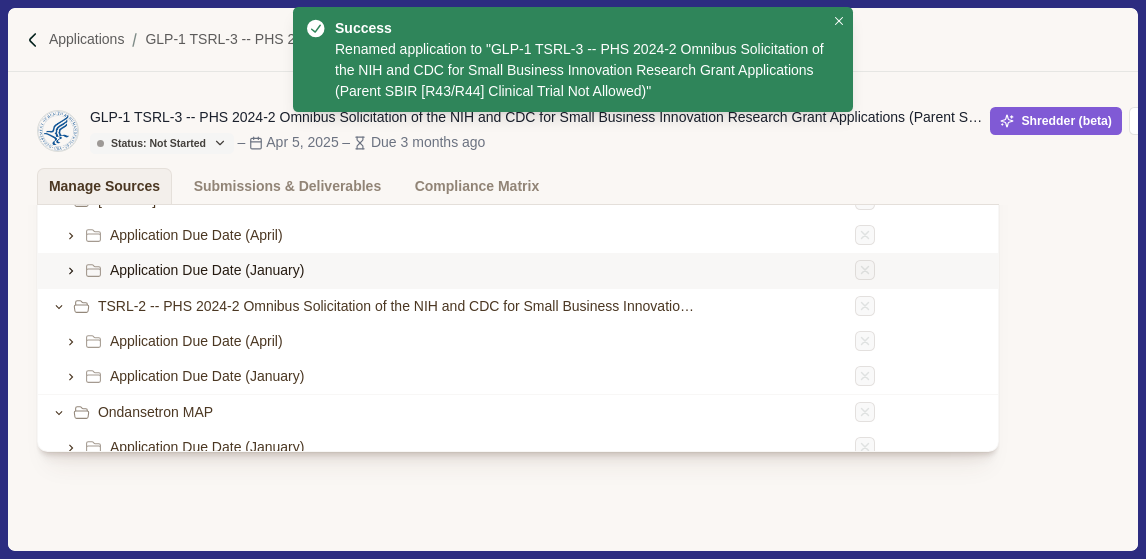 scroll, scrollTop: 221, scrollLeft: 0, axis: vertical 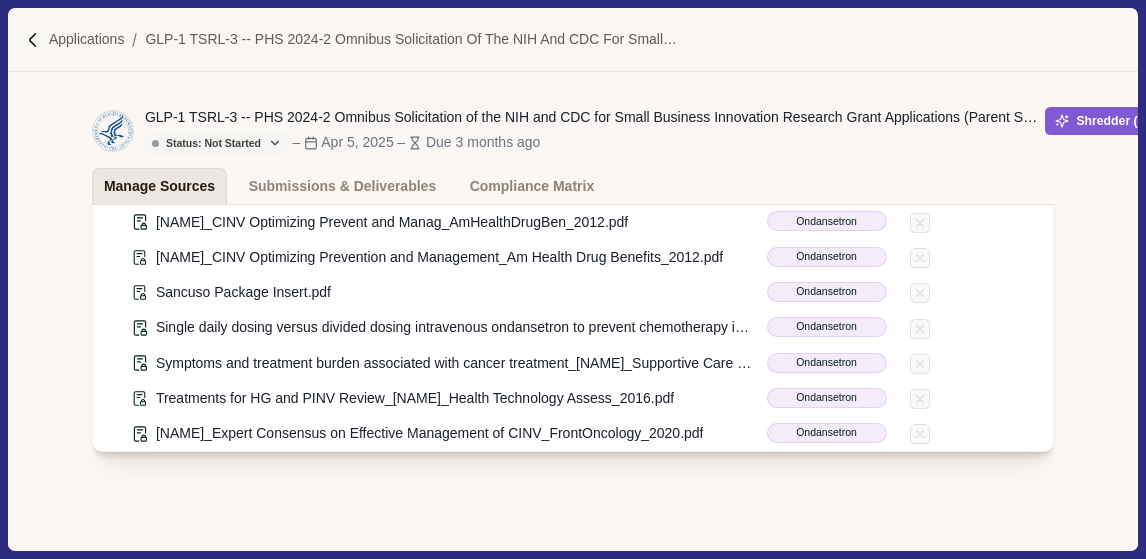 click on "Manage Sources" at bounding box center [159, 186] 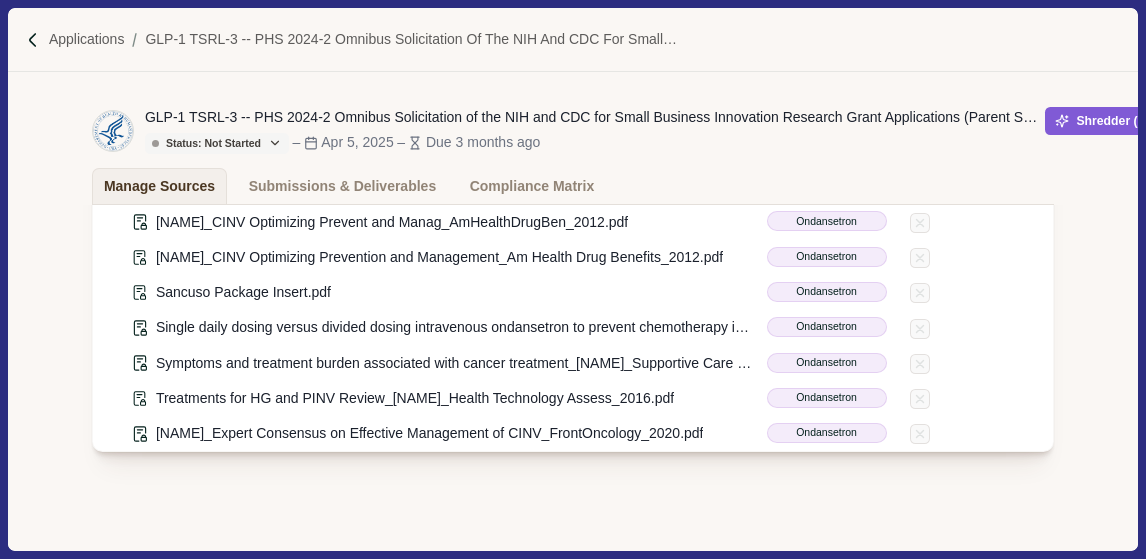 scroll, scrollTop: 221, scrollLeft: 180, axis: both 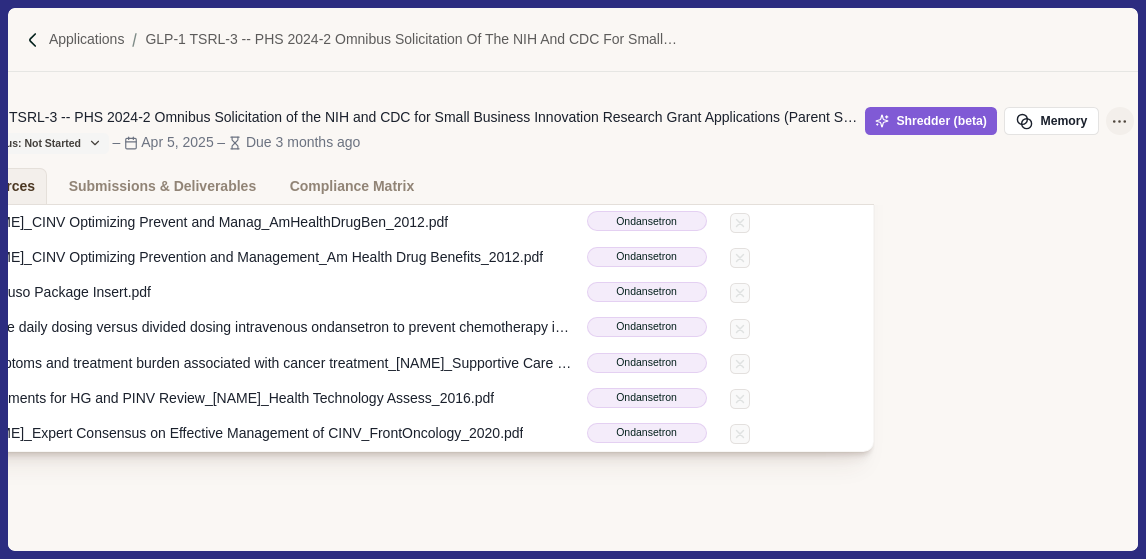 click 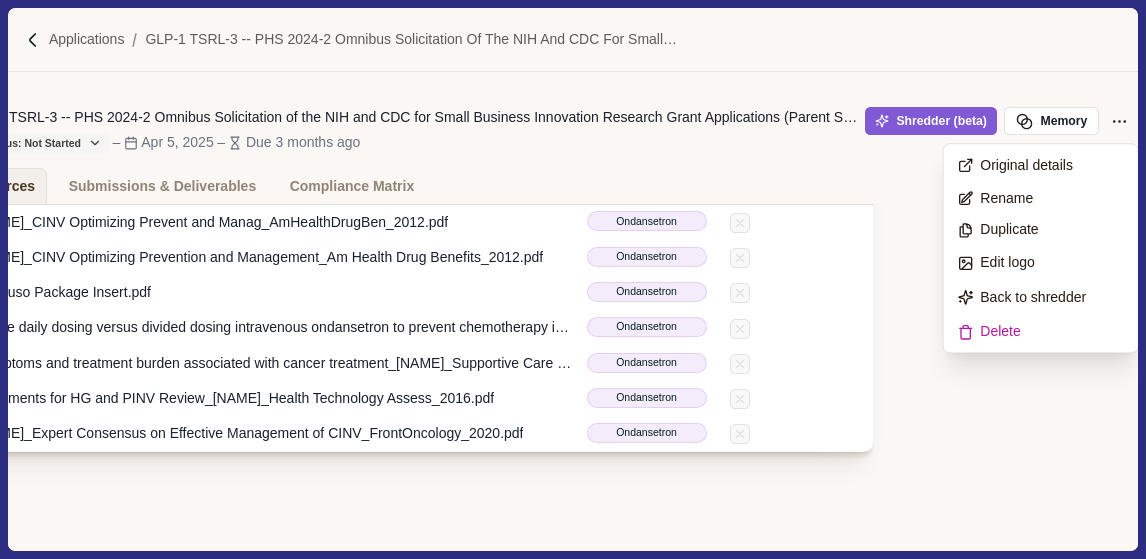 click on "GLP-1 TSRL-3 -- PHS 2024-2 Omnibus Solicitation of the NIH and CDC for Small Business Innovation Research Grant Applications (Parent SBIR [R43/R44] Clinical Trial Not Allowed)" at bounding box center (415, 117) 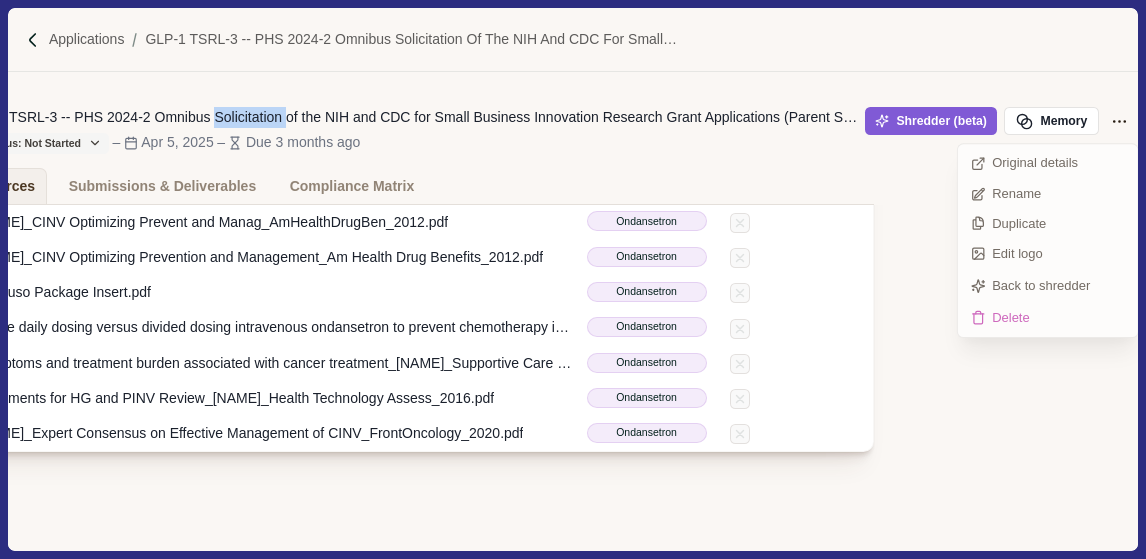 click on "GLP-1 TSRL-3 -- PHS 2024-2 Omnibus Solicitation of the NIH and CDC for Small Business Innovation Research Grant Applications (Parent SBIR [R43/R44] Clinical Trial Not Allowed)" at bounding box center [415, 117] 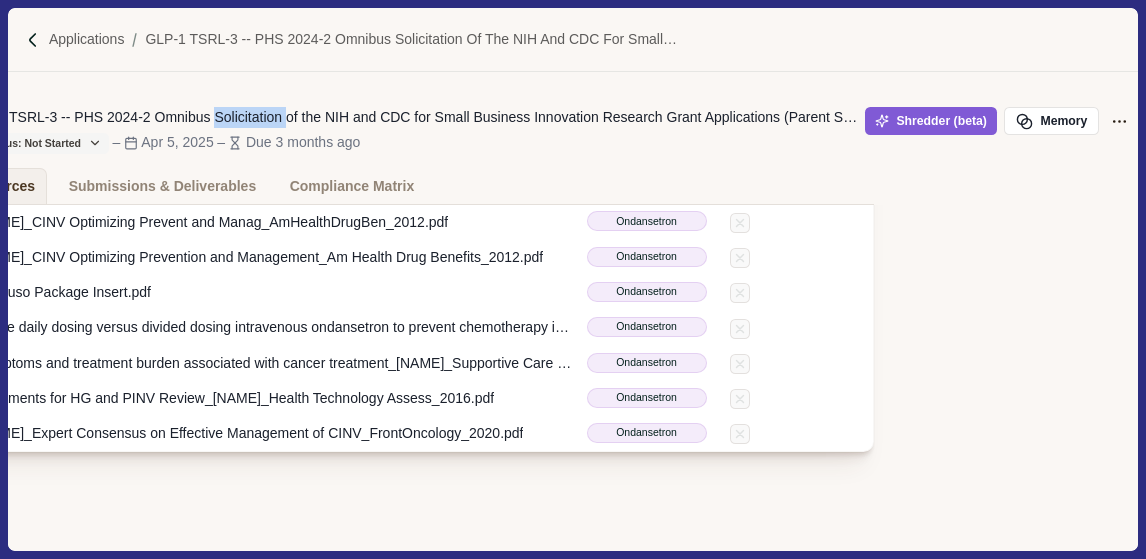 scroll, scrollTop: 221, scrollLeft: 0, axis: vertical 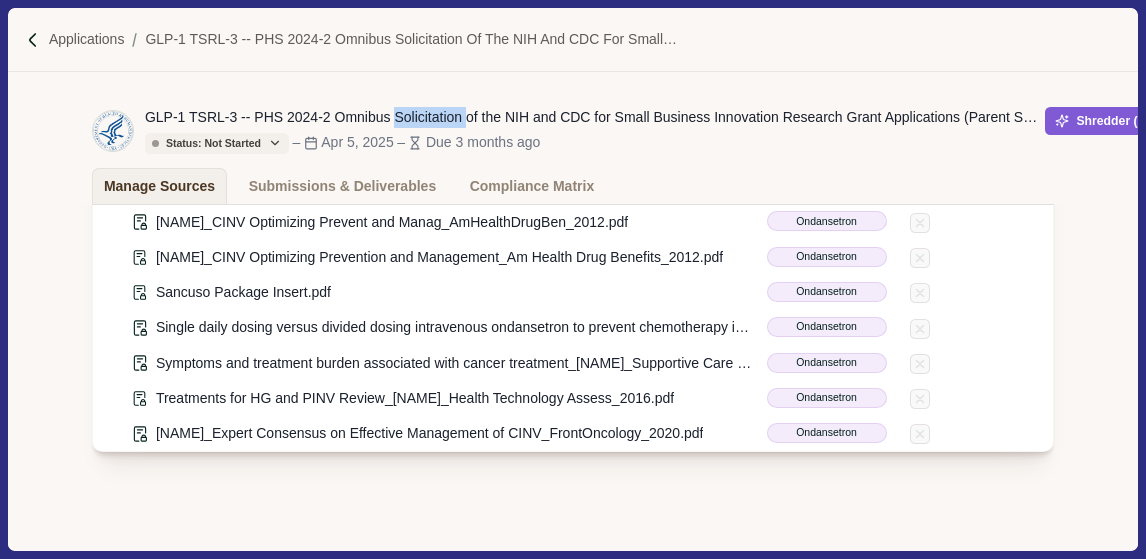 click on "Status: Not Started" at bounding box center [206, 143] 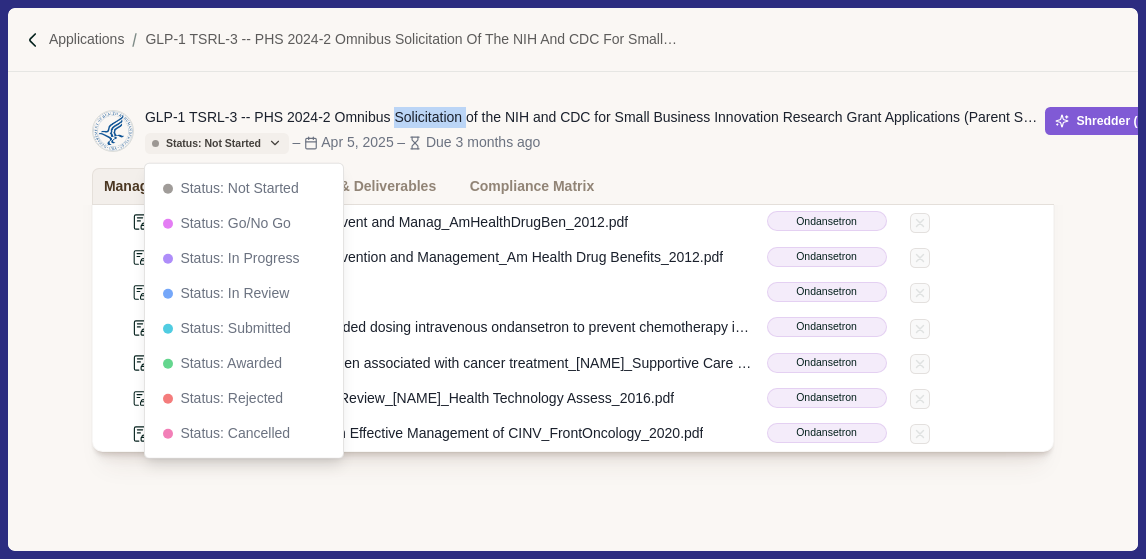 click 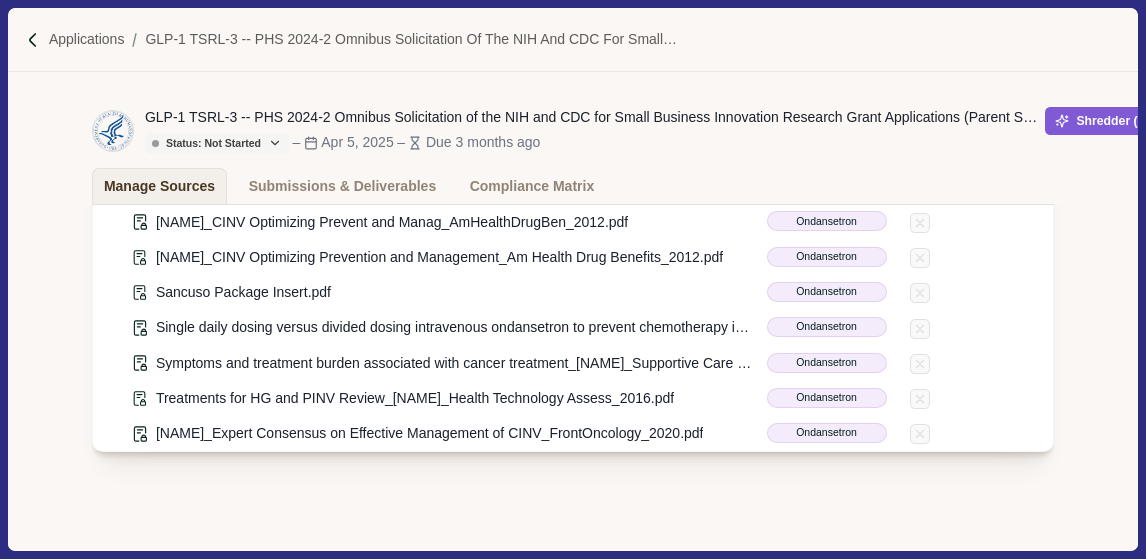 click on "GLP-1 TSRL-3 -- PHS 2024-2 Omnibus Solicitation of the NIH and CDC for Small Business Innovation Research Grant Applications (Parent SBIR [R43/R44] Clinical Trial Not Allowed)" at bounding box center [595, 117] 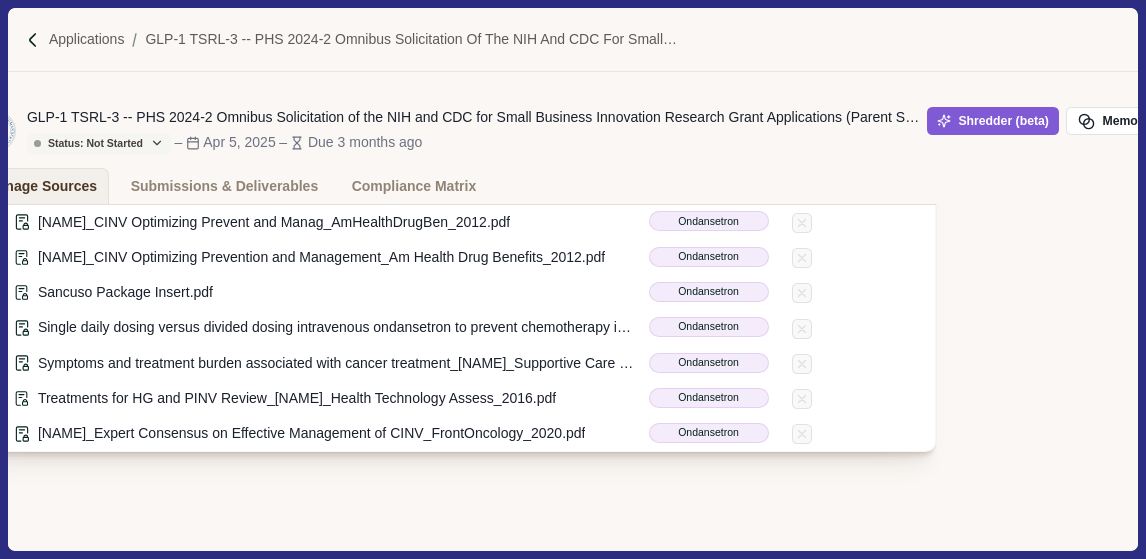 scroll, scrollTop: 221, scrollLeft: 180, axis: both 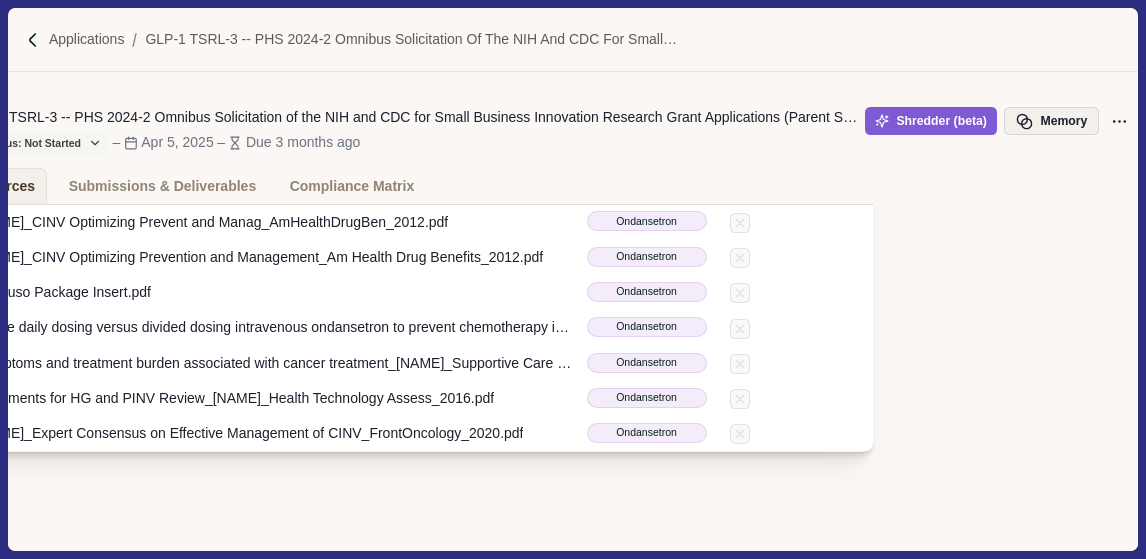click on "Memory" at bounding box center [1051, 121] 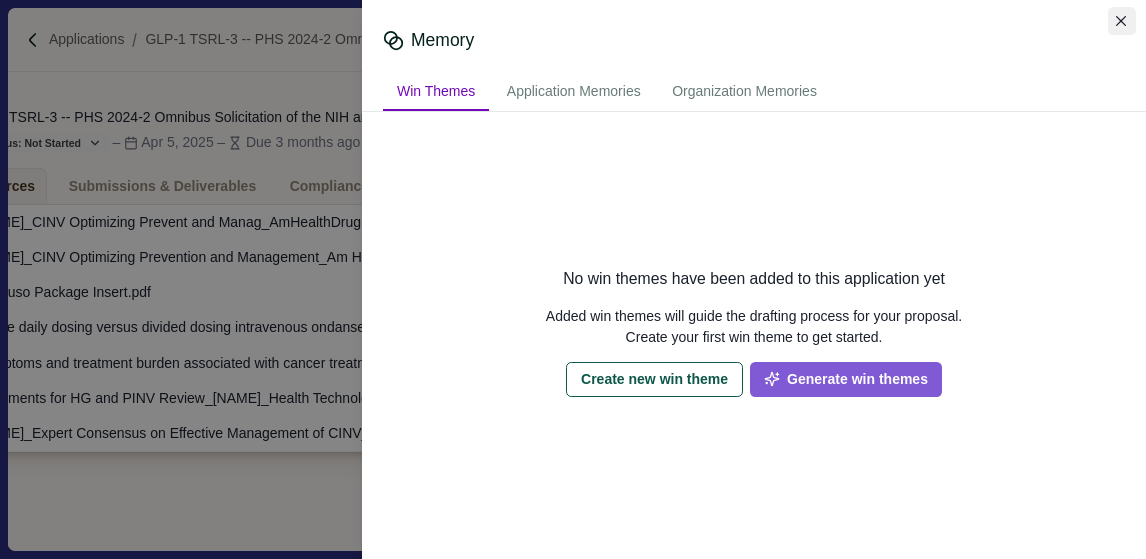 click 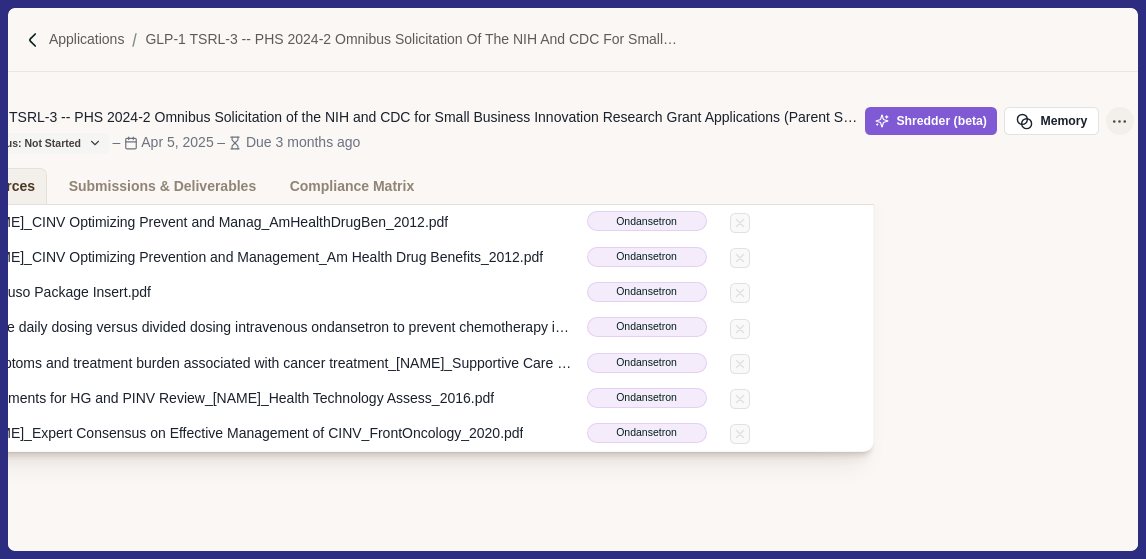 click 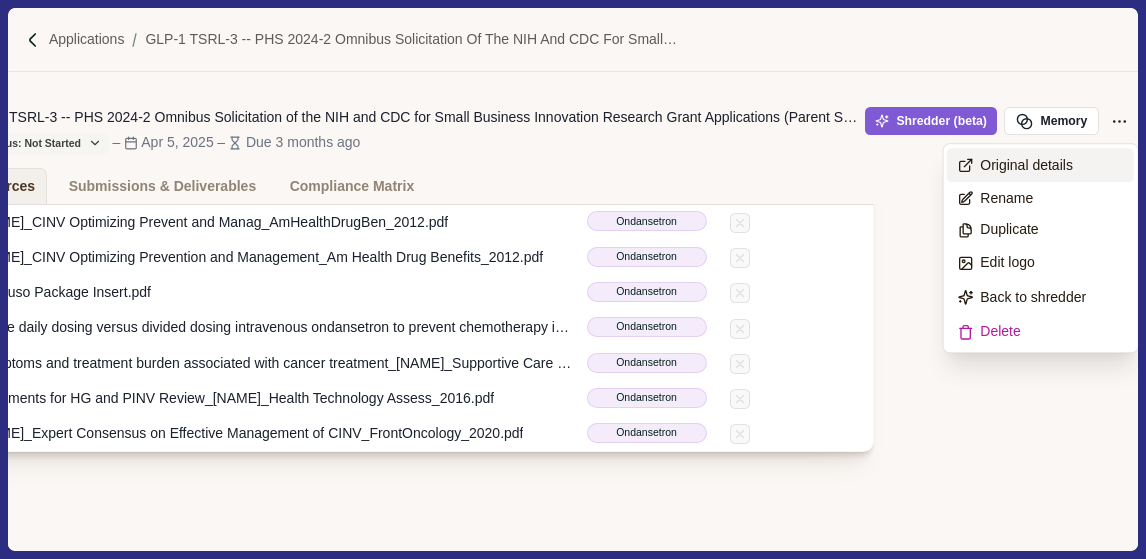 click on "Original details" at bounding box center [1026, 165] 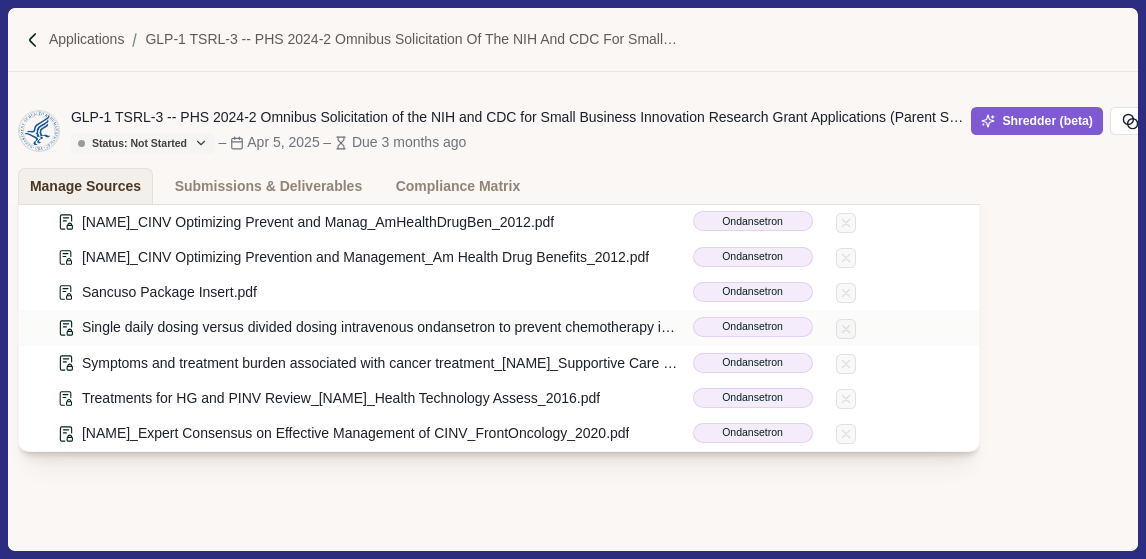scroll, scrollTop: 221, scrollLeft: 0, axis: vertical 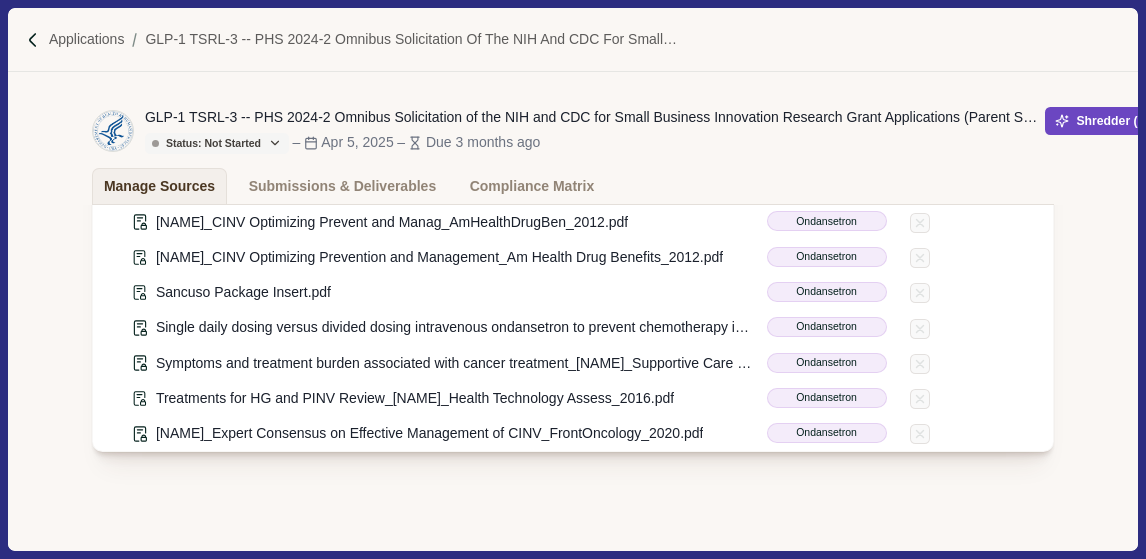 click on "Shredder (beta)" at bounding box center [1111, 121] 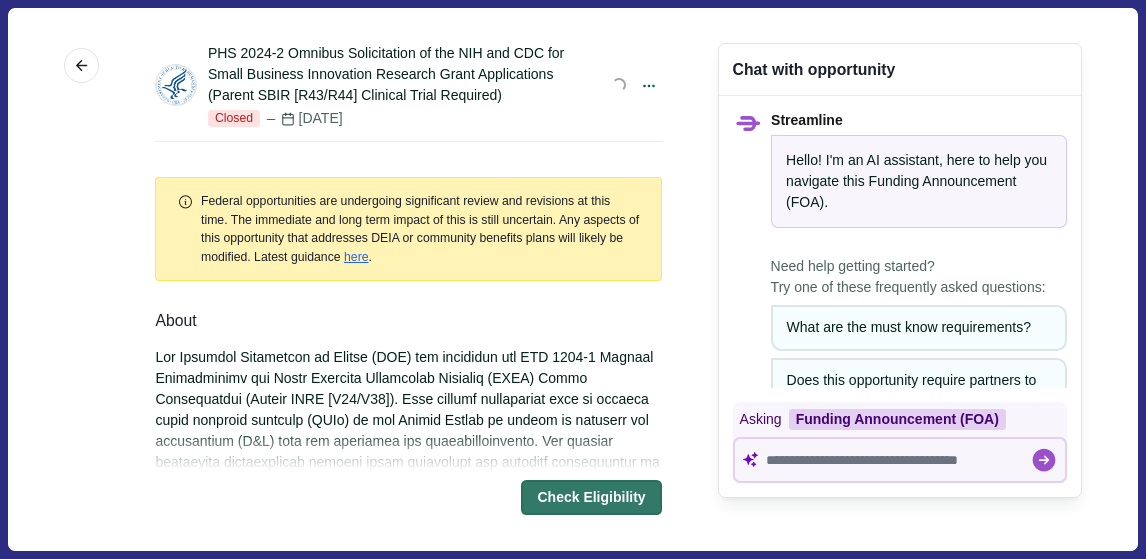 scroll, scrollTop: 0, scrollLeft: 0, axis: both 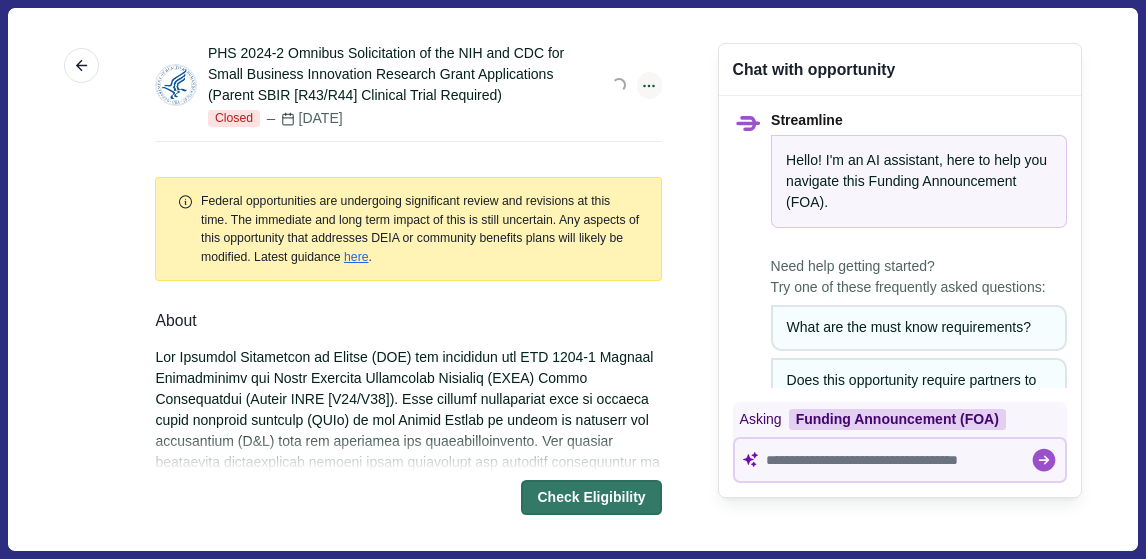 click 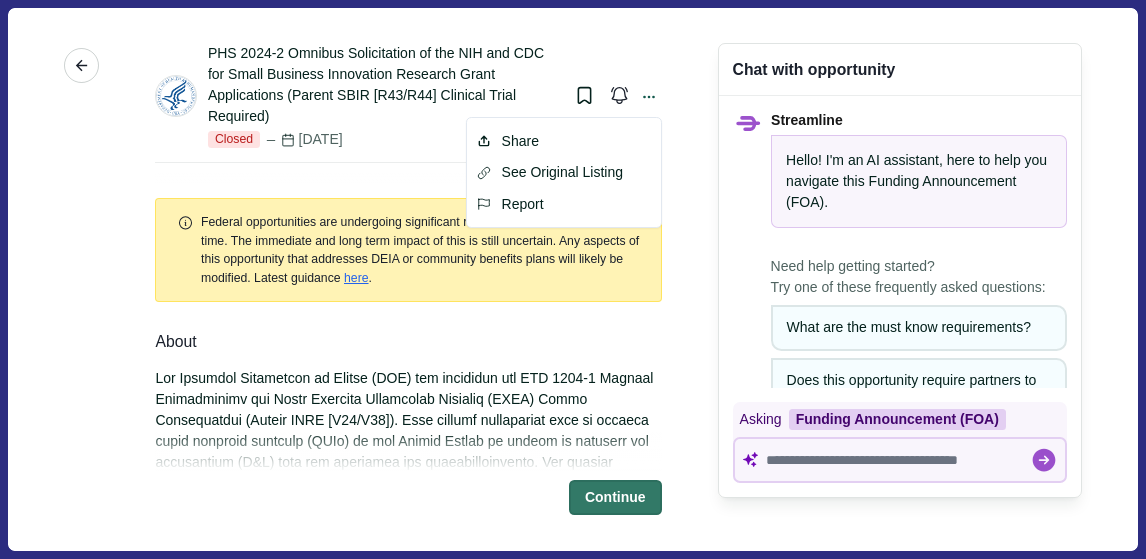 click 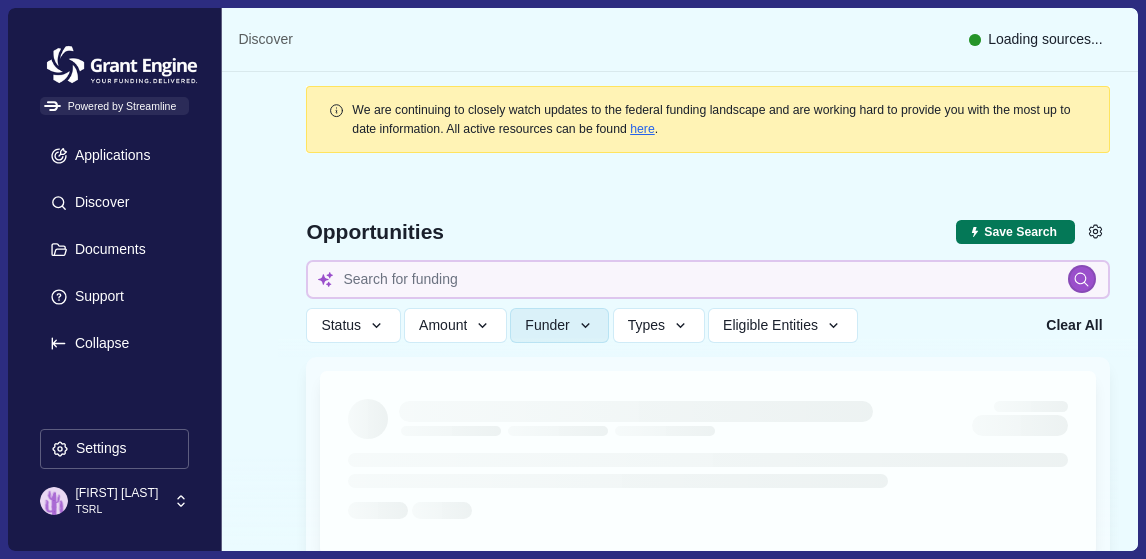 type 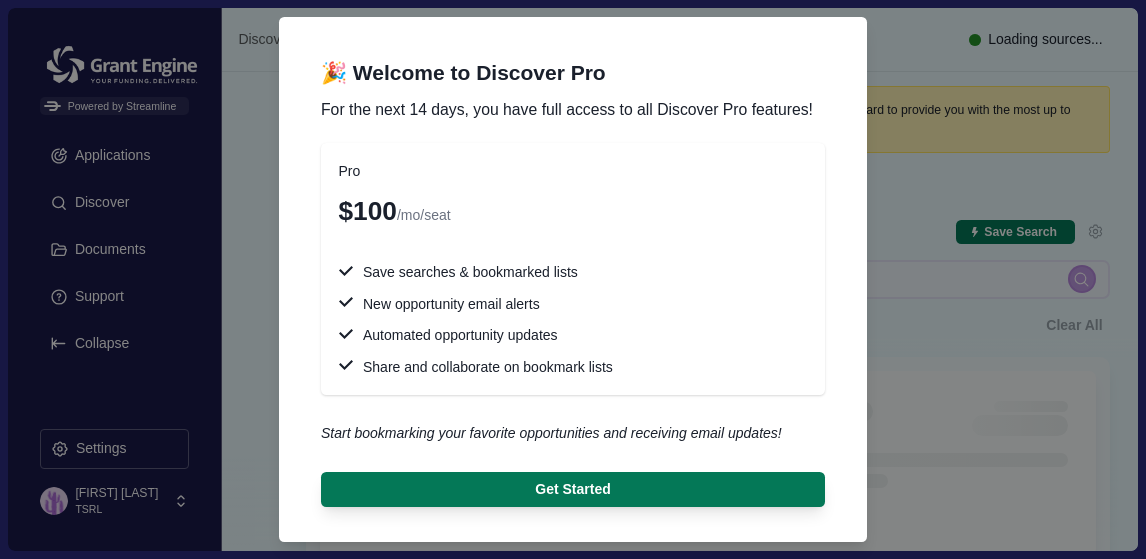 type 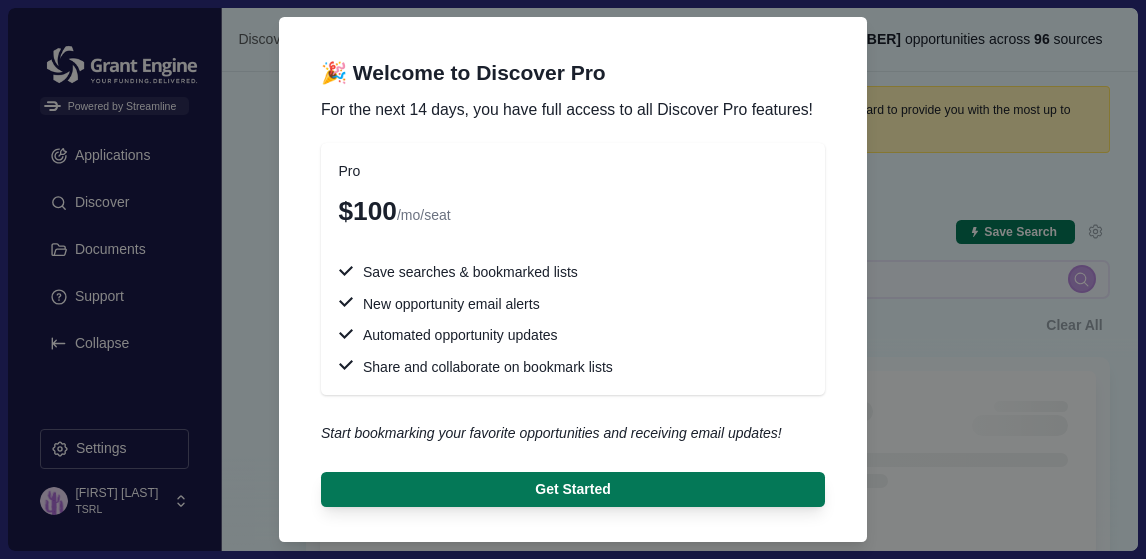 type 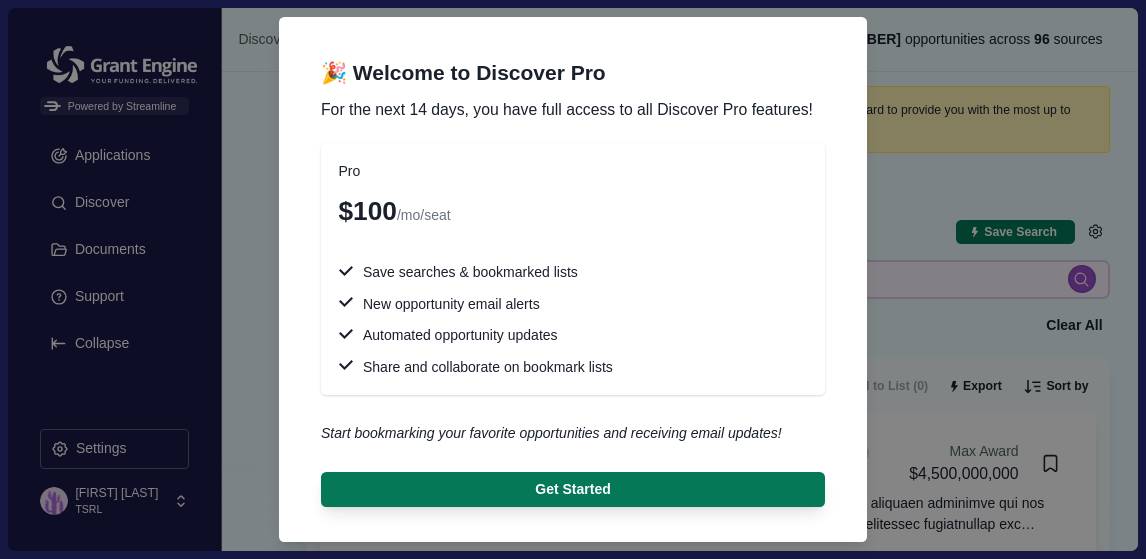 click on "🎉 Welcome to Discover Pro For the next 14 days, you have full access to all Discover Pro features! Pro $100 /mo/seat Save searches & bookmarked lists New opportunity email alerts Automated opportunity updates Share and collaborate on bookmark lists Start bookmarking your favorite opportunities and receiving email updates! Get Started" at bounding box center [573, 279] 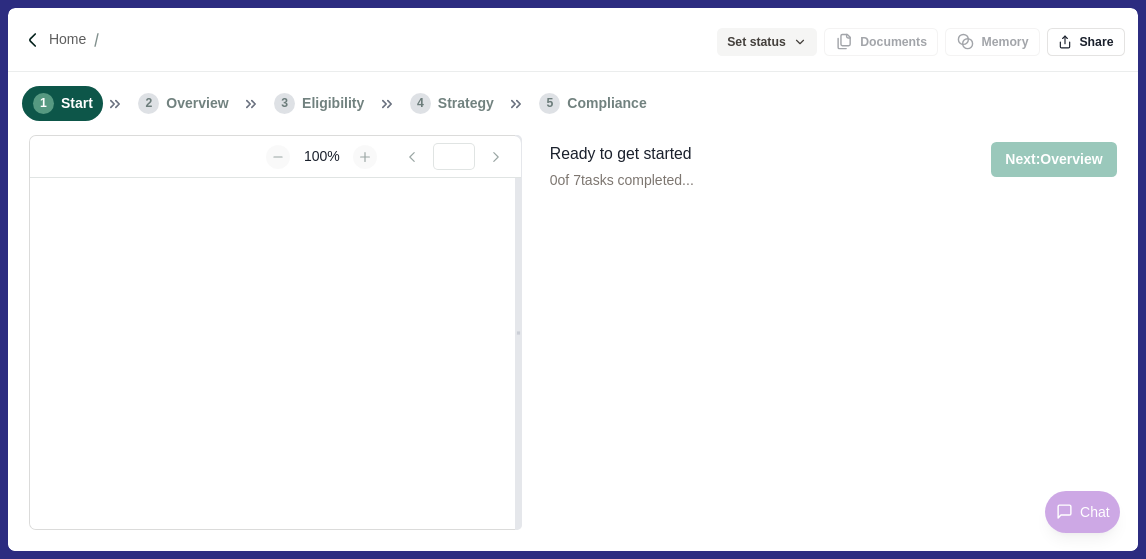 scroll, scrollTop: 0, scrollLeft: 0, axis: both 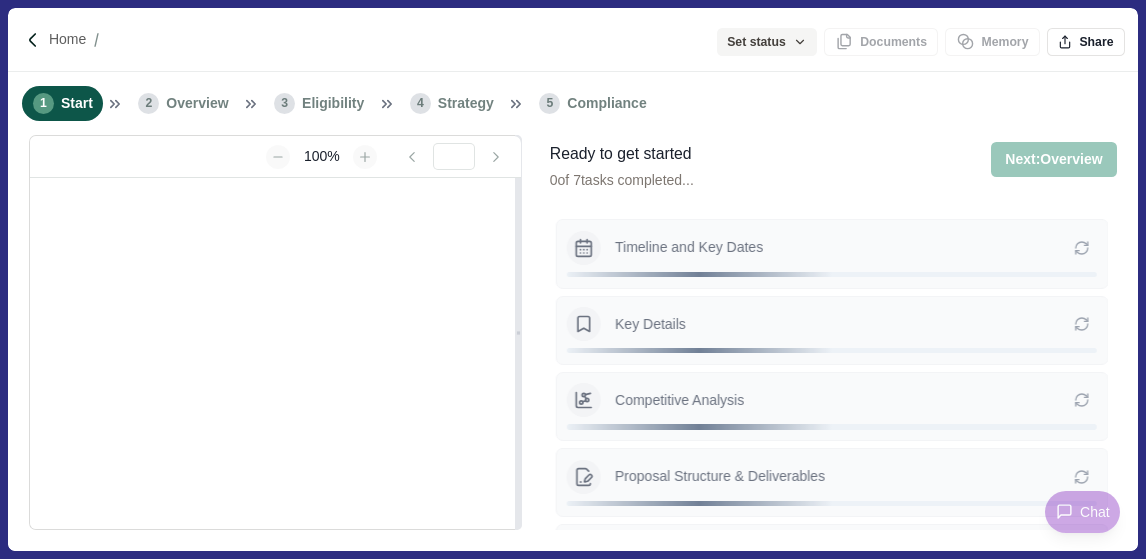 type on "**********" 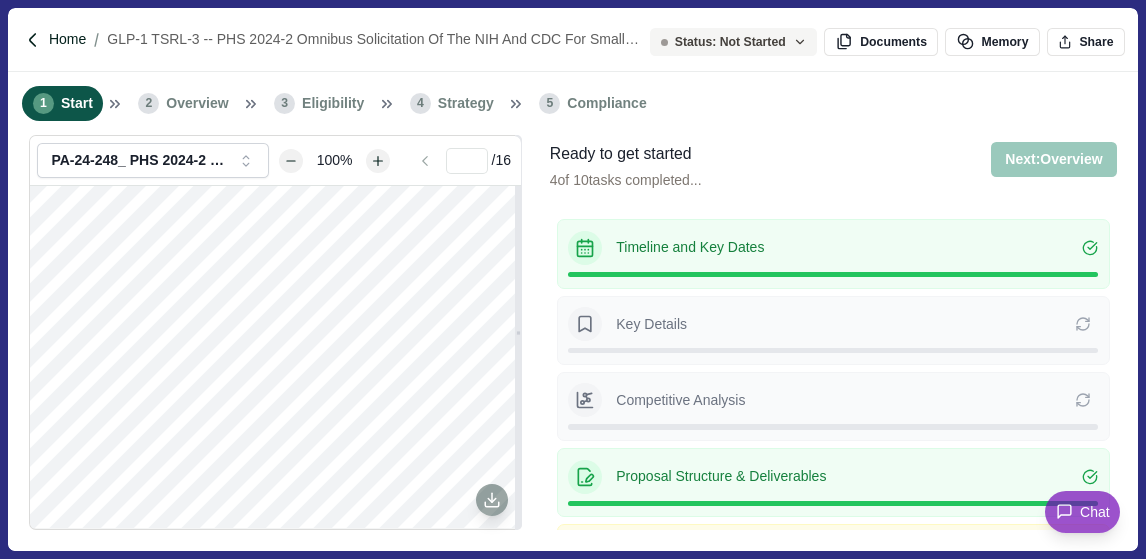 click on "Home" at bounding box center (67, 39) 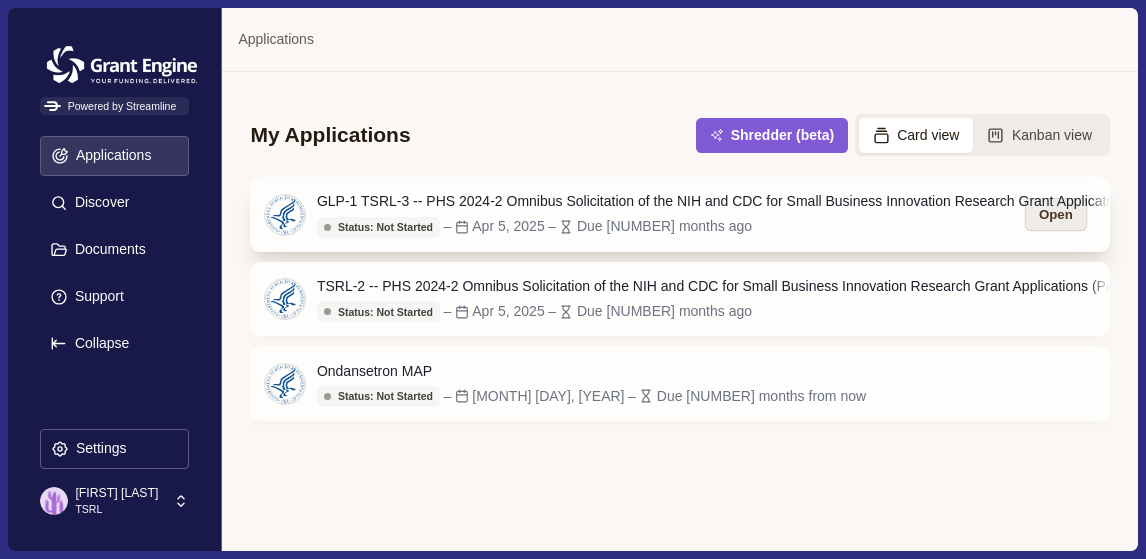 click on "Open" at bounding box center [1055, 214] 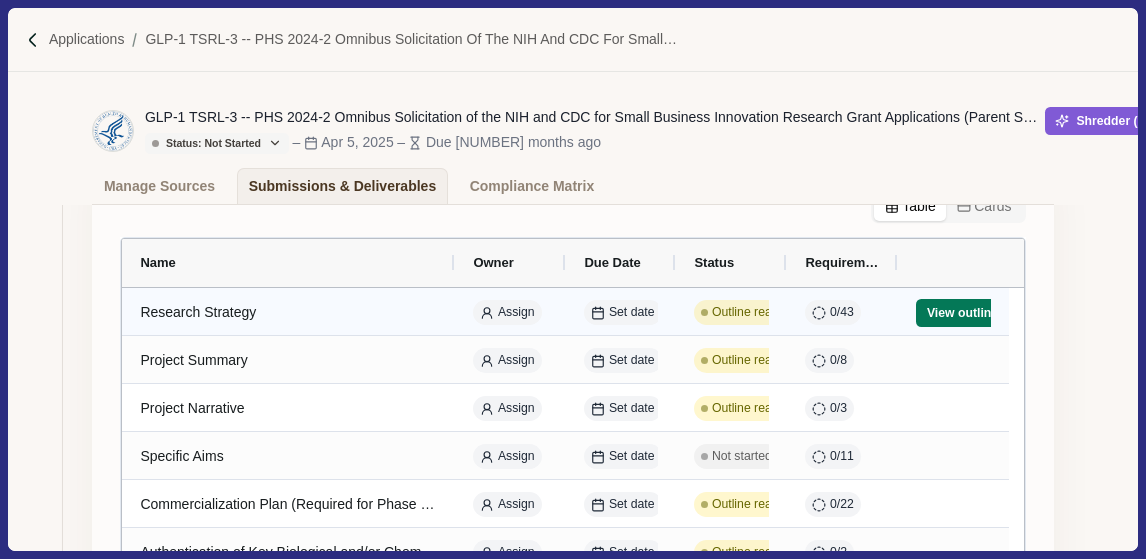 scroll, scrollTop: 213, scrollLeft: 0, axis: vertical 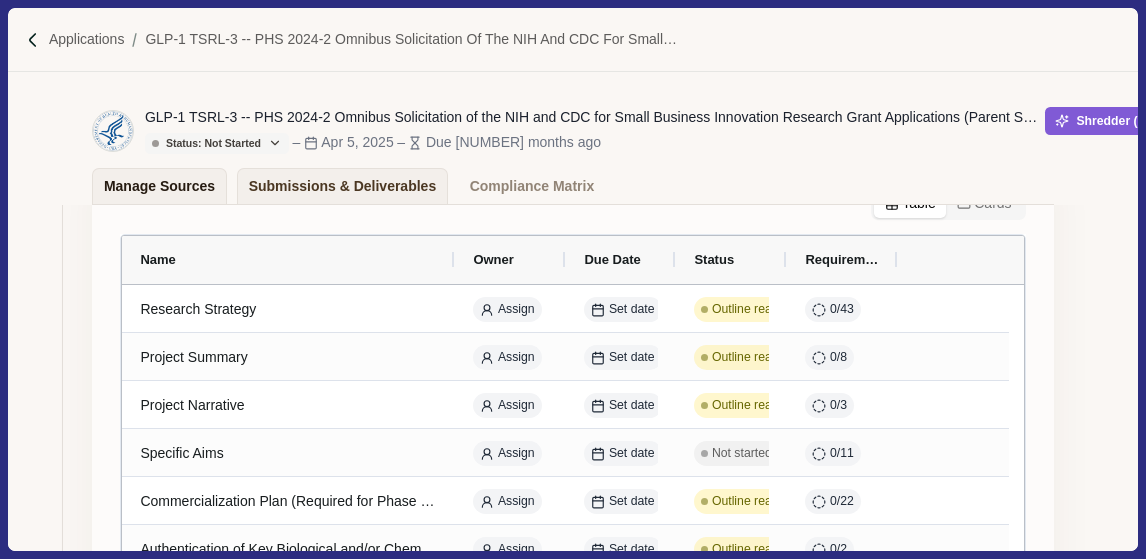click on "Manage Sources" at bounding box center (159, 186) 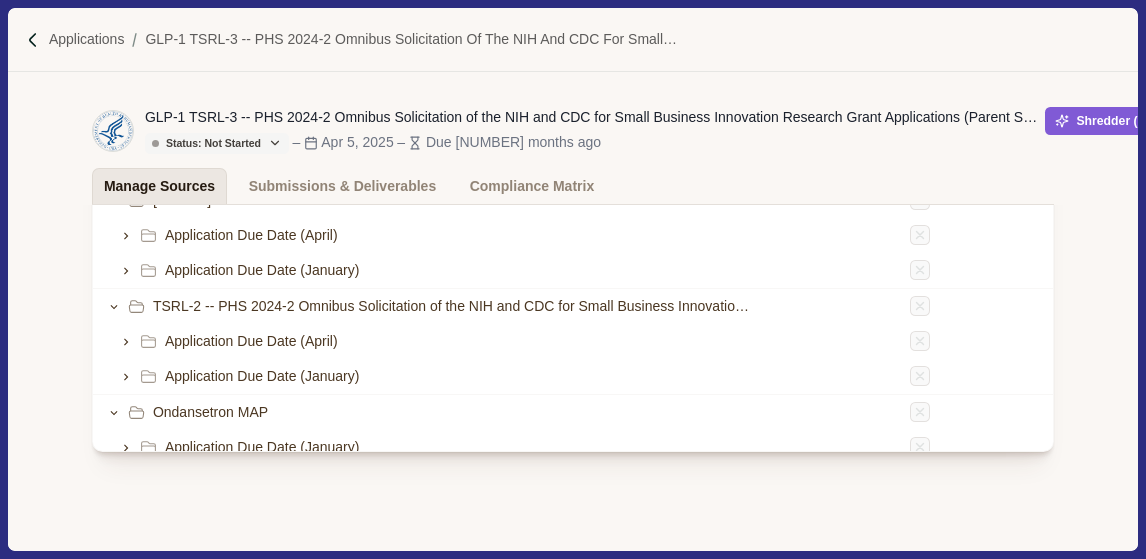 scroll, scrollTop: 213, scrollLeft: 0, axis: vertical 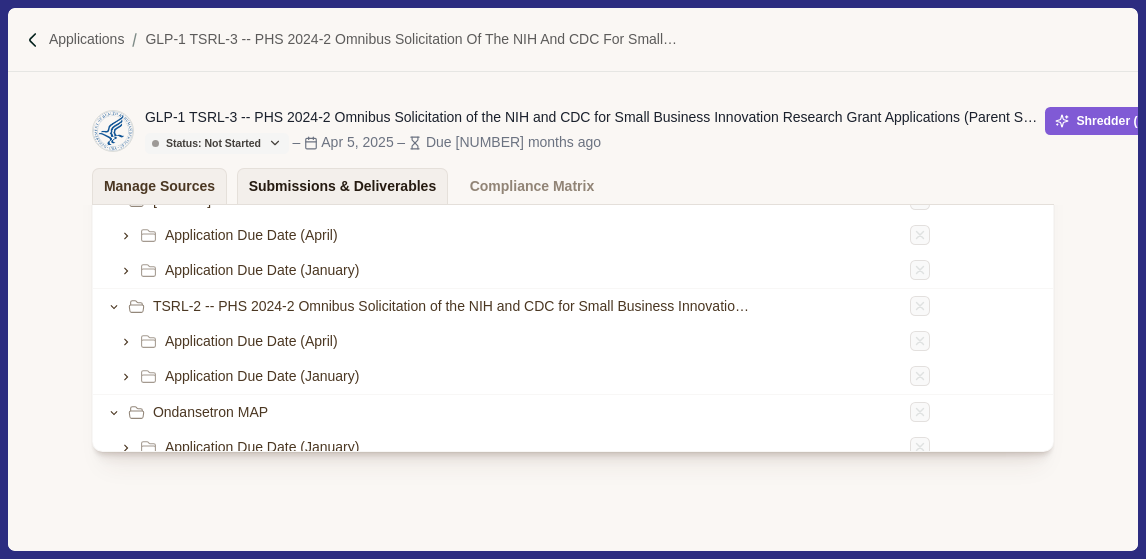 click on "Submissions & Deliverables" at bounding box center (343, 186) 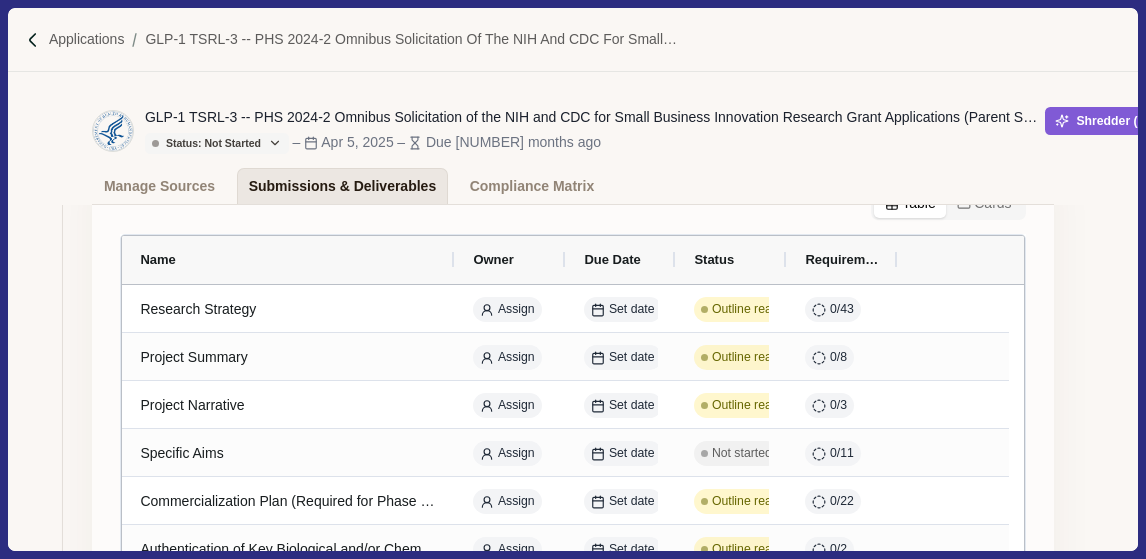 scroll, scrollTop: 213, scrollLeft: 0, axis: vertical 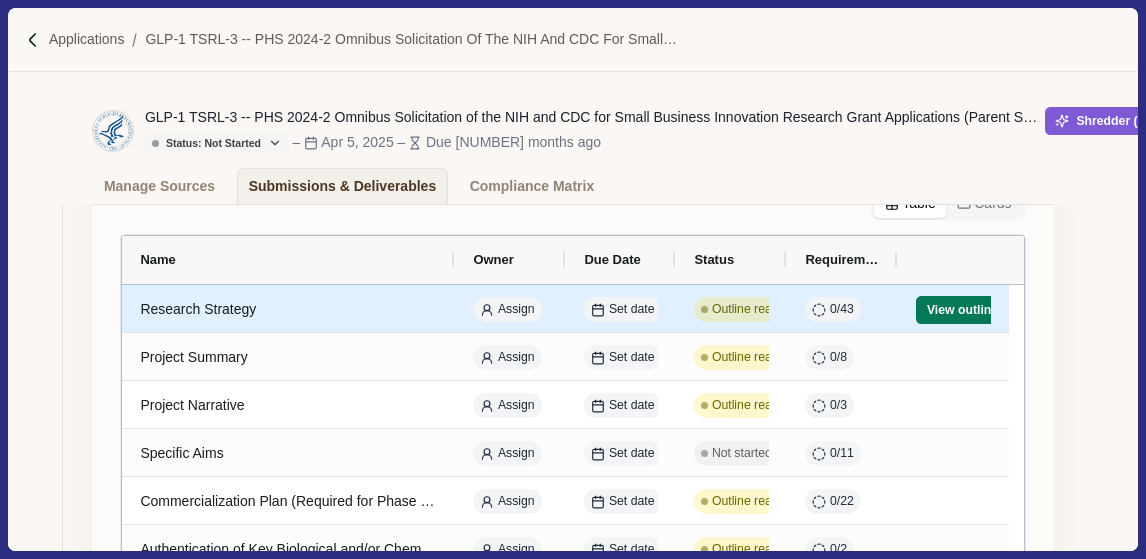 click on "Research Strategy" at bounding box center [288, 309] 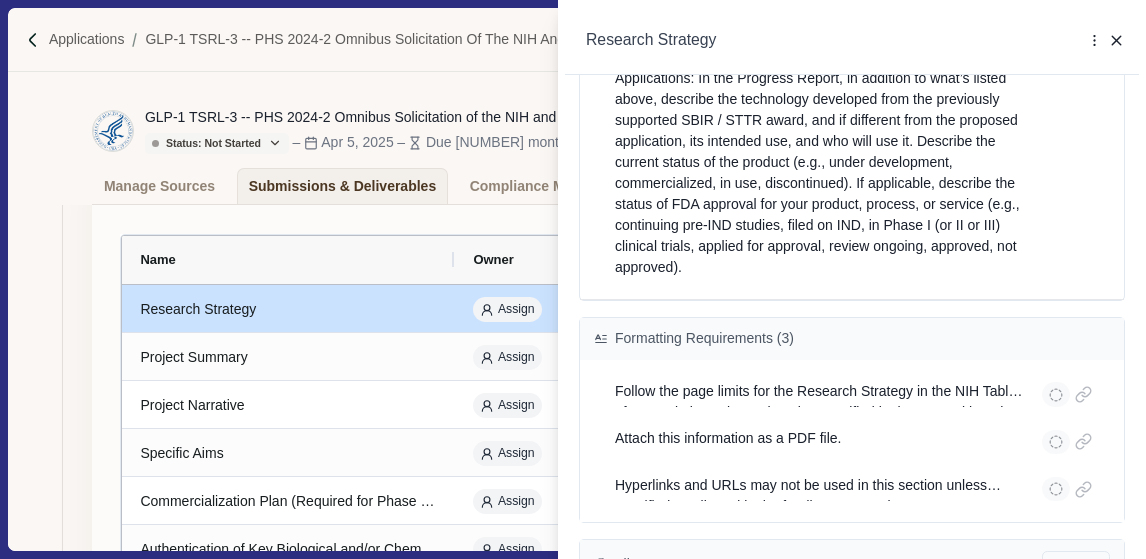 scroll, scrollTop: 5354, scrollLeft: 0, axis: vertical 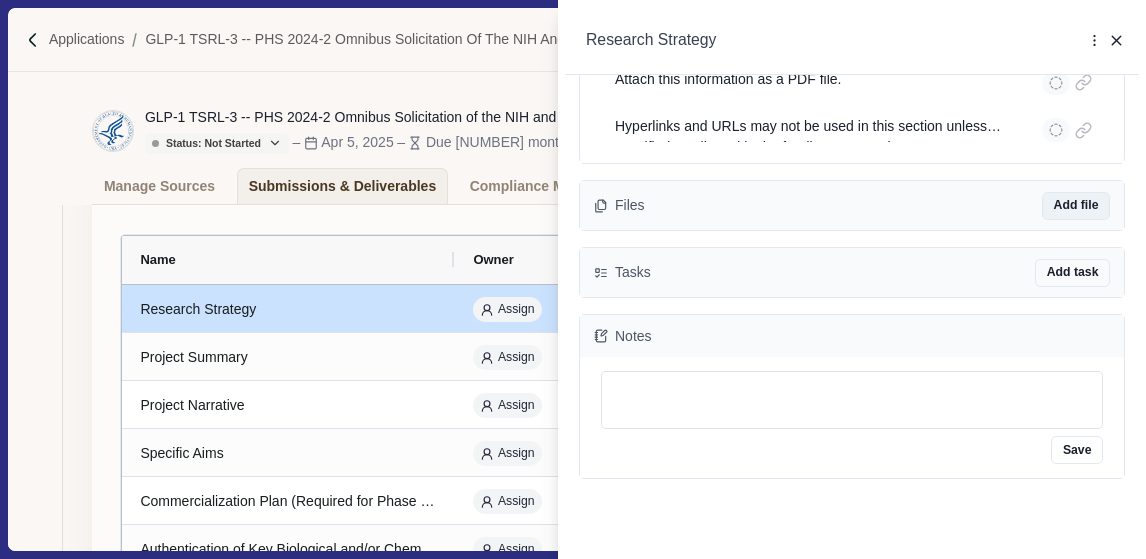 click on "Add file" at bounding box center (1076, 206) 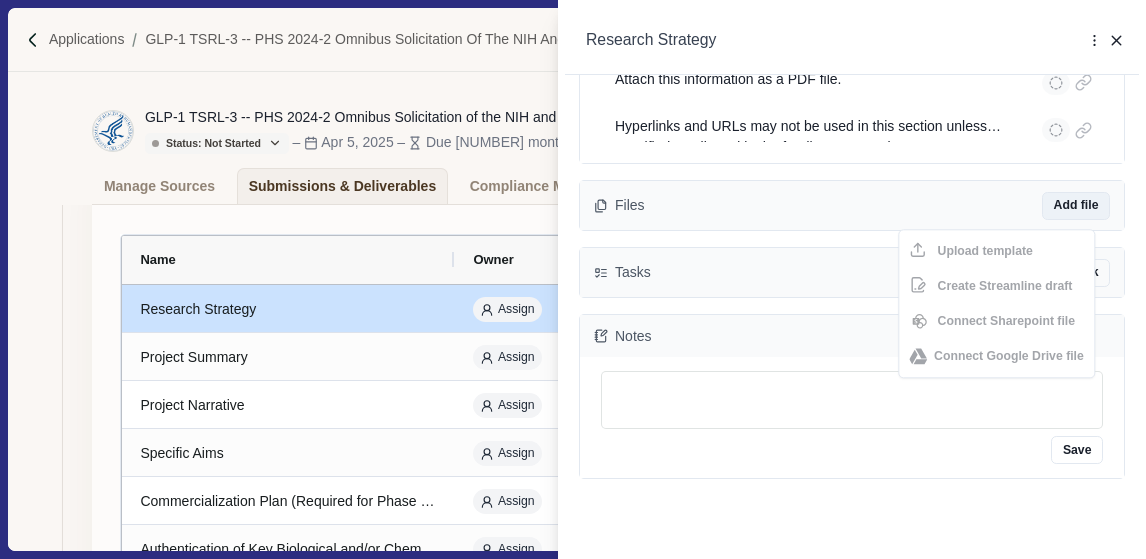 click on "Add file" at bounding box center (1076, 206) 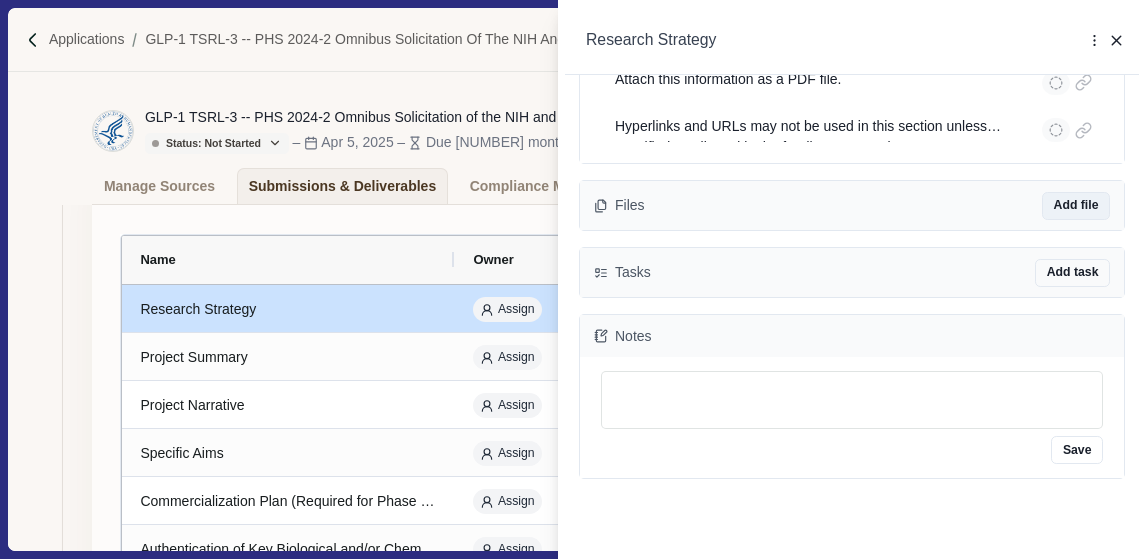 click on "Add file" at bounding box center (1076, 206) 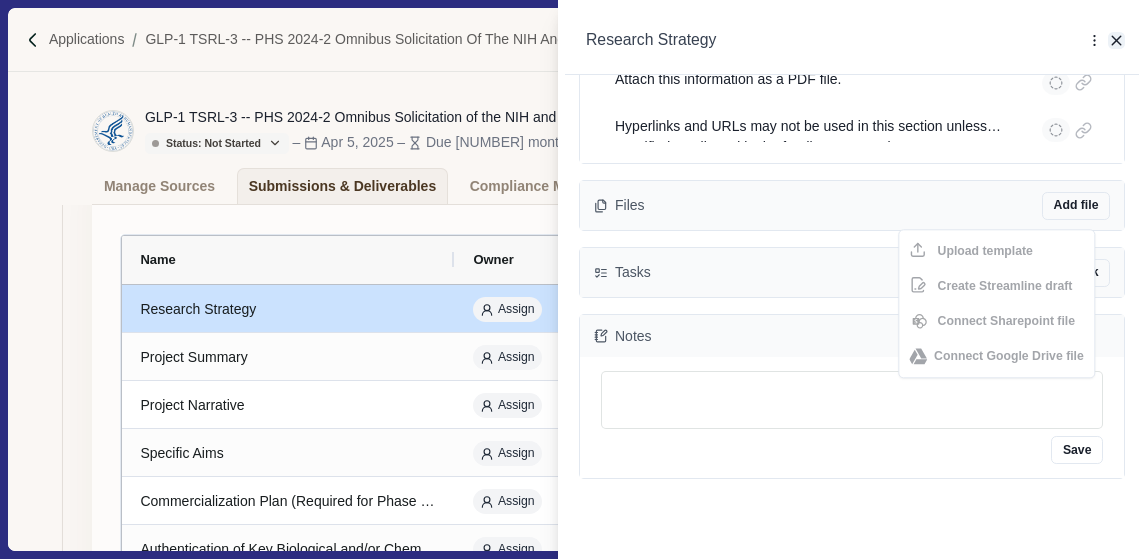 click 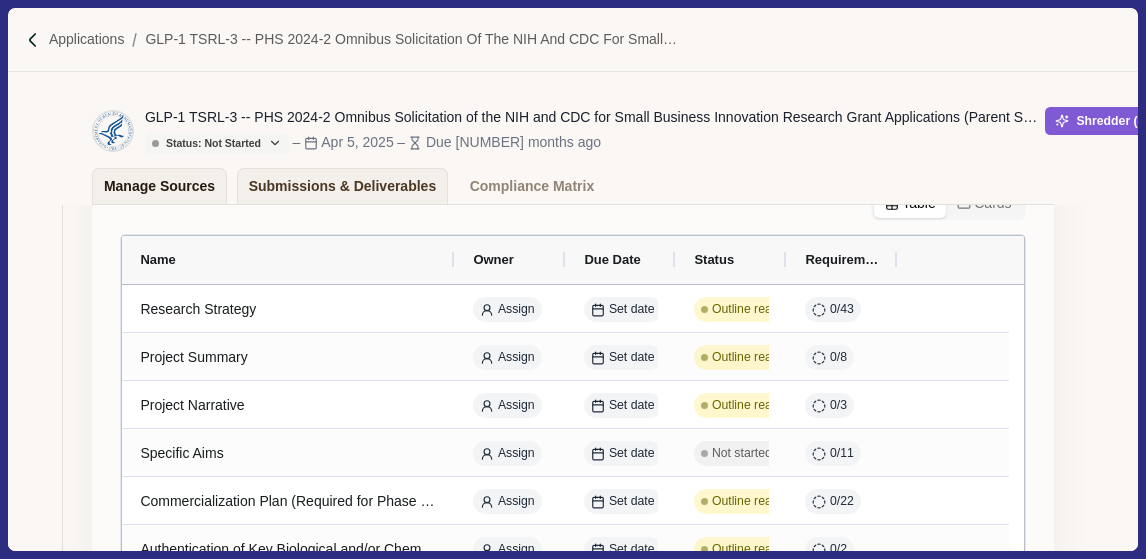 click on "Manage Sources" at bounding box center [159, 186] 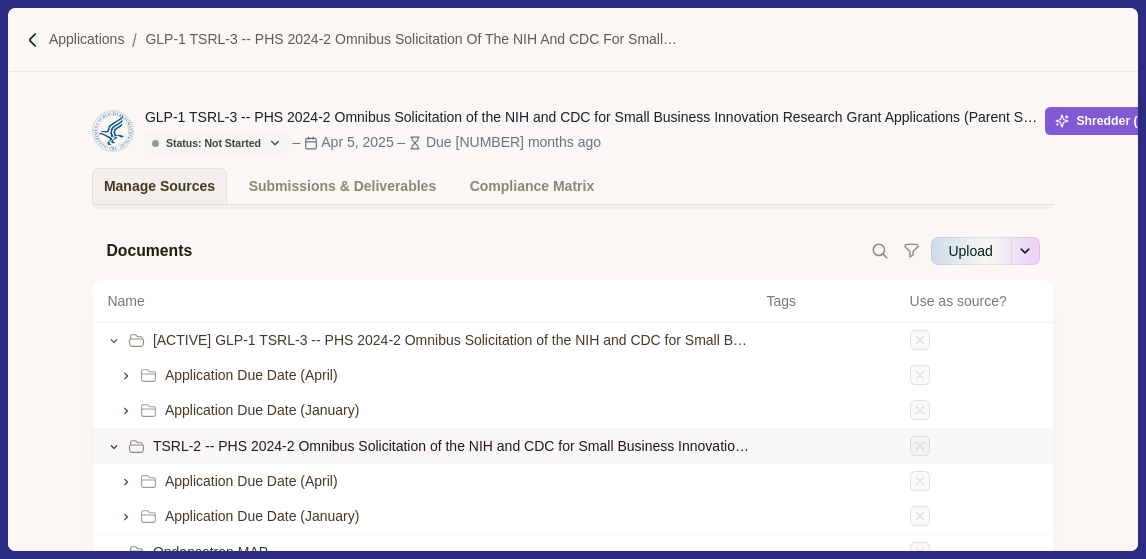 scroll, scrollTop: 66, scrollLeft: 0, axis: vertical 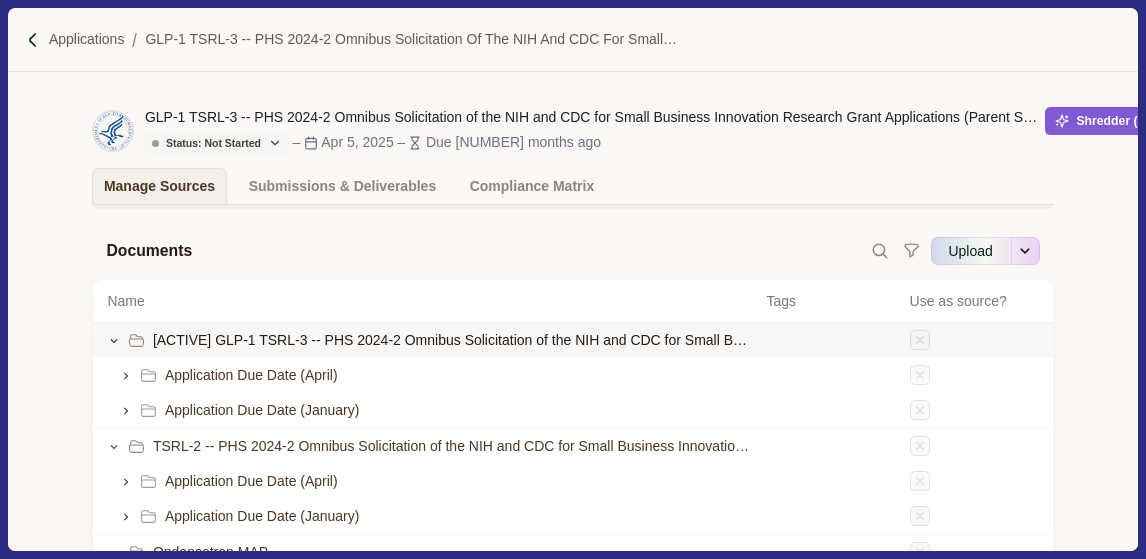 click on "[ACTIVE] GLP-1 TSRL-3 -- PHS [YEAR] Omnibus Solicitation of the NIH and CDC for Small Business Innovation Research Grant Applications (Parent SBIR [R43/R44] Clinical Trial Not Allowed)" at bounding box center (572, 340) 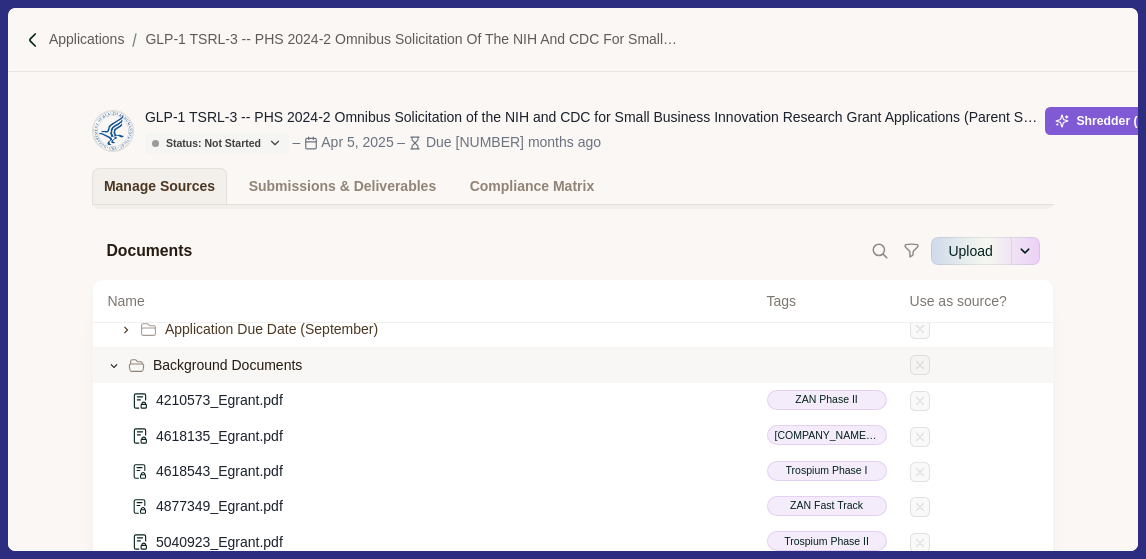 click on "Background Documents" at bounding box center [429, 365] 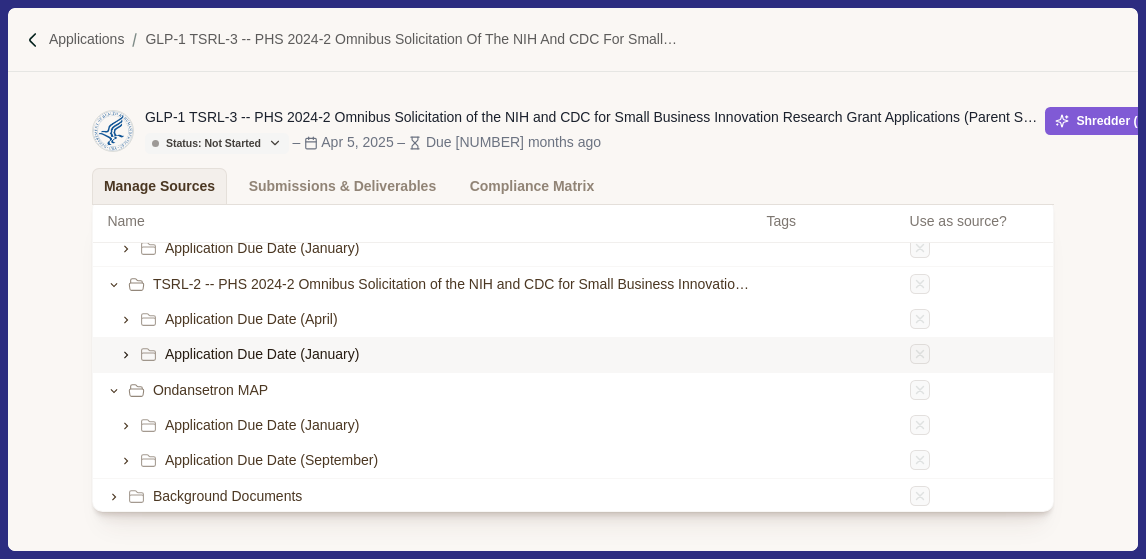 scroll, scrollTop: 221, scrollLeft: 0, axis: vertical 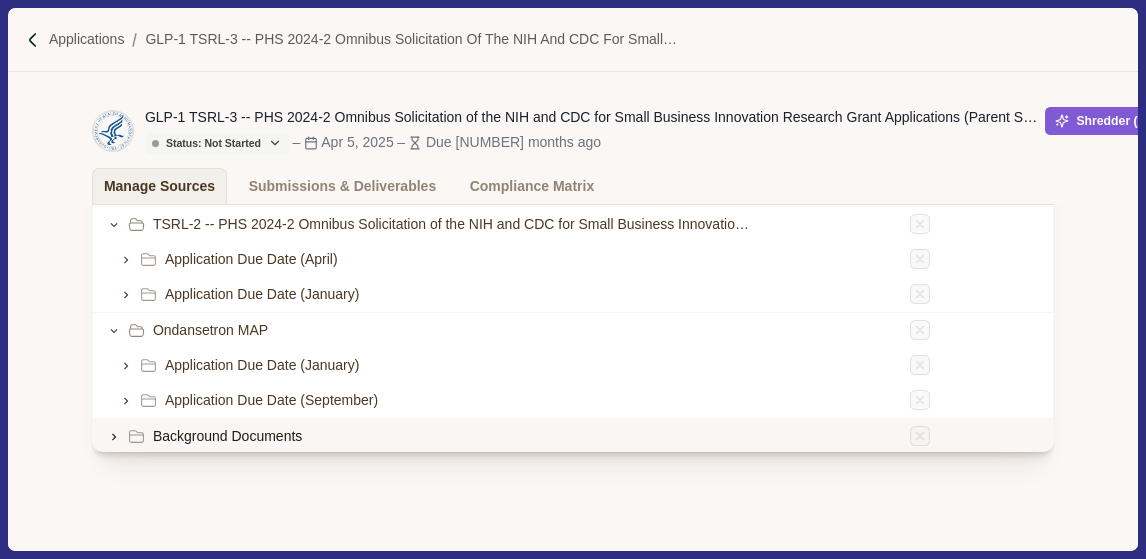 click 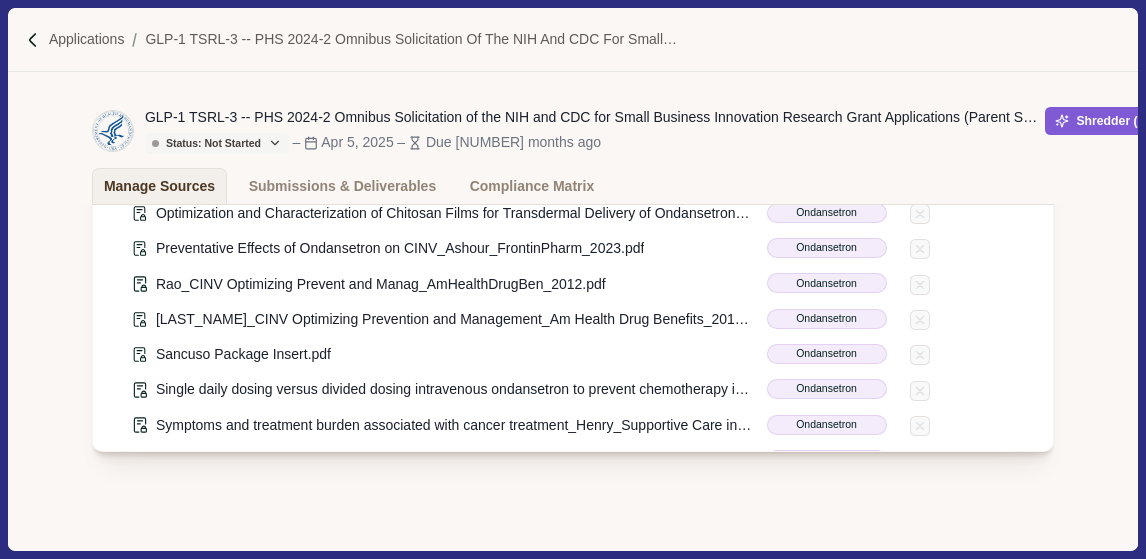 scroll, scrollTop: 1470, scrollLeft: 0, axis: vertical 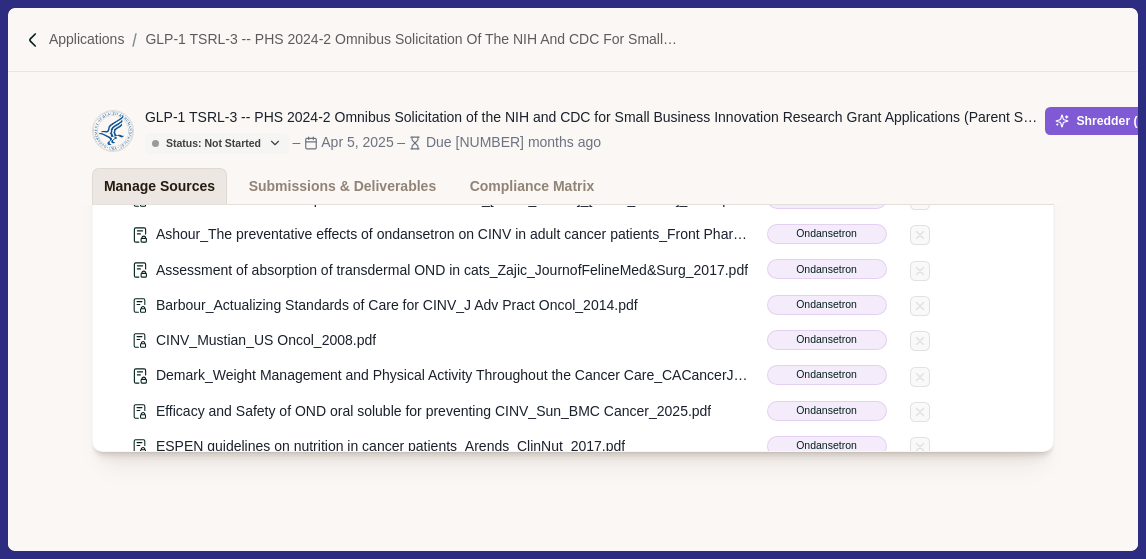 click on "Manage Sources" at bounding box center (159, 186) 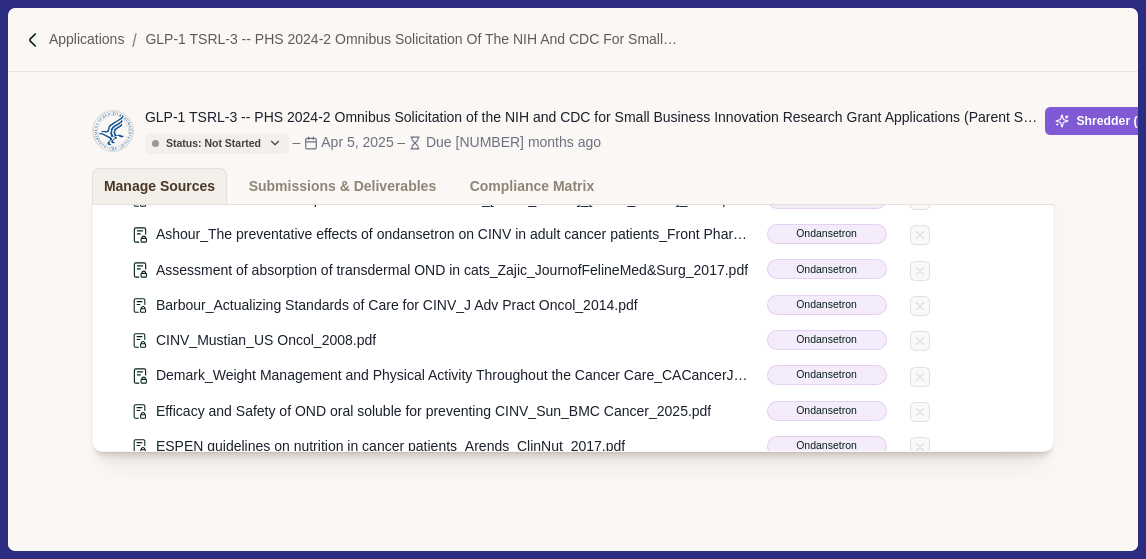 click 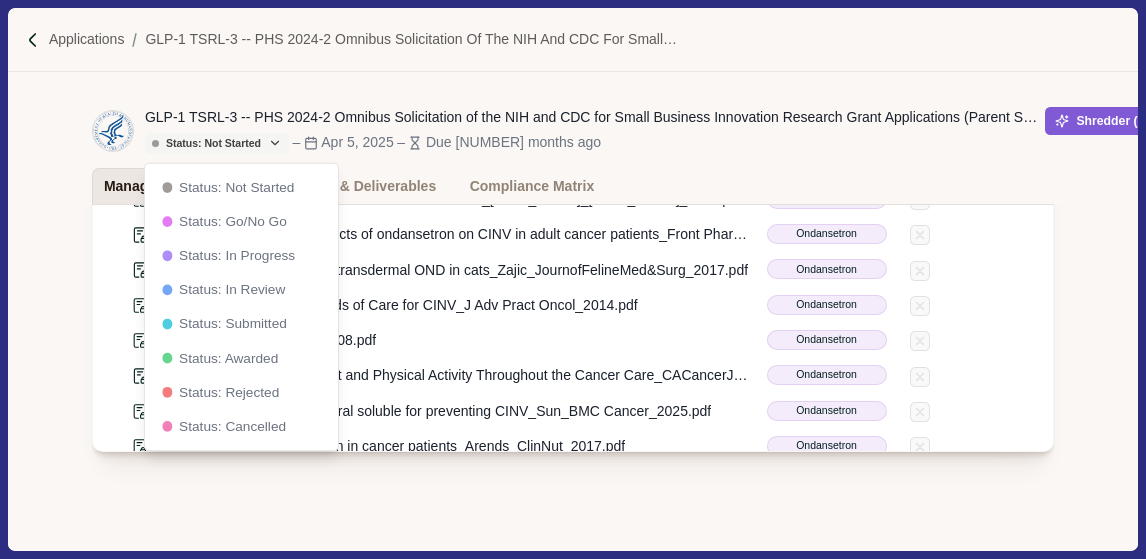 click on "Manage Sources" at bounding box center [159, 186] 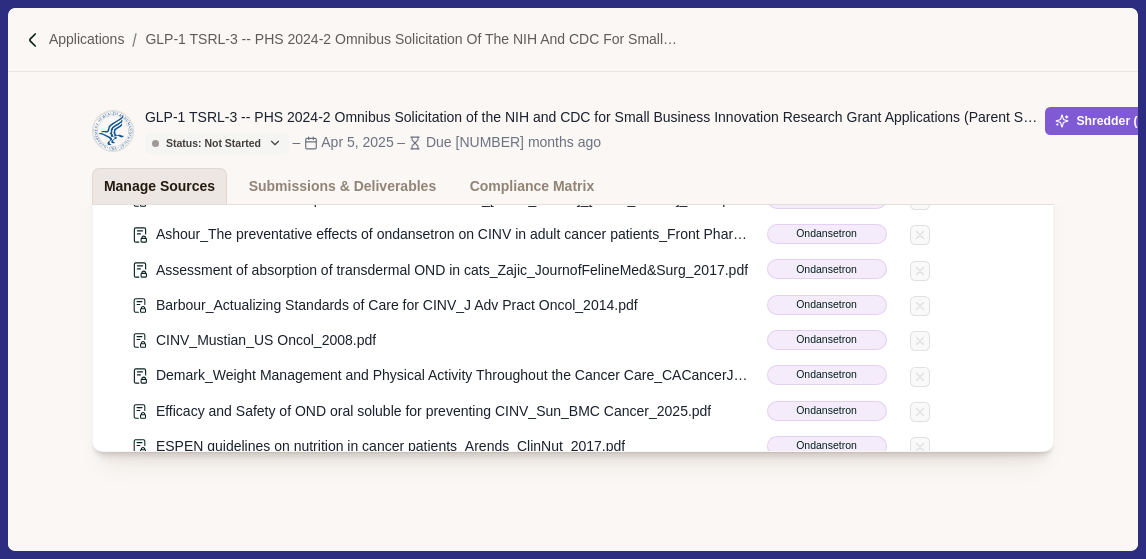 click on "Manage Sources" at bounding box center [159, 186] 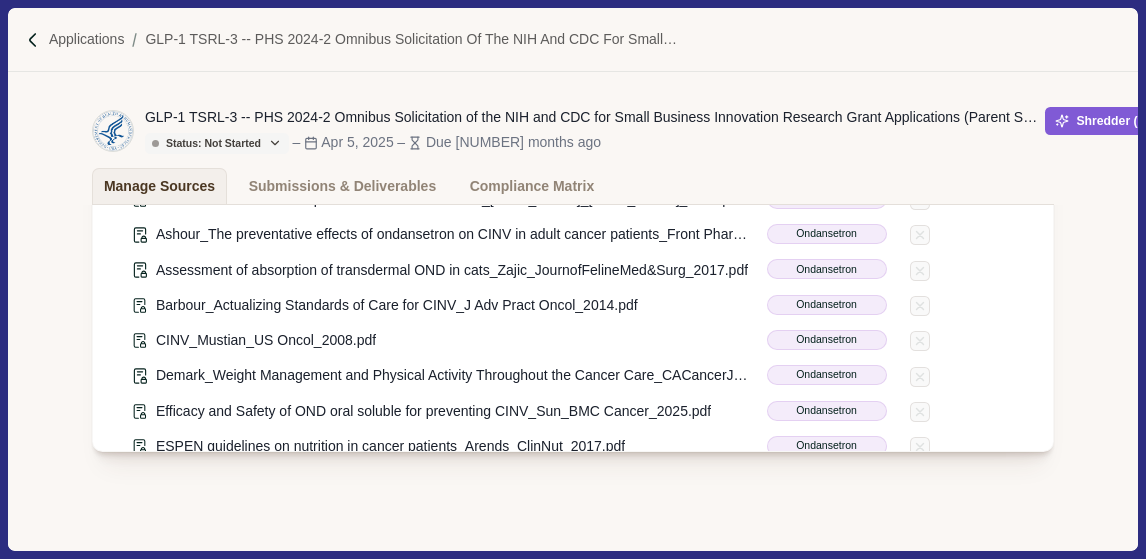 click on "GLP-1 TSRL-3 -- PHS 2024-2 Omnibus Solicitation of the NIH and CDC for Small Business Innovation Research Grant Applications (Parent SBIR [R43/R44] Clinical Trial Not Allowed)" at bounding box center (595, 117) 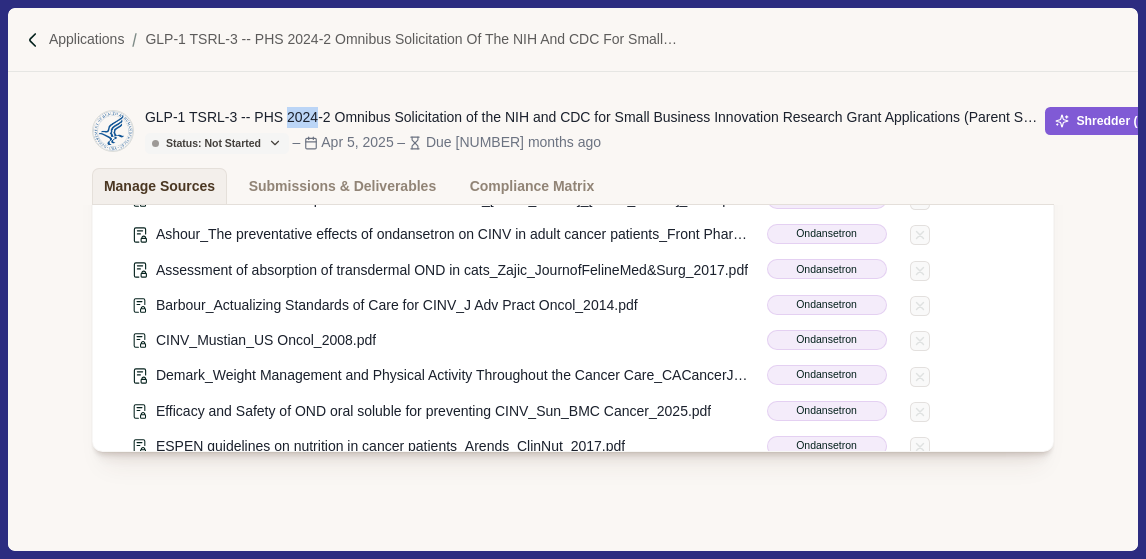 click on "GLP-1 TSRL-3 -- PHS 2024-2 Omnibus Solicitation of the NIH and CDC for Small Business Innovation Research Grant Applications (Parent SBIR [R43/R44] Clinical Trial Not Allowed)" at bounding box center (595, 117) 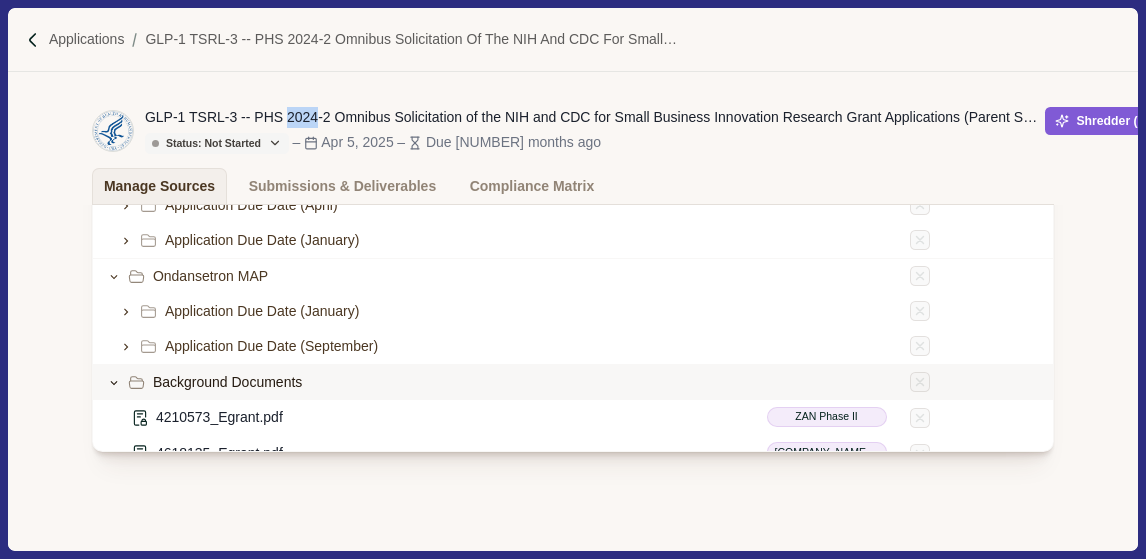 scroll, scrollTop: 146, scrollLeft: 0, axis: vertical 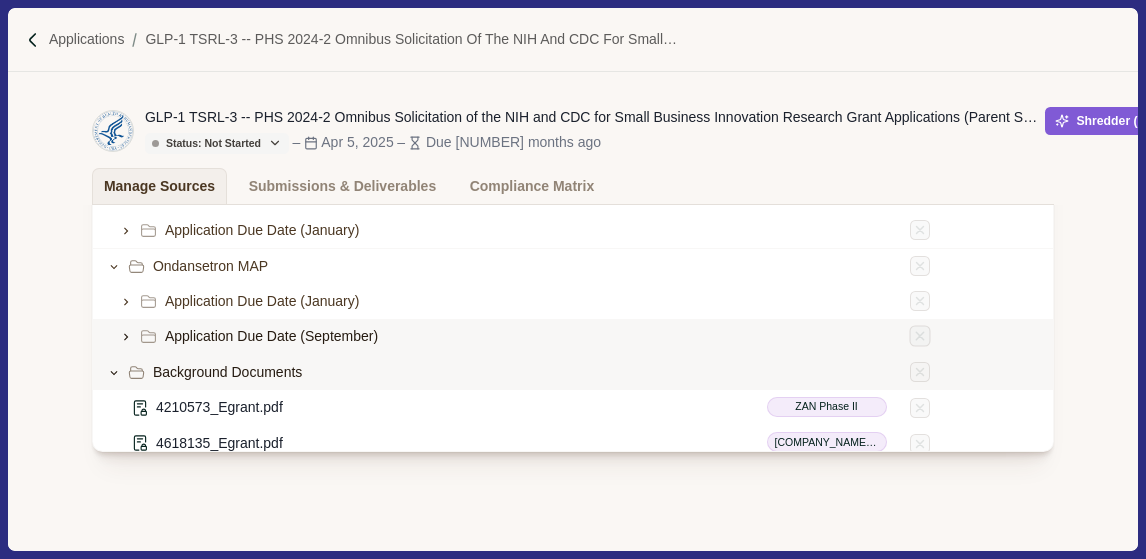 click 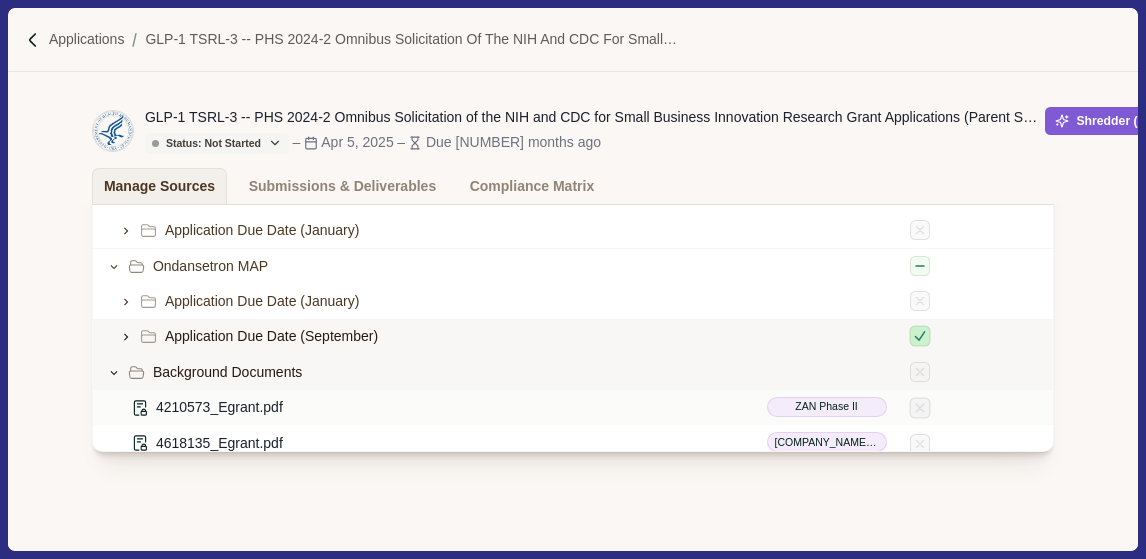 click 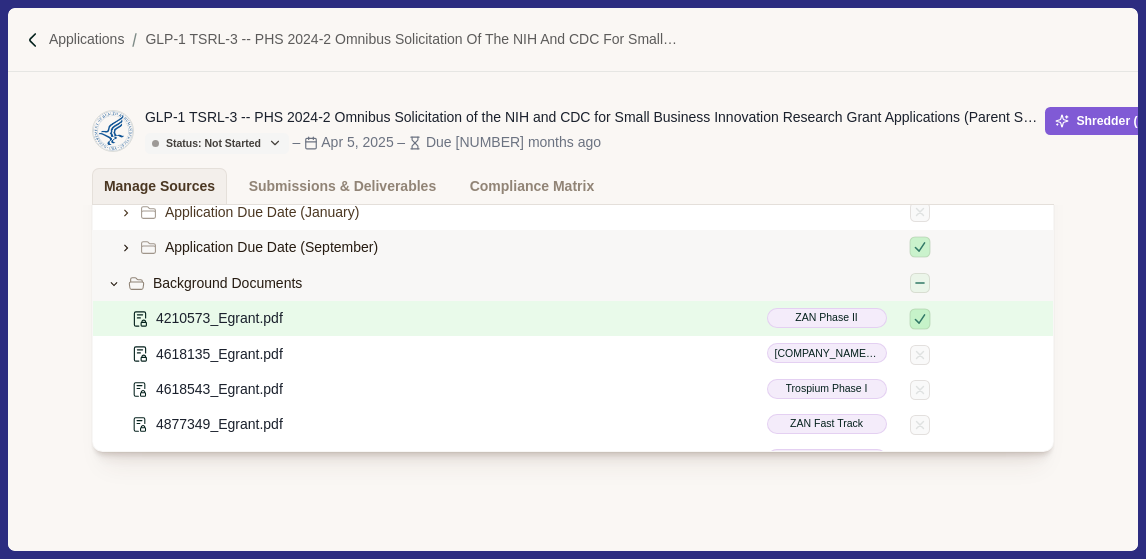 scroll, scrollTop: 313, scrollLeft: 0, axis: vertical 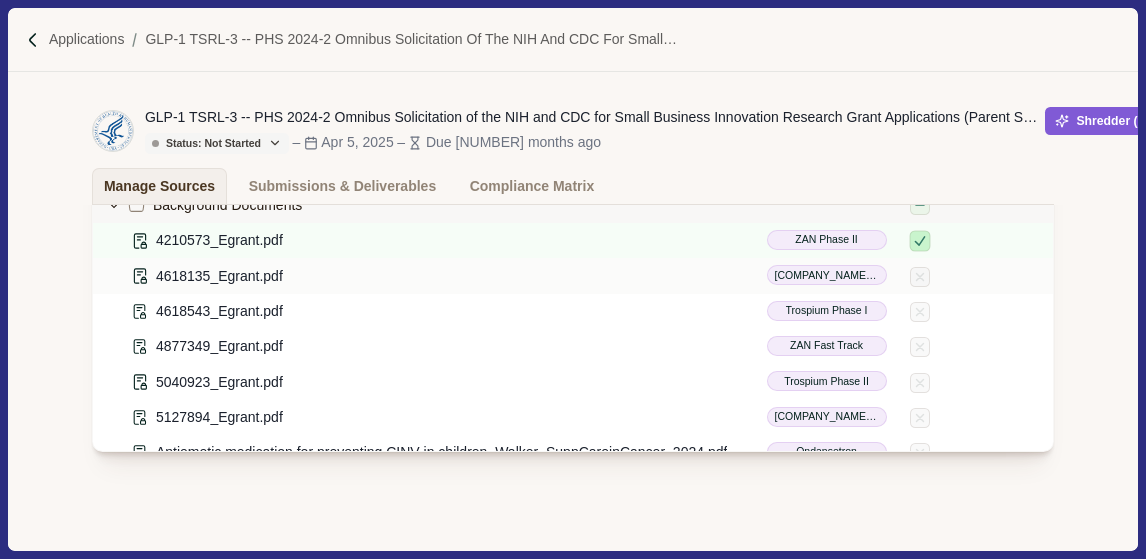 click on "4618135_Egrant.pdf ZAN Phase IIB" at bounding box center (572, 275) 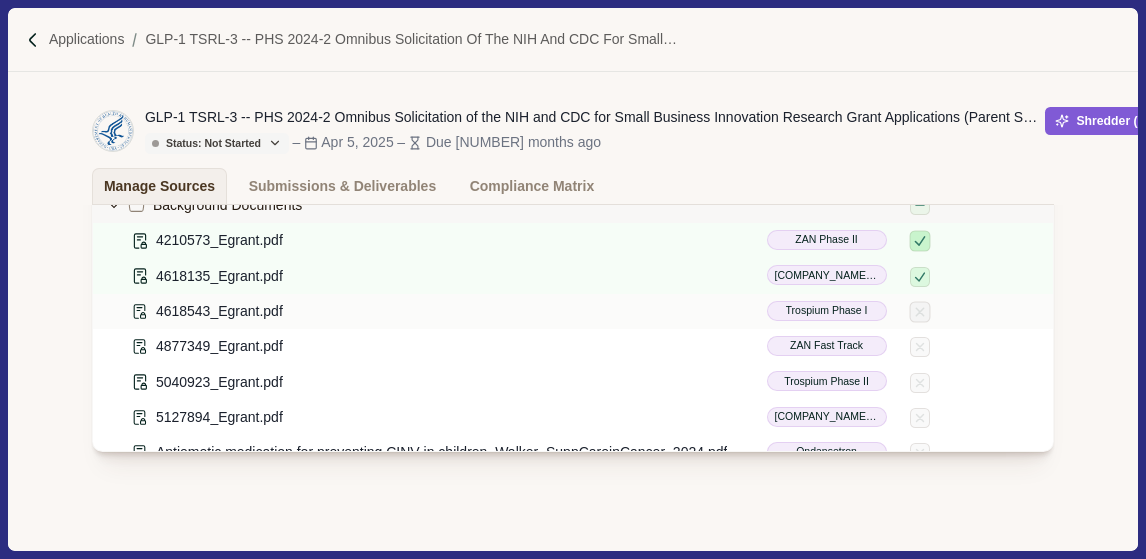 click 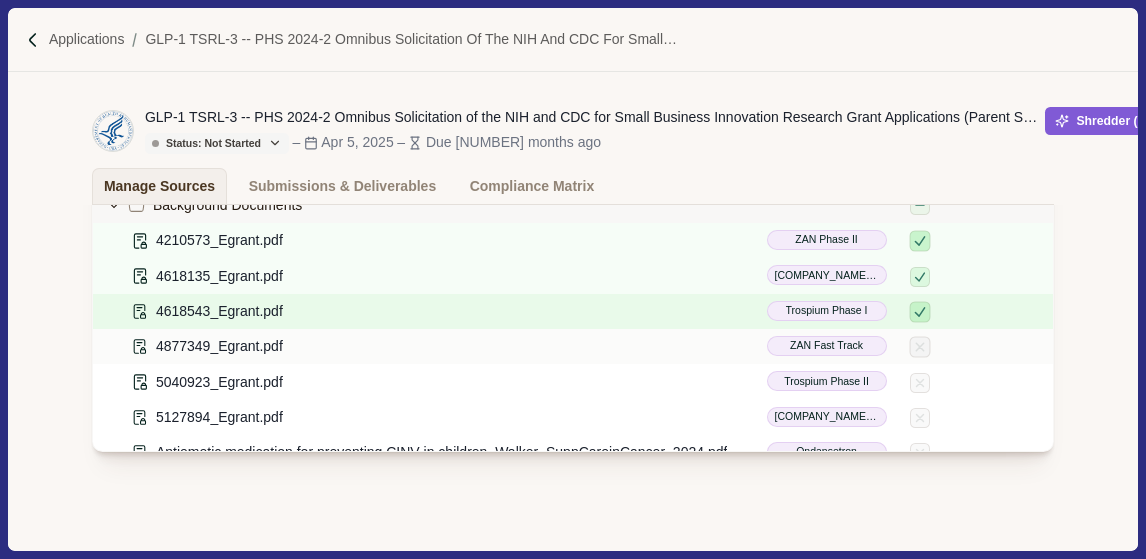 click 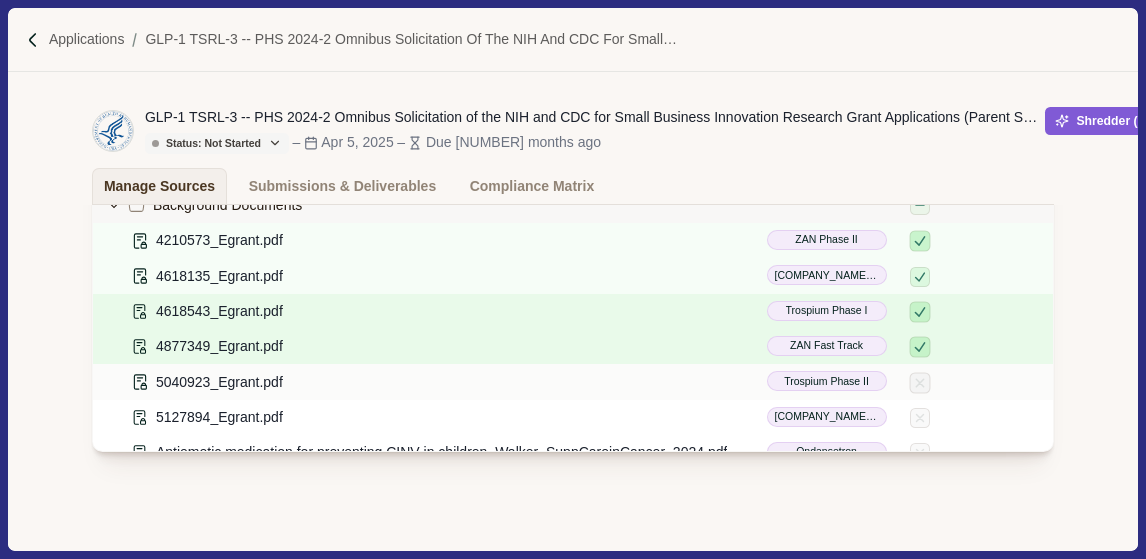 click 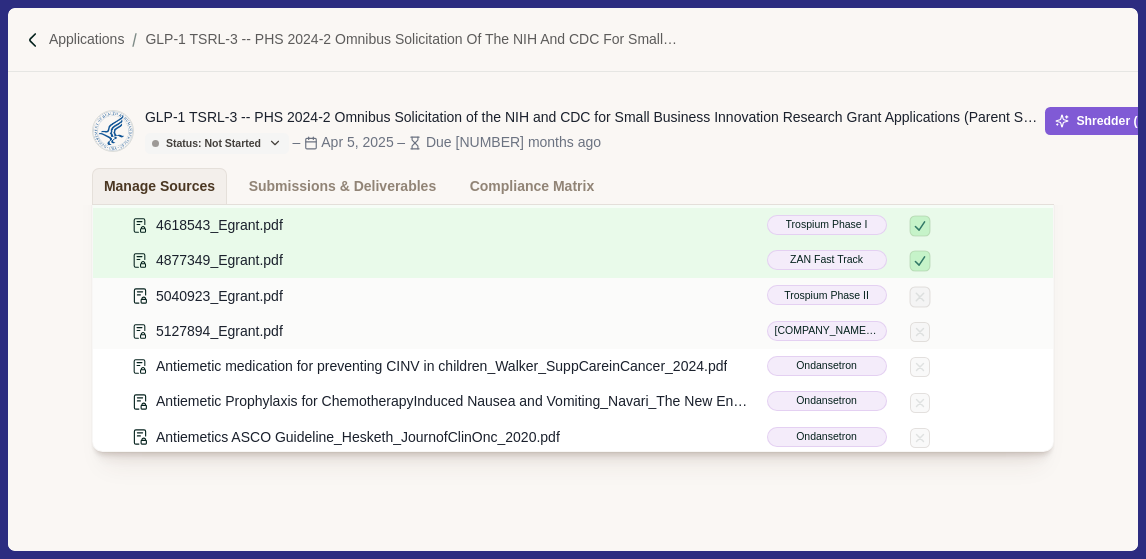 scroll, scrollTop: 400, scrollLeft: 0, axis: vertical 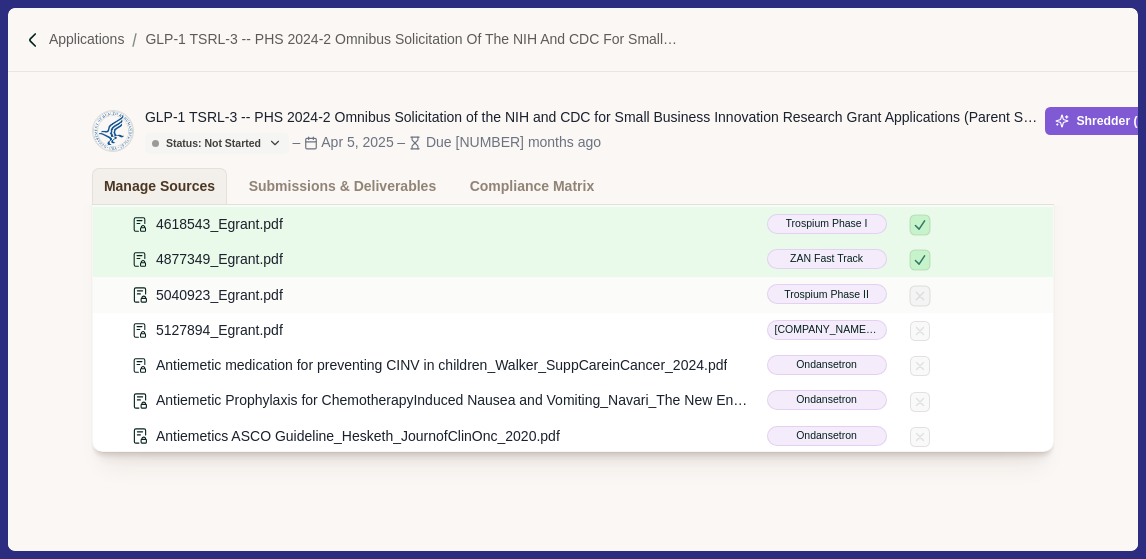 click 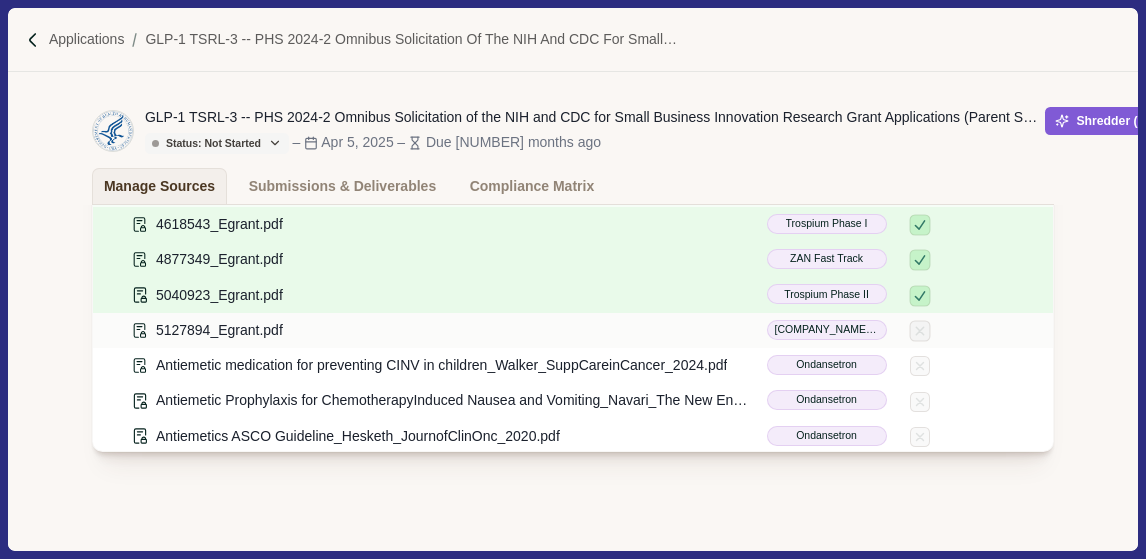 click 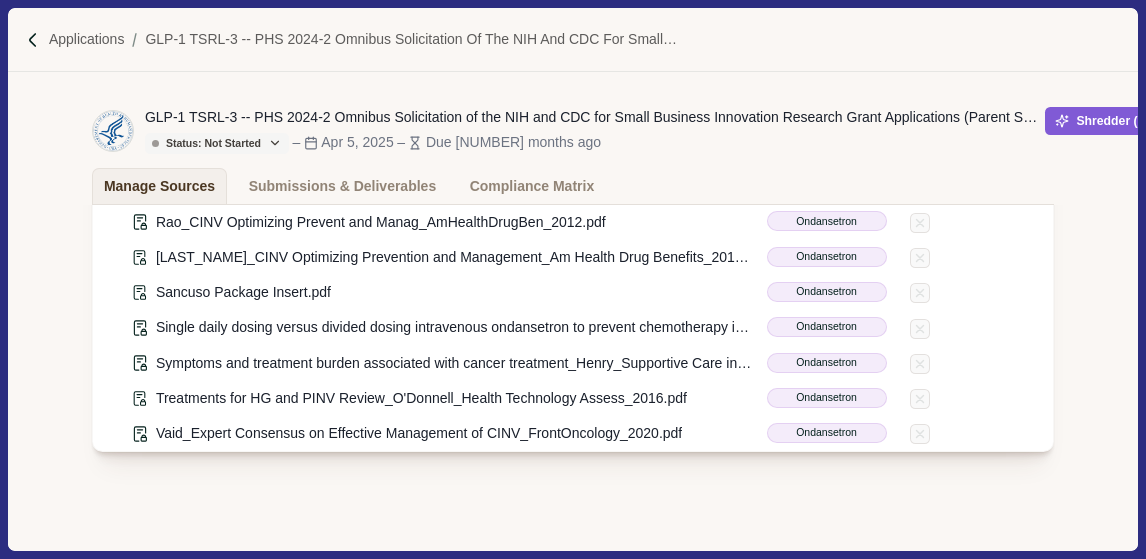 scroll, scrollTop: 1470, scrollLeft: 0, axis: vertical 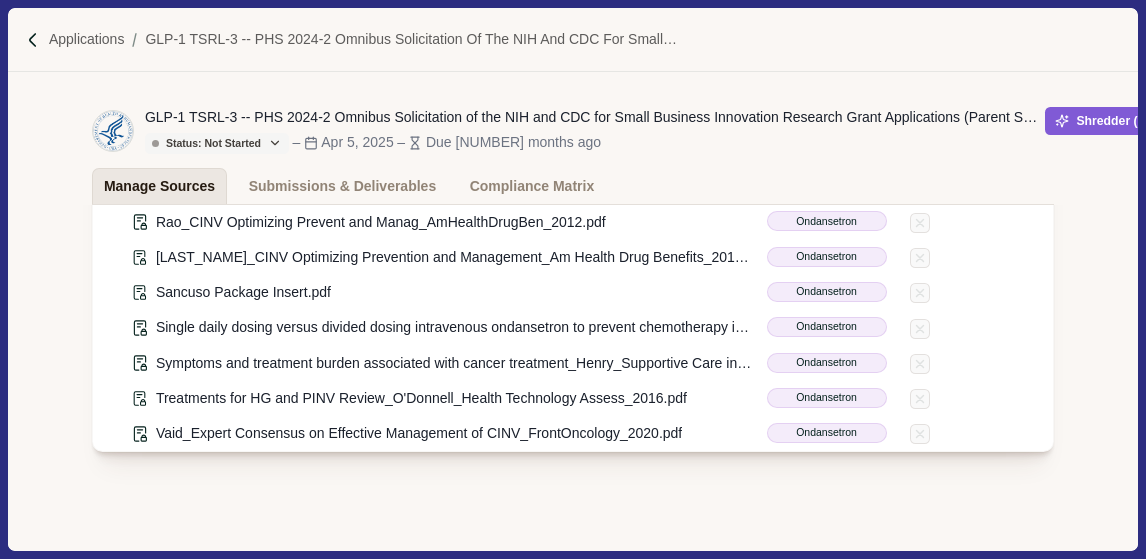 click on "Manage Sources" at bounding box center [159, 186] 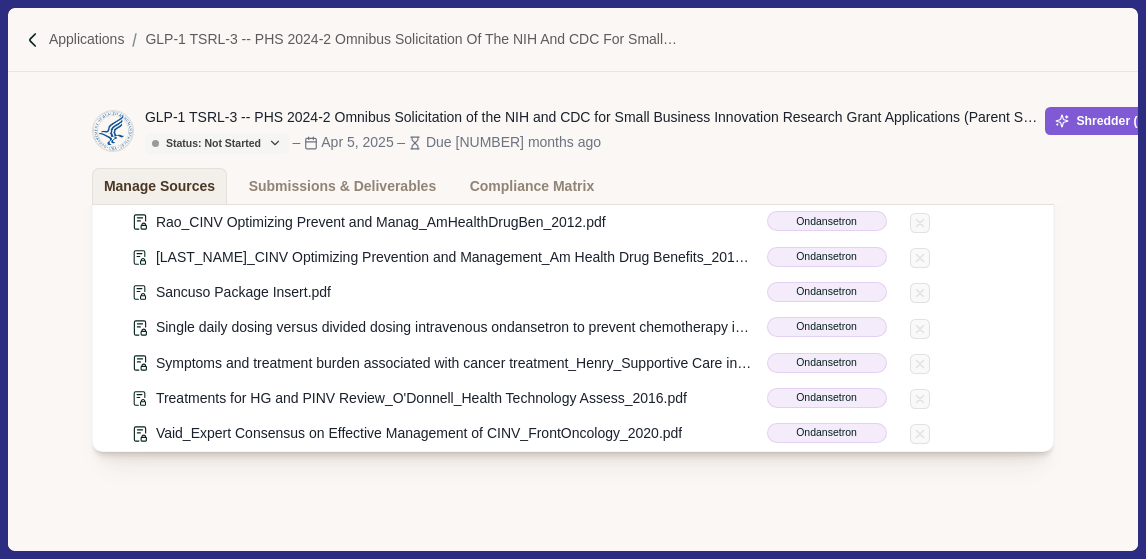 click on "GLP-1 TSRL-3 -- PHS 2024-2 Omnibus Solicitation of the NIH and CDC for Small Business Innovation Research Grant Applications (Parent SBIR [R43/R44] Clinical Trial Not Allowed)" at bounding box center [595, 117] 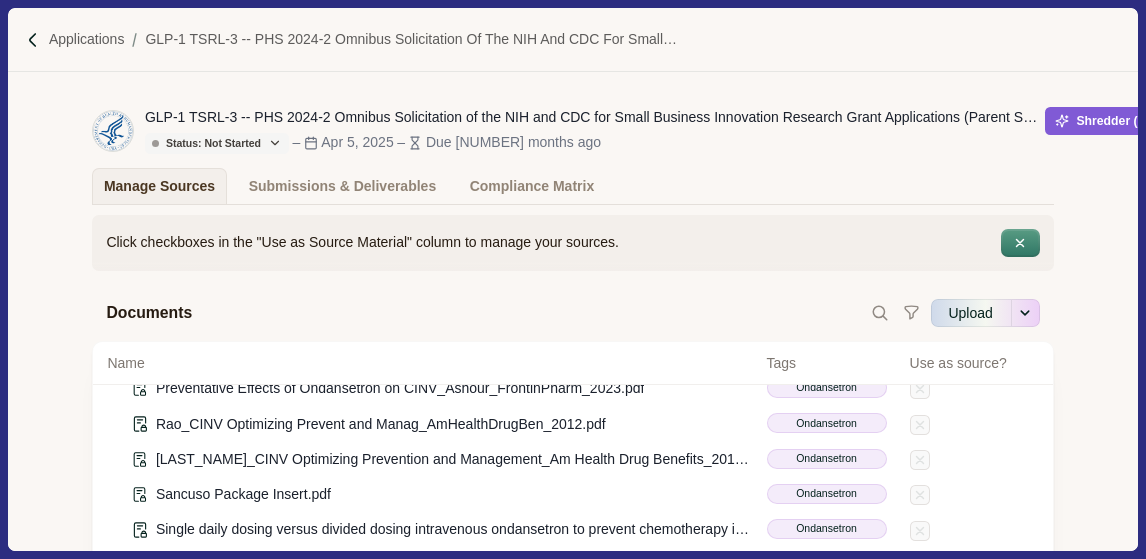 scroll, scrollTop: 0, scrollLeft: 0, axis: both 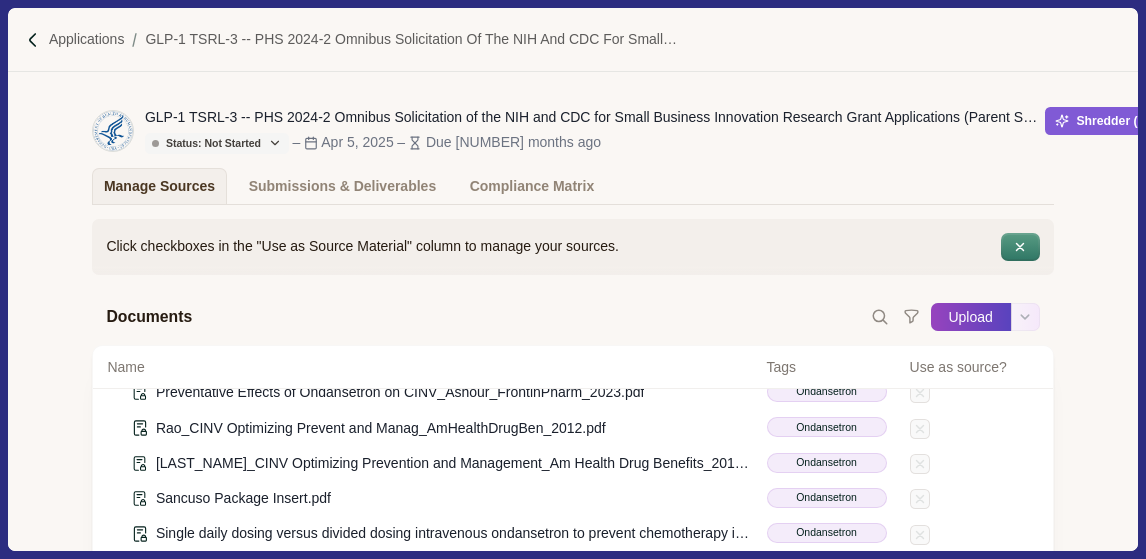 click on "Upload" at bounding box center (971, 317) 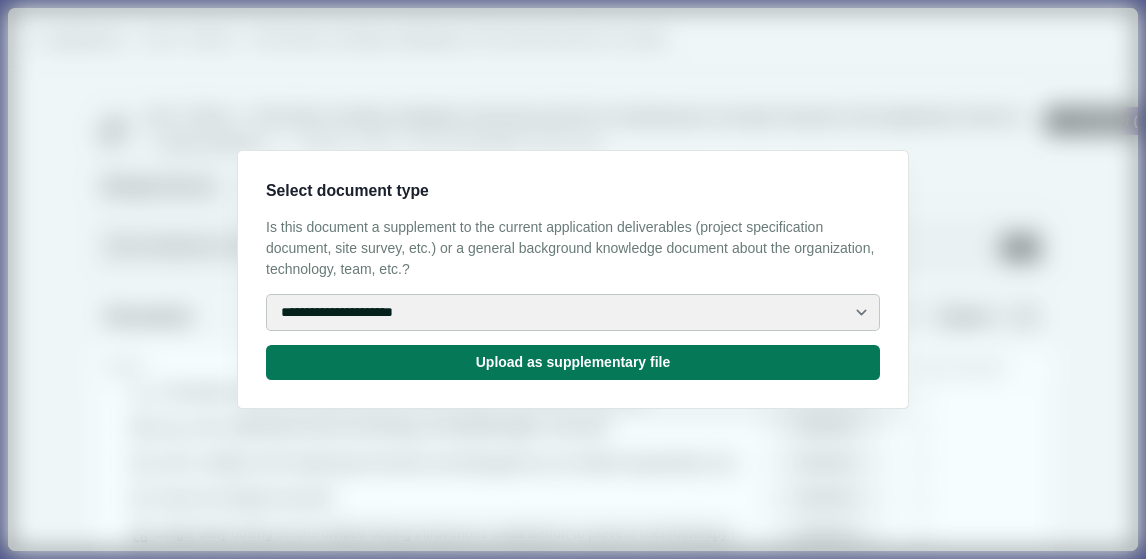 click on "**********" at bounding box center [573, 312] 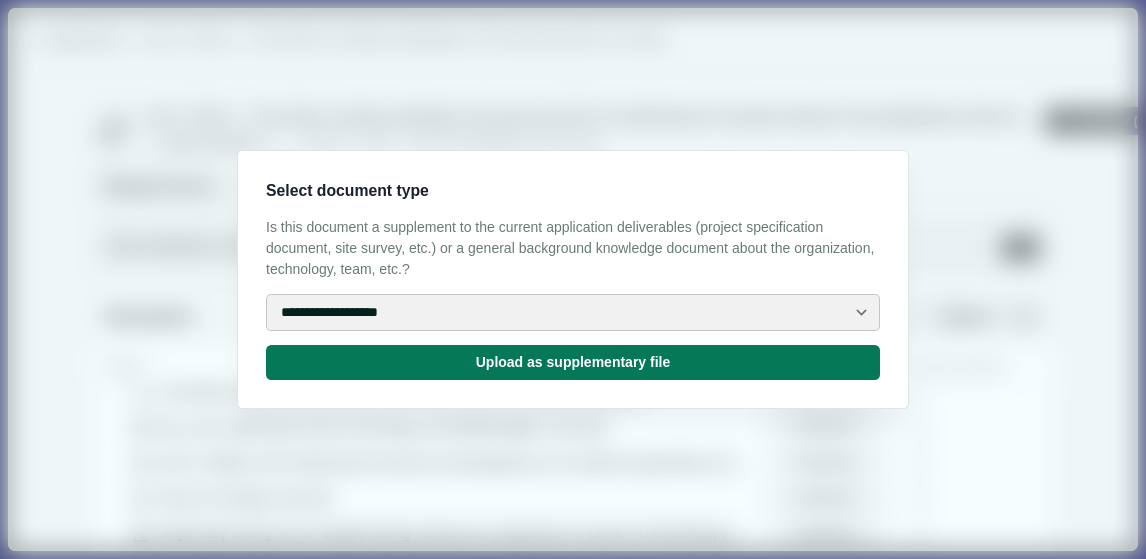 click on "**********" at bounding box center (573, 312) 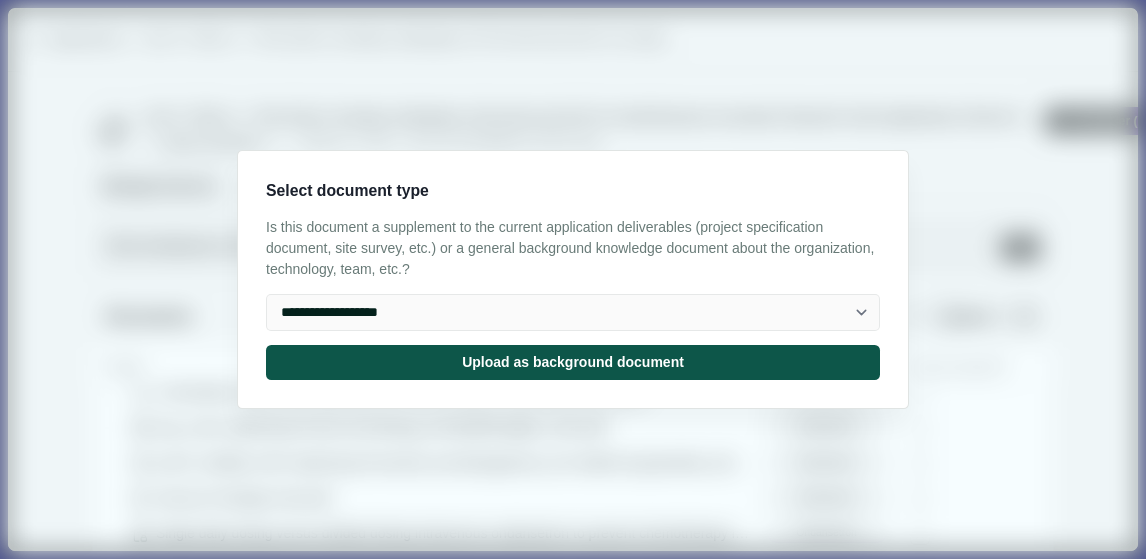 click on "Upload   as background document" at bounding box center (573, 362) 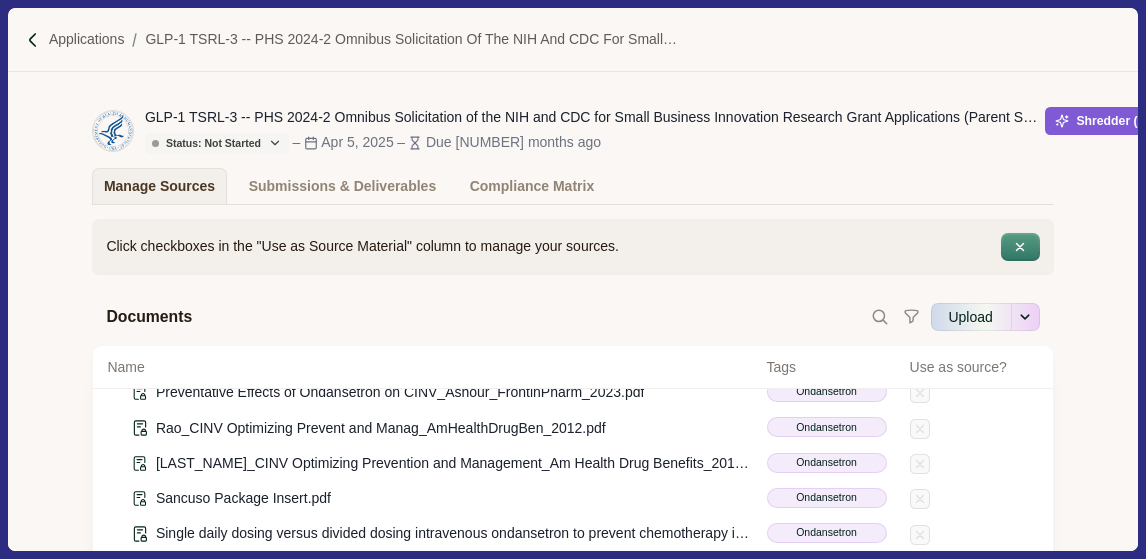 type 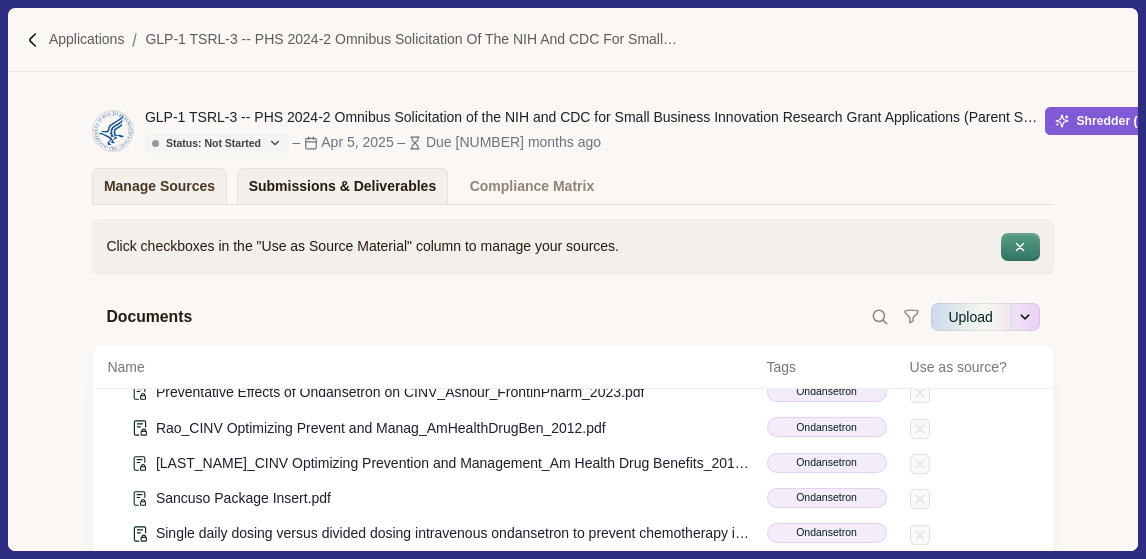 type 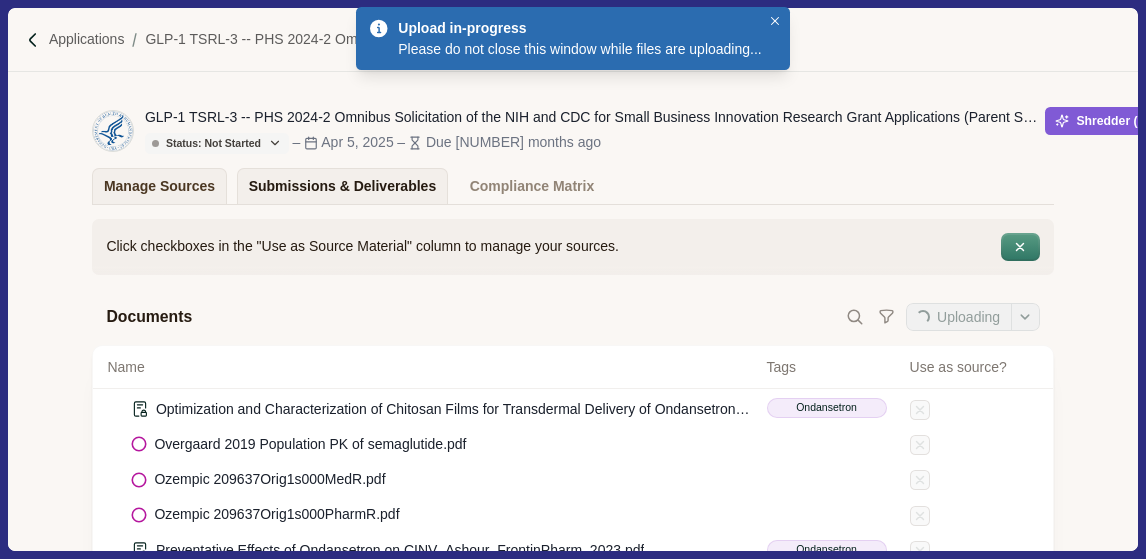 scroll, scrollTop: 2017, scrollLeft: 0, axis: vertical 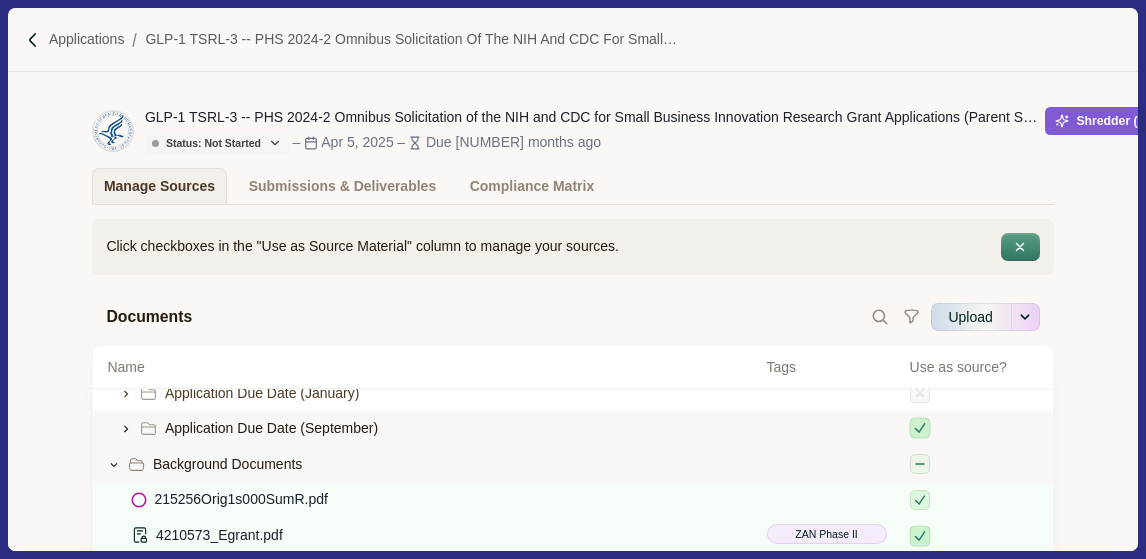 click 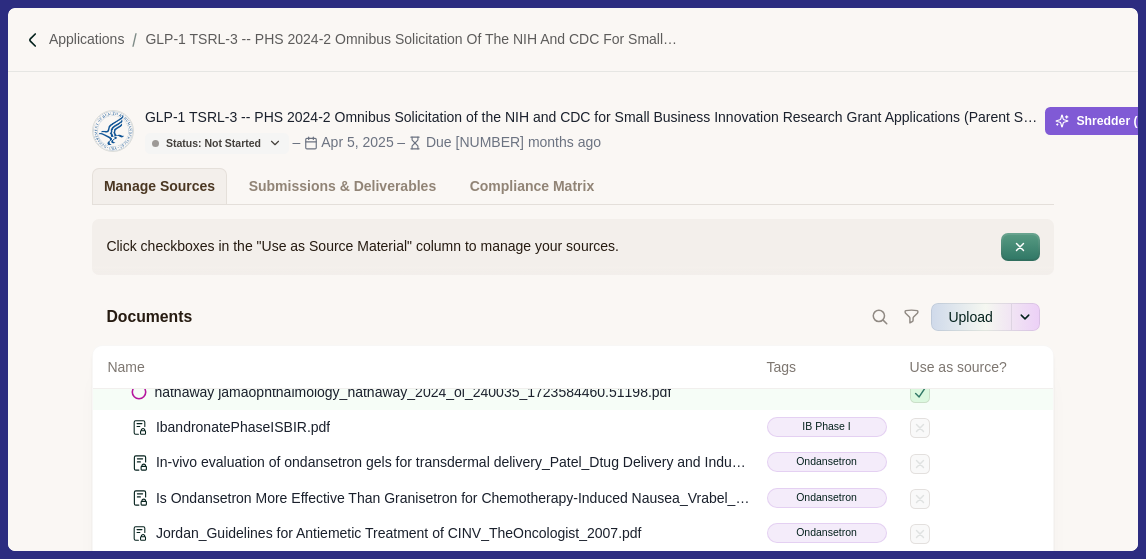 scroll, scrollTop: 1246, scrollLeft: 0, axis: vertical 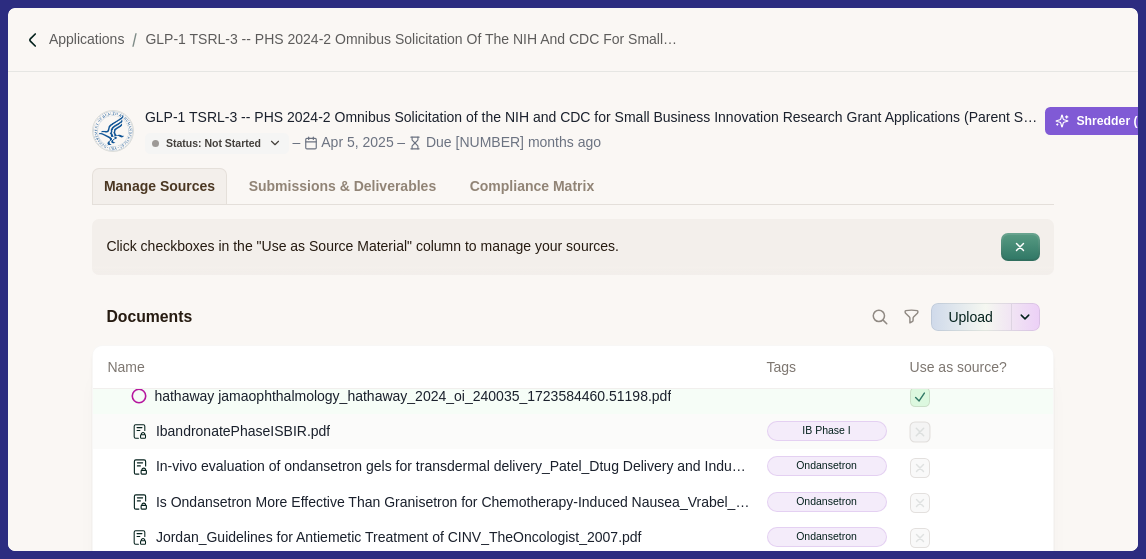 click 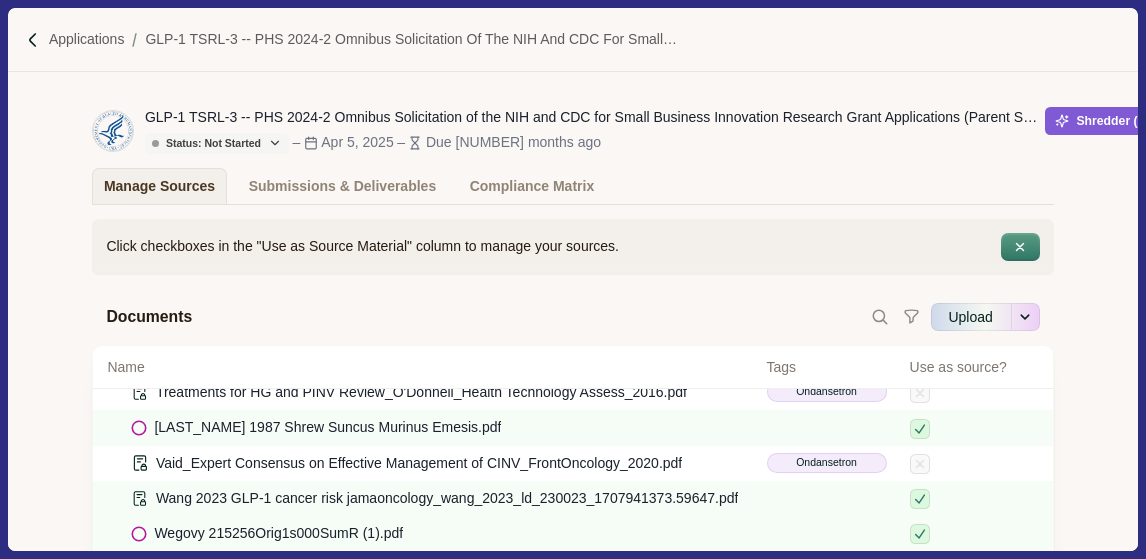 scroll, scrollTop: 2564, scrollLeft: 0, axis: vertical 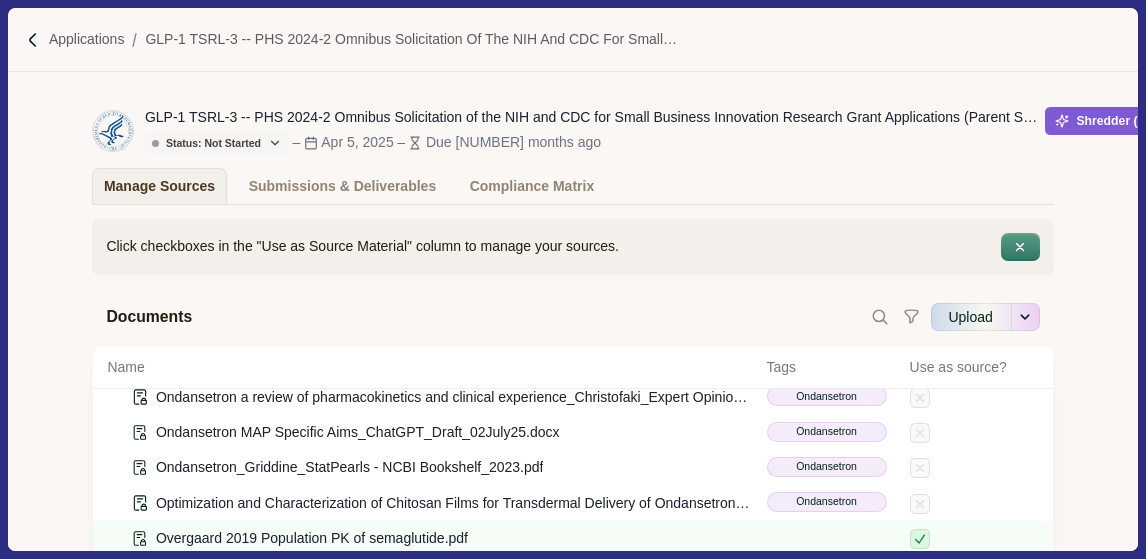 click on "Ondansetron a review of pharmacokinetics and clinical experience_Christofaki_Expert Opinion on Drug Metabolism & Toxicology_2014.pdf" at bounding box center (454, 397) 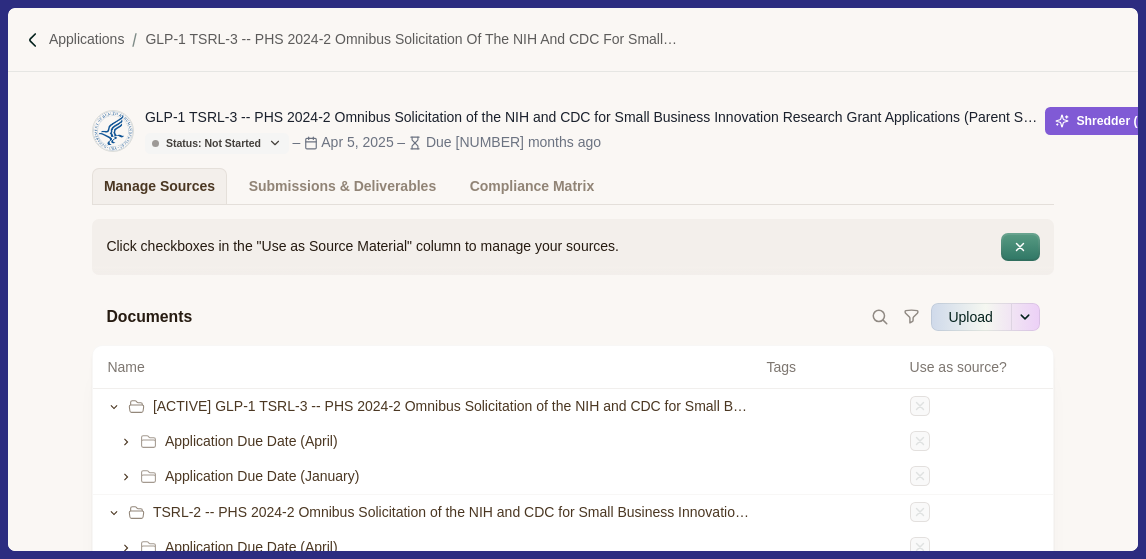 scroll, scrollTop: 0, scrollLeft: 0, axis: both 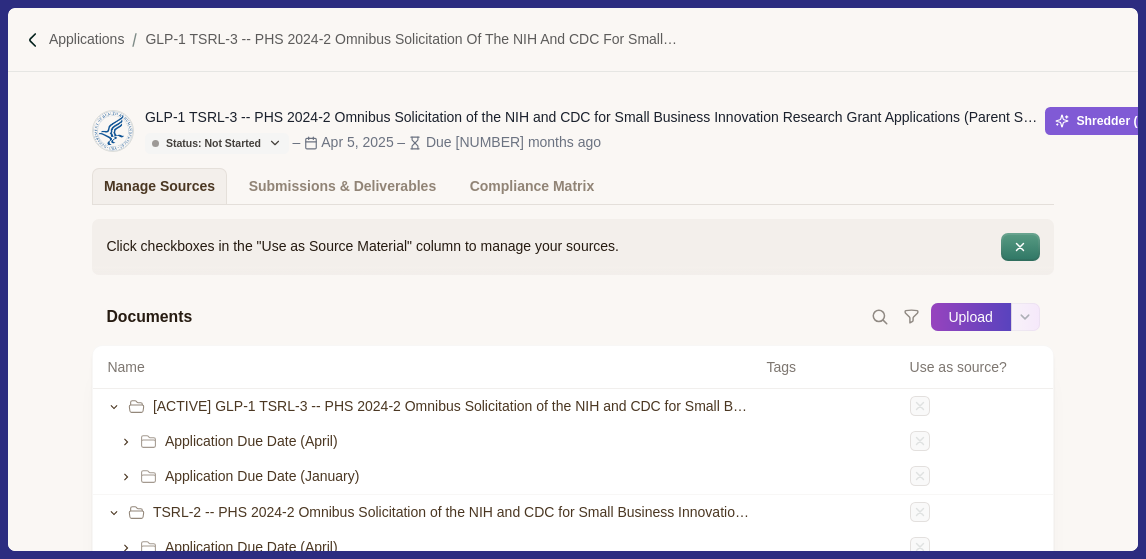 drag, startPoint x: 958, startPoint y: 319, endPoint x: 969, endPoint y: 320, distance: 11.045361 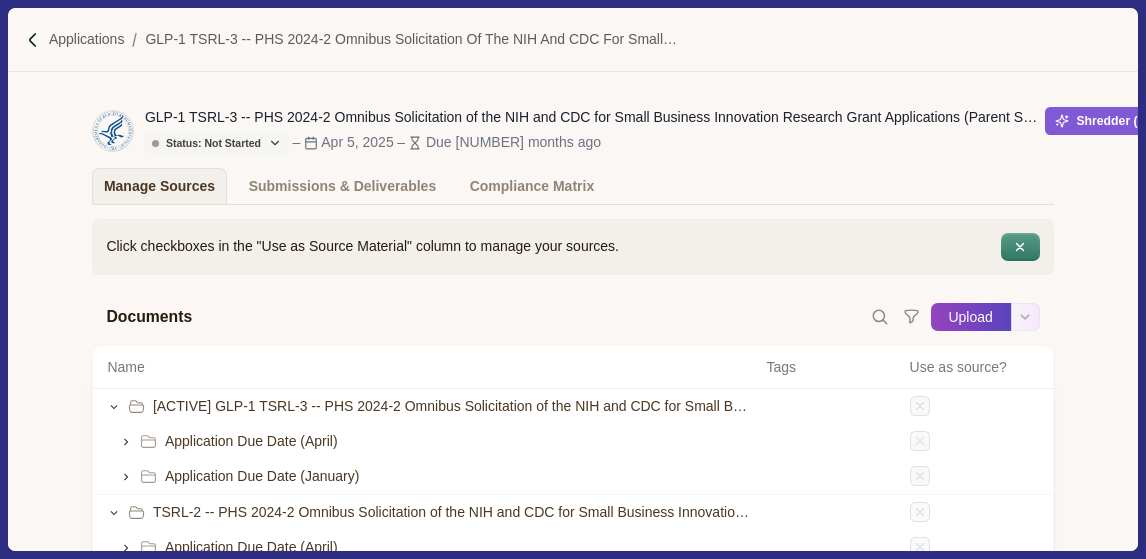 select on "**********" 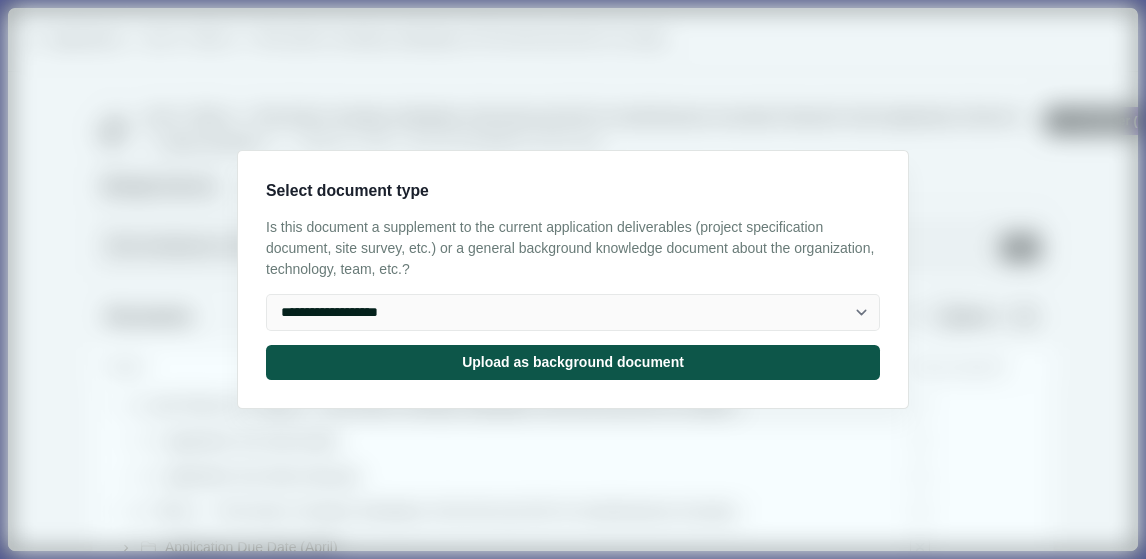 click on "Upload   as background document" at bounding box center [573, 362] 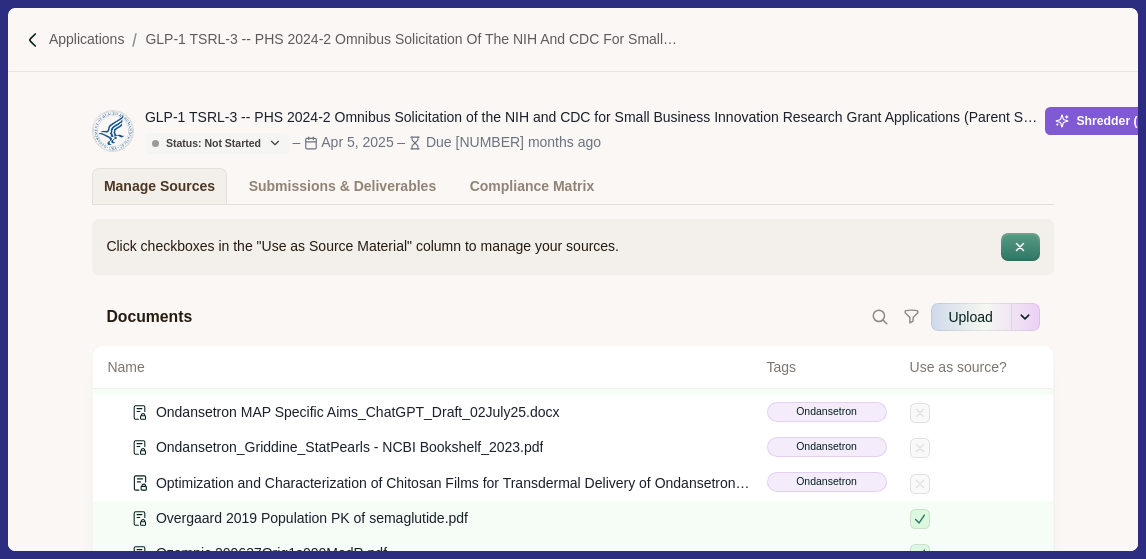 scroll, scrollTop: 1720, scrollLeft: 0, axis: vertical 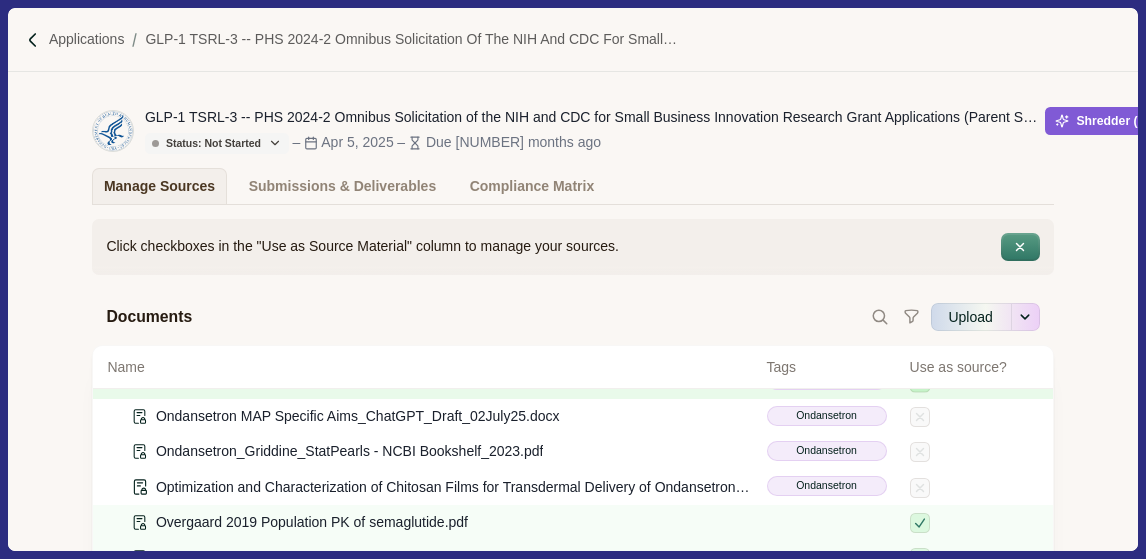 click 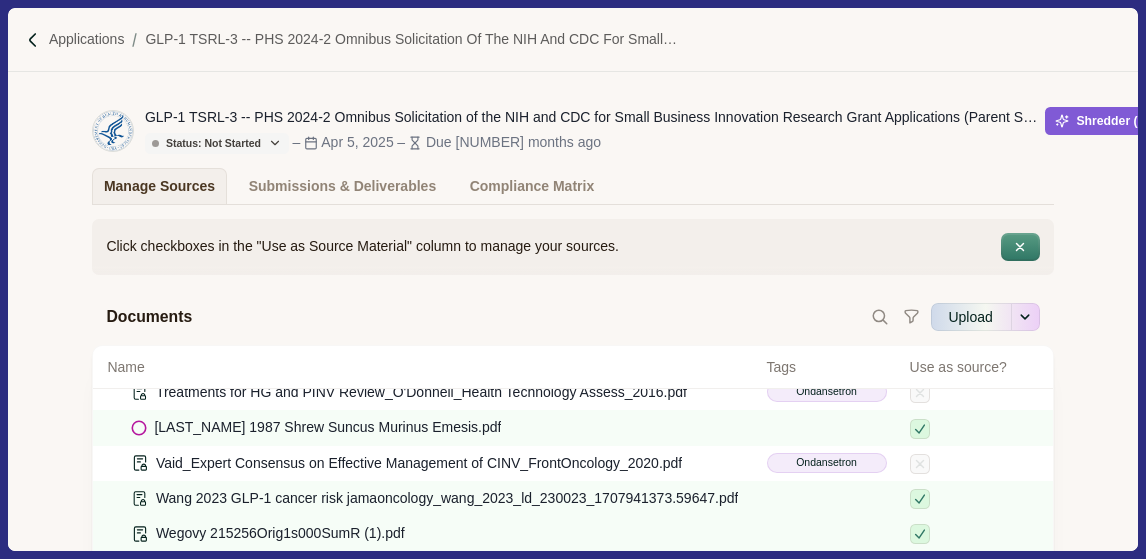 scroll, scrollTop: 2564, scrollLeft: 0, axis: vertical 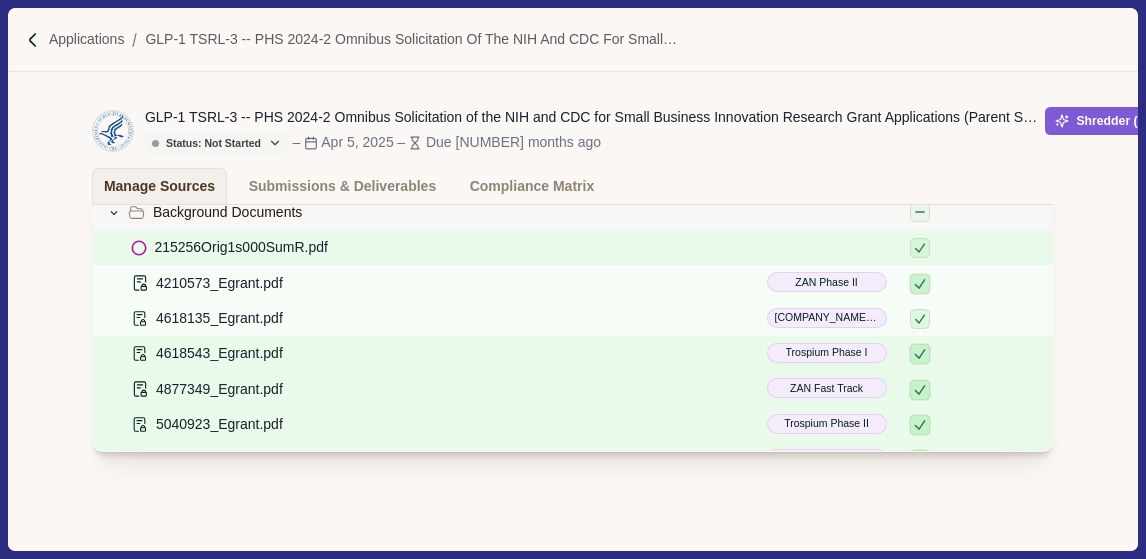 click at bounding box center [831, 247] 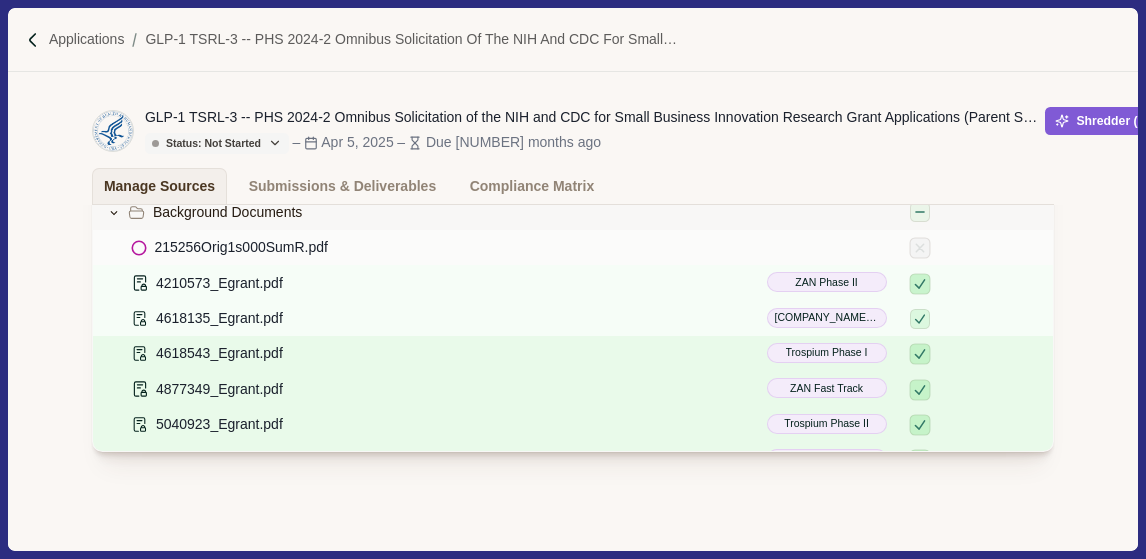 click 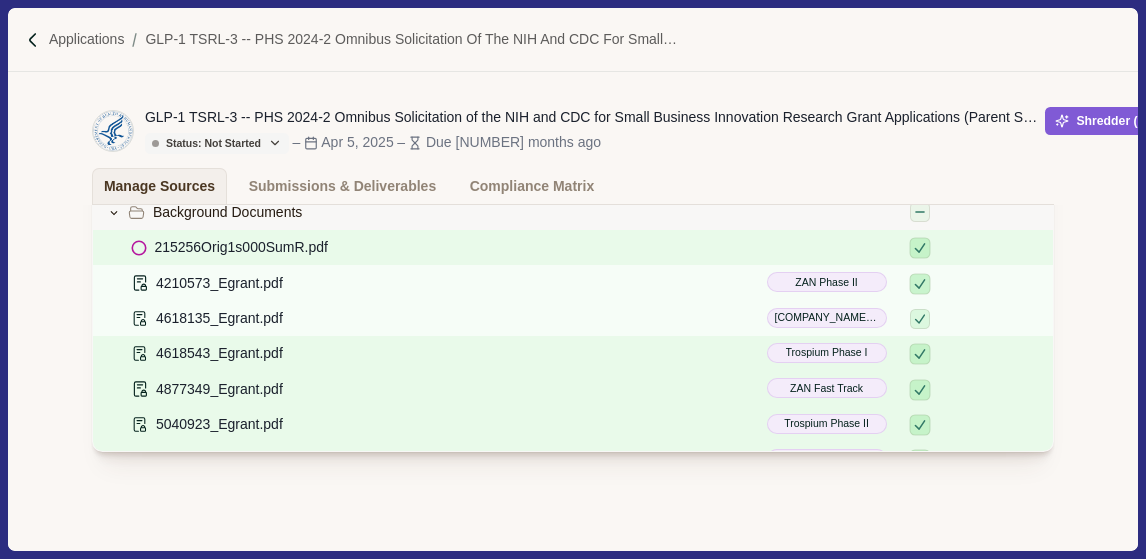 drag, startPoint x: 264, startPoint y: 233, endPoint x: 241, endPoint y: 235, distance: 23.086792 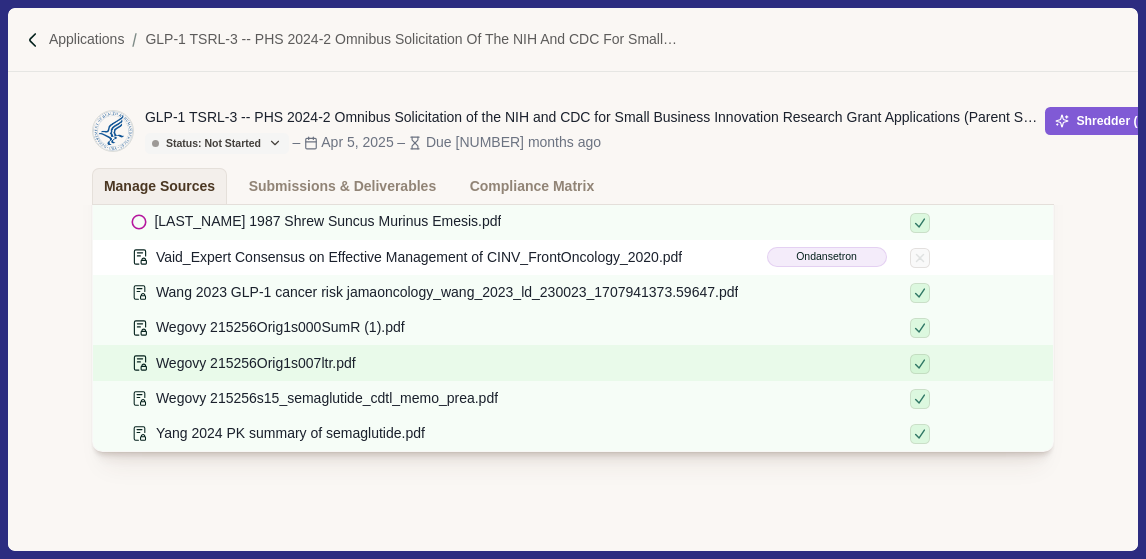 scroll, scrollTop: 2564, scrollLeft: 0, axis: vertical 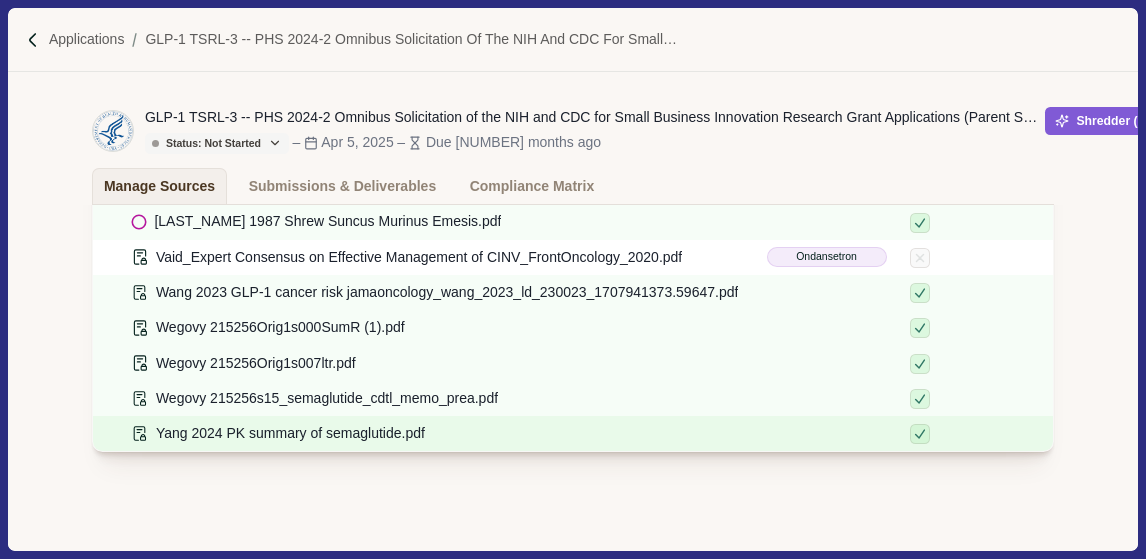 drag, startPoint x: 792, startPoint y: 419, endPoint x: 754, endPoint y: 421, distance: 38.052597 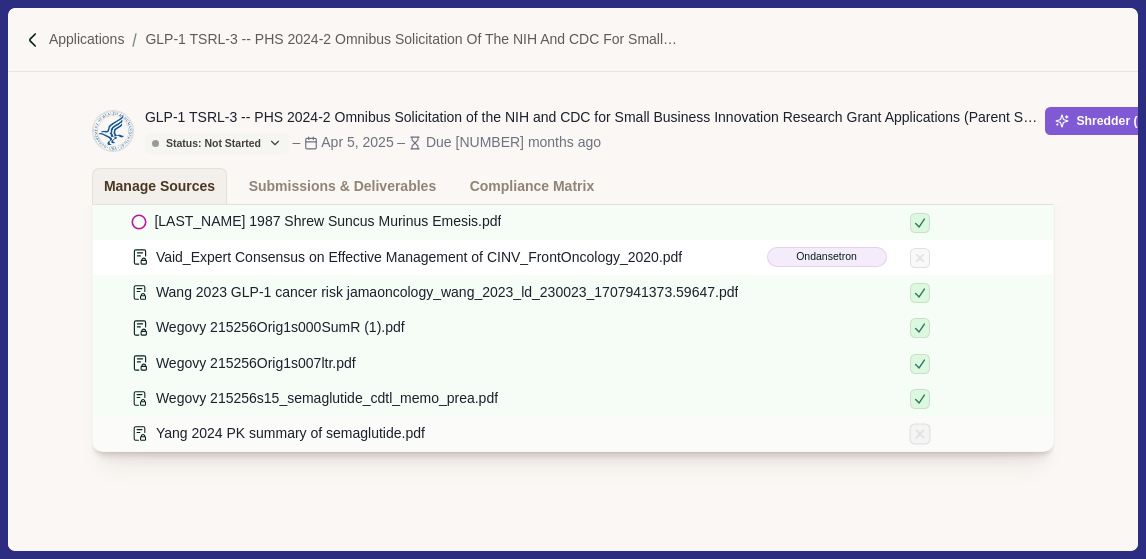 click 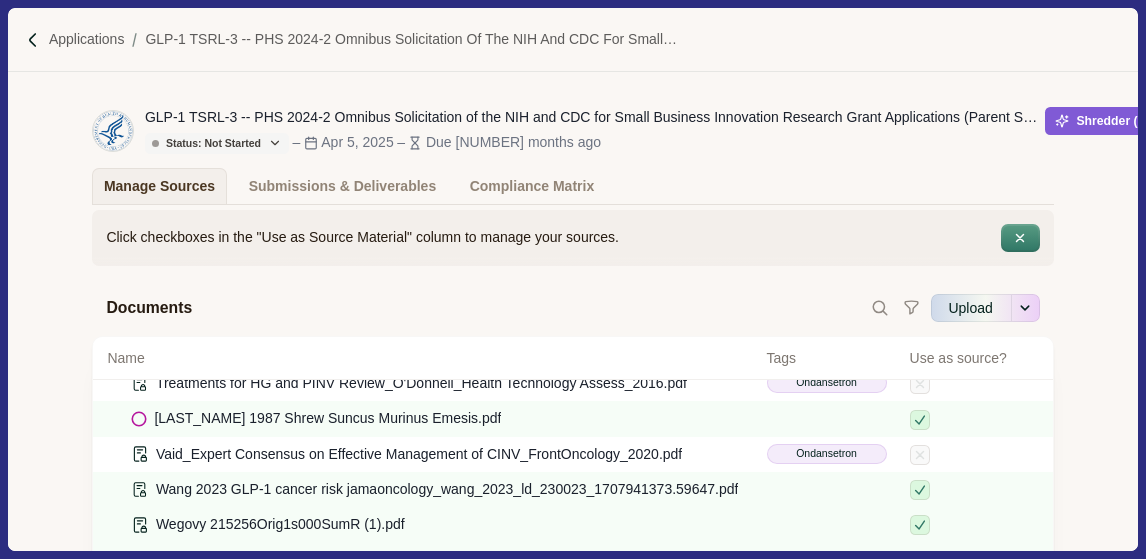 scroll, scrollTop: 0, scrollLeft: 0, axis: both 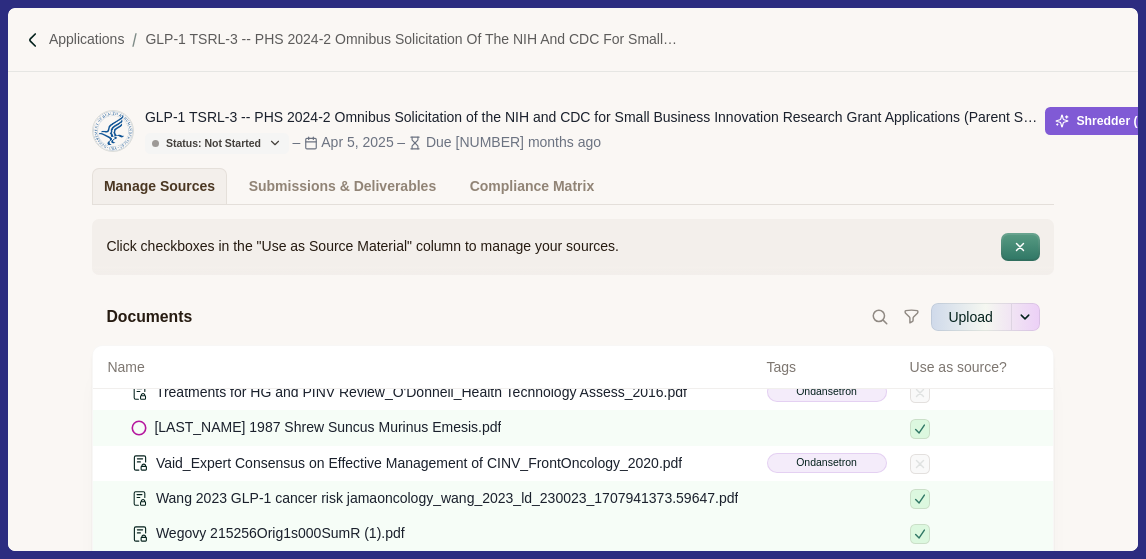 click on "Tags" at bounding box center (831, 367) 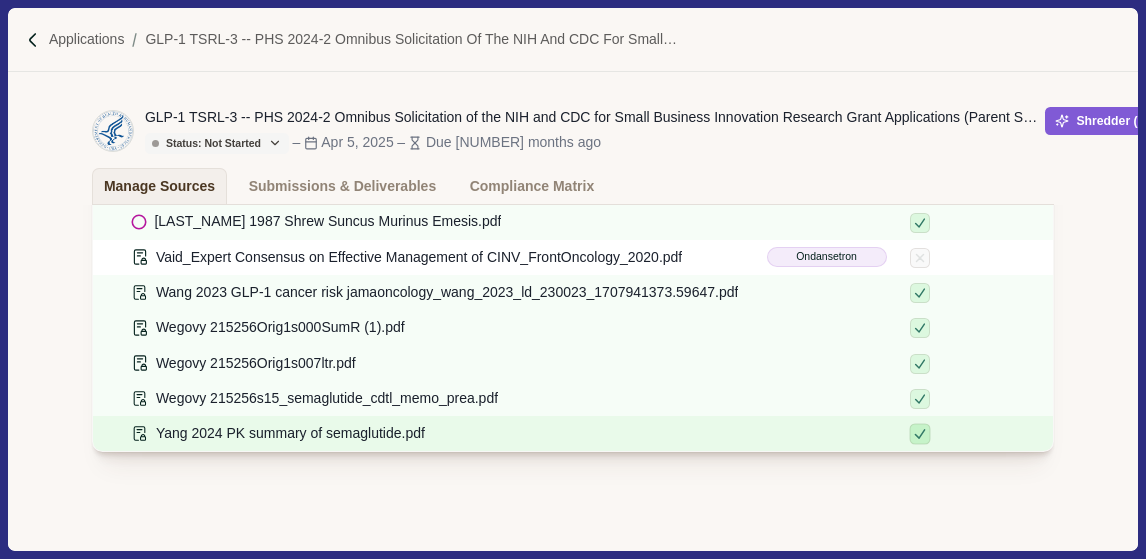 scroll, scrollTop: 221, scrollLeft: 0, axis: vertical 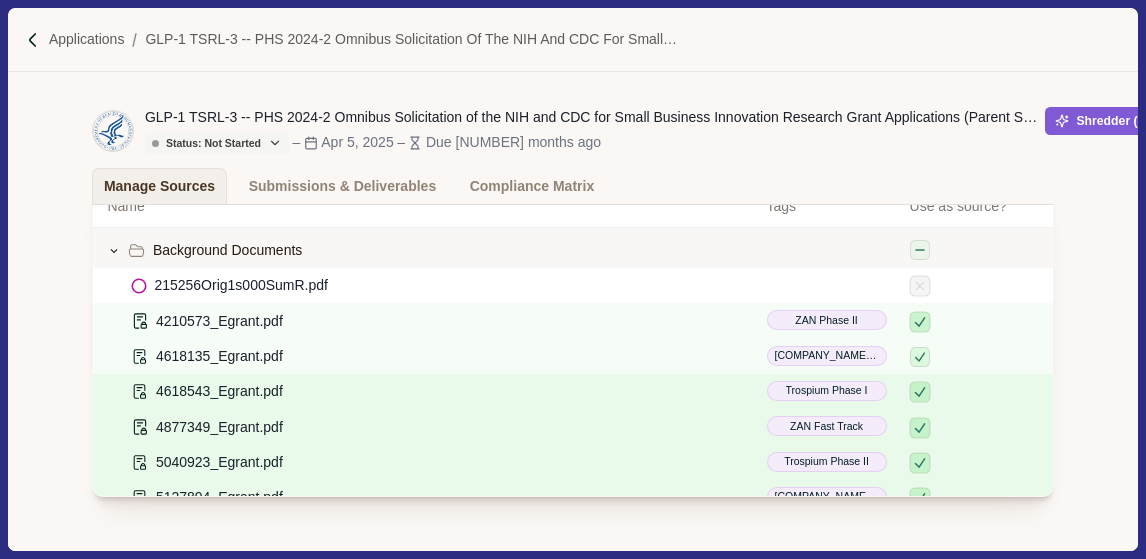 click 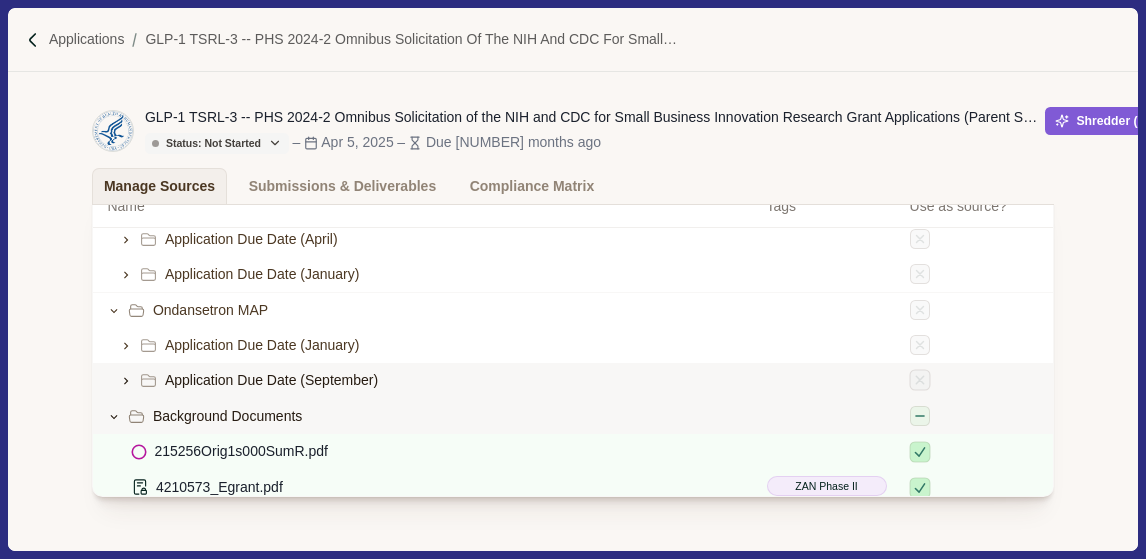 scroll, scrollTop: 0, scrollLeft: 0, axis: both 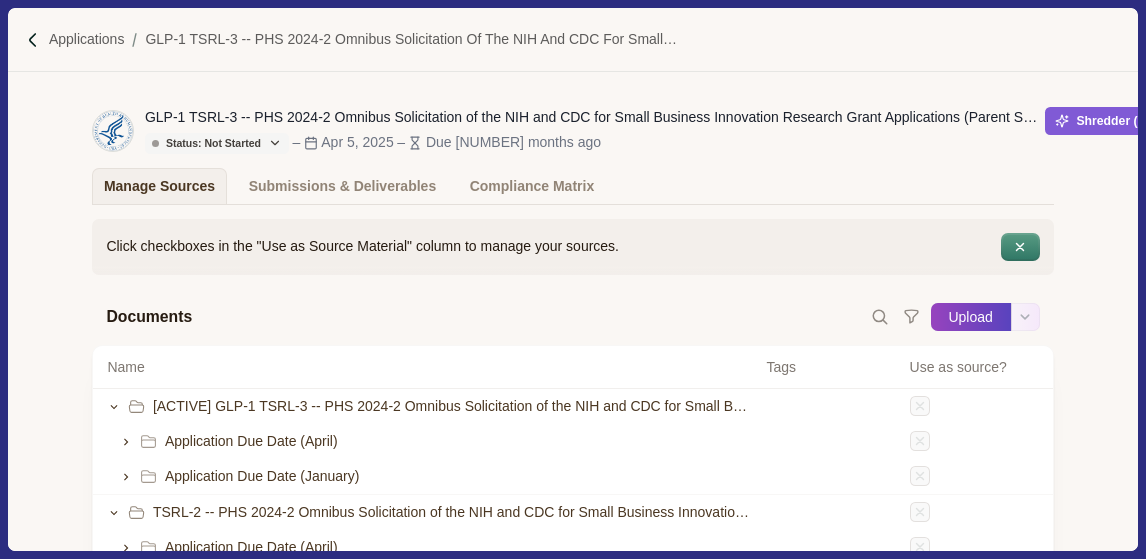 click on "Upload" at bounding box center (971, 317) 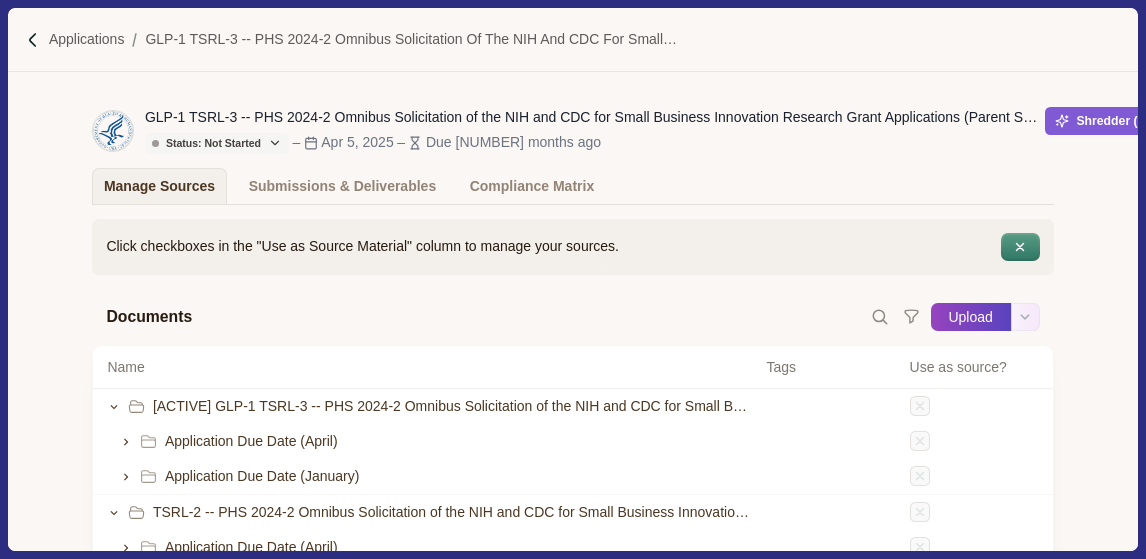 select on "**********" 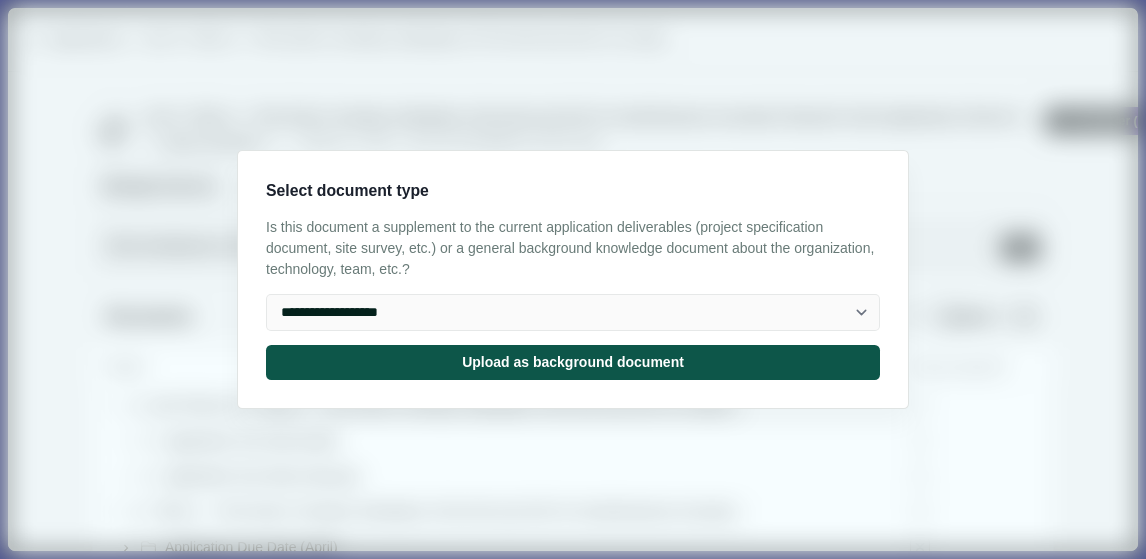click on "Upload   as background document" at bounding box center (573, 362) 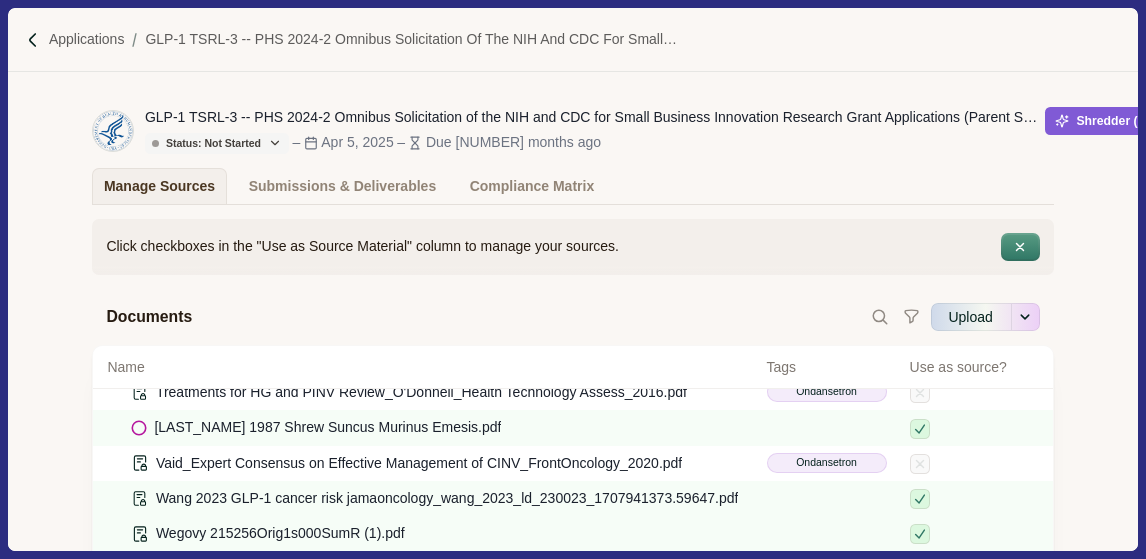 scroll, scrollTop: 2564, scrollLeft: 0, axis: vertical 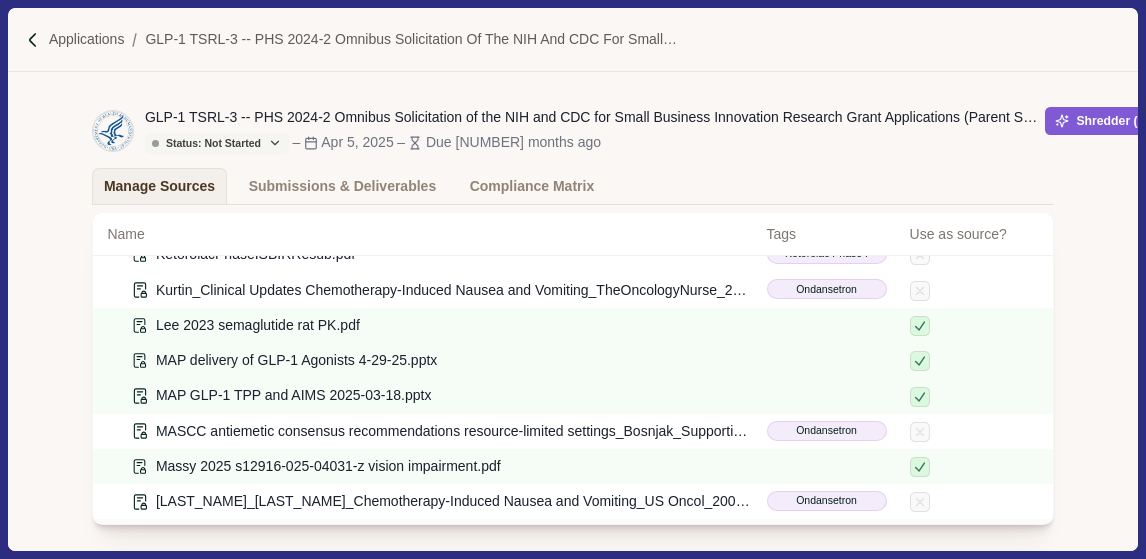 type on "**********" 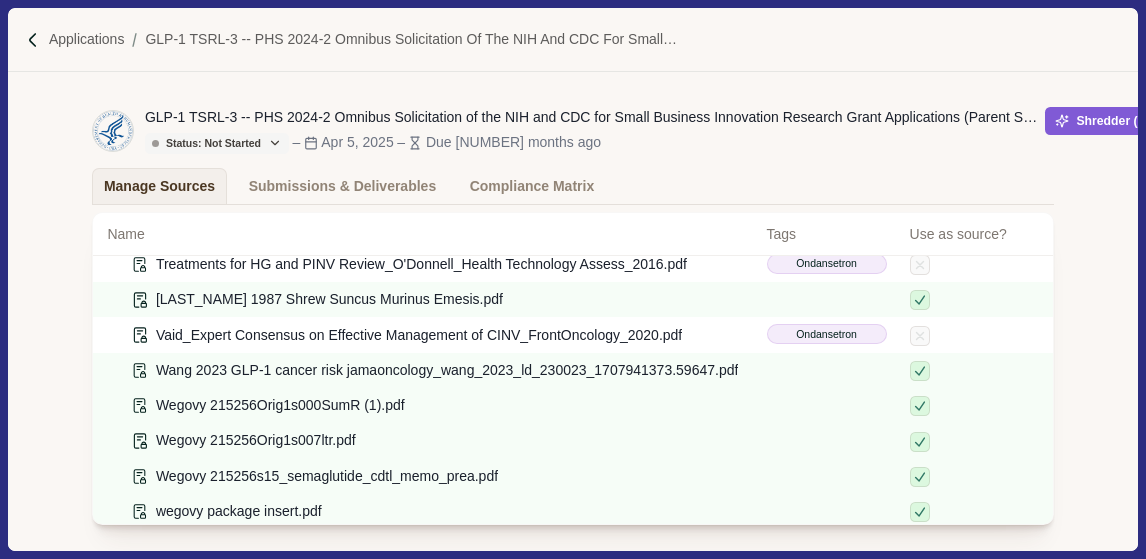 scroll, scrollTop: 3112, scrollLeft: 0, axis: vertical 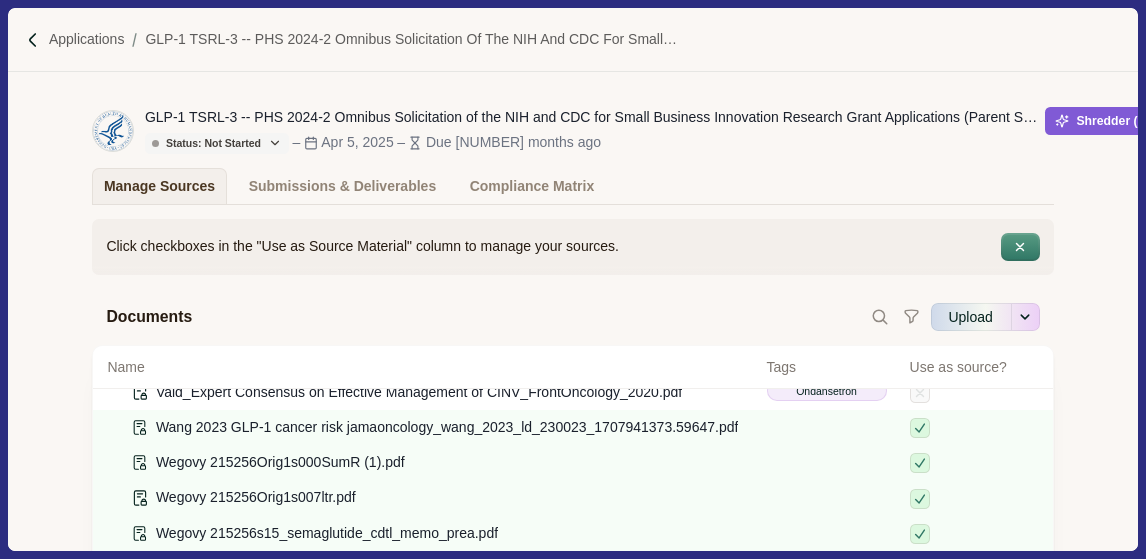 click on "Tags" at bounding box center (831, 367) 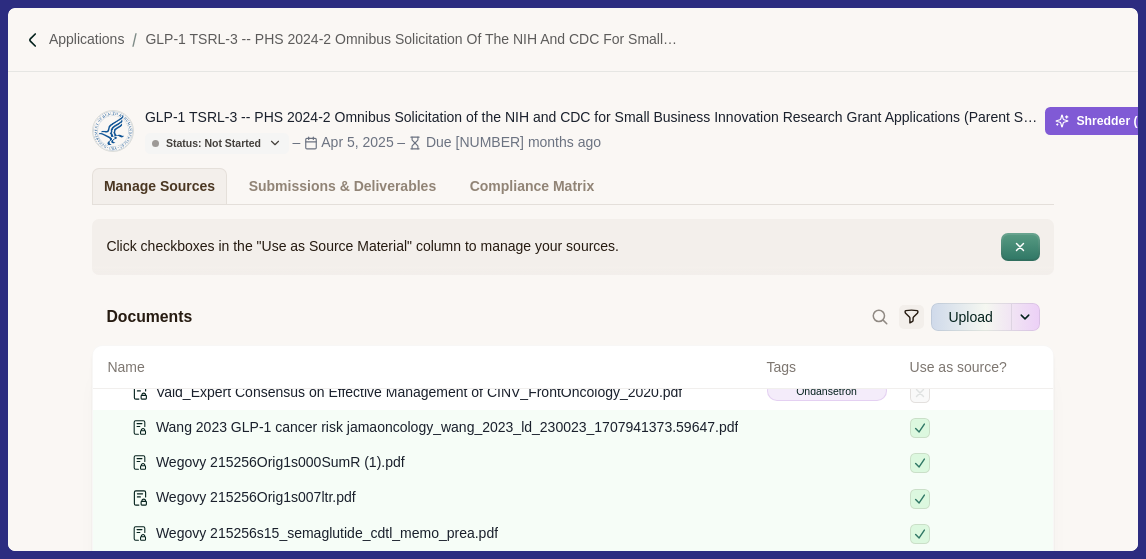 click 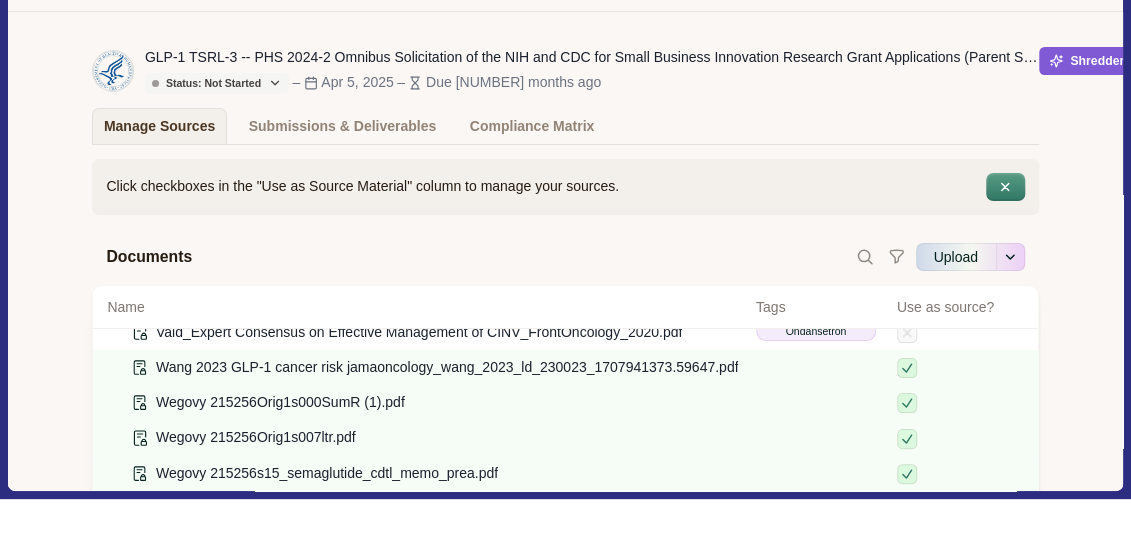scroll, scrollTop: 0, scrollLeft: 0, axis: both 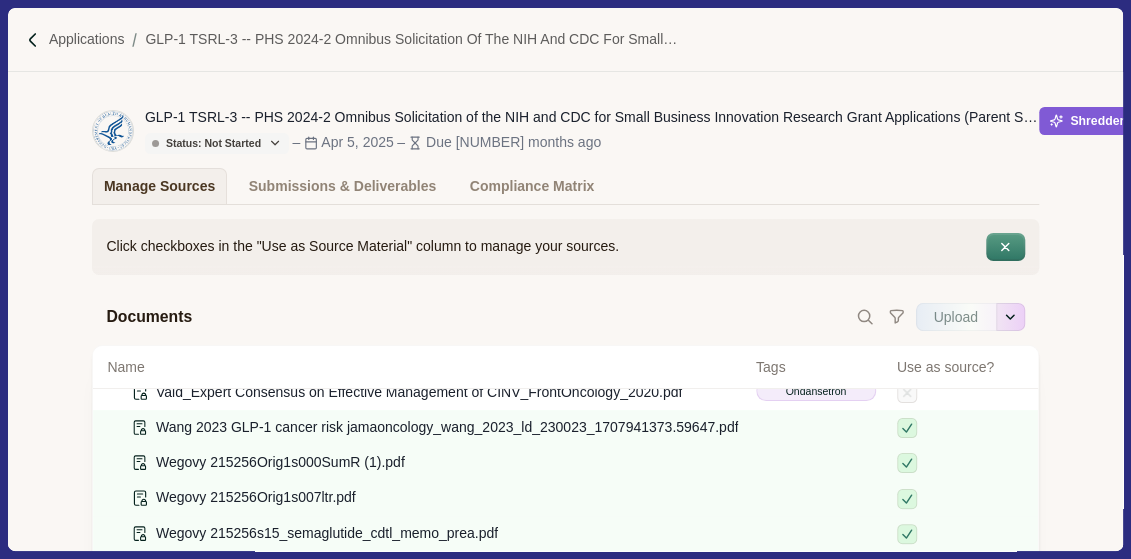 click 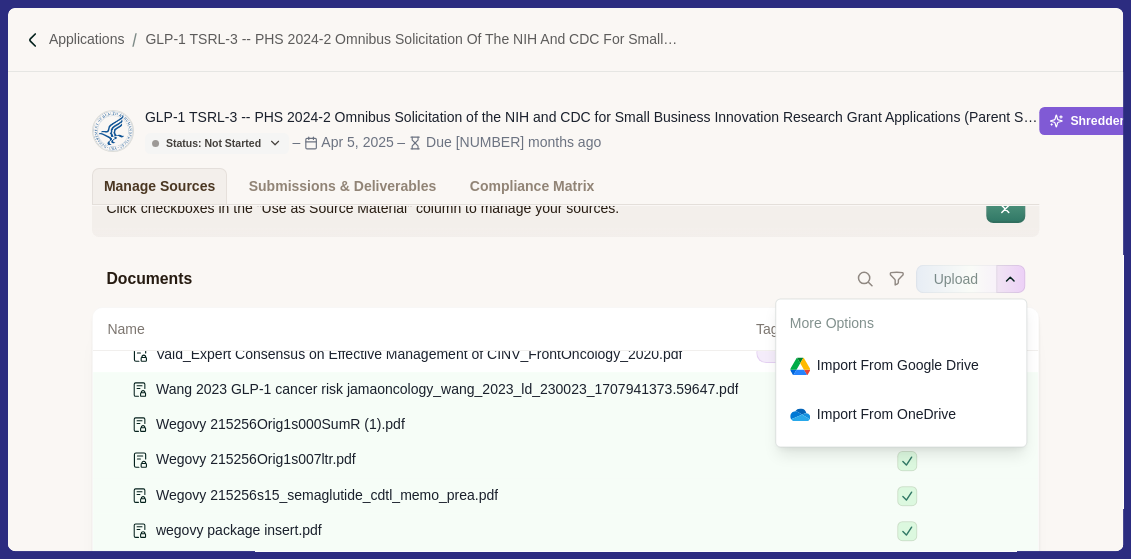 scroll, scrollTop: 26, scrollLeft: 0, axis: vertical 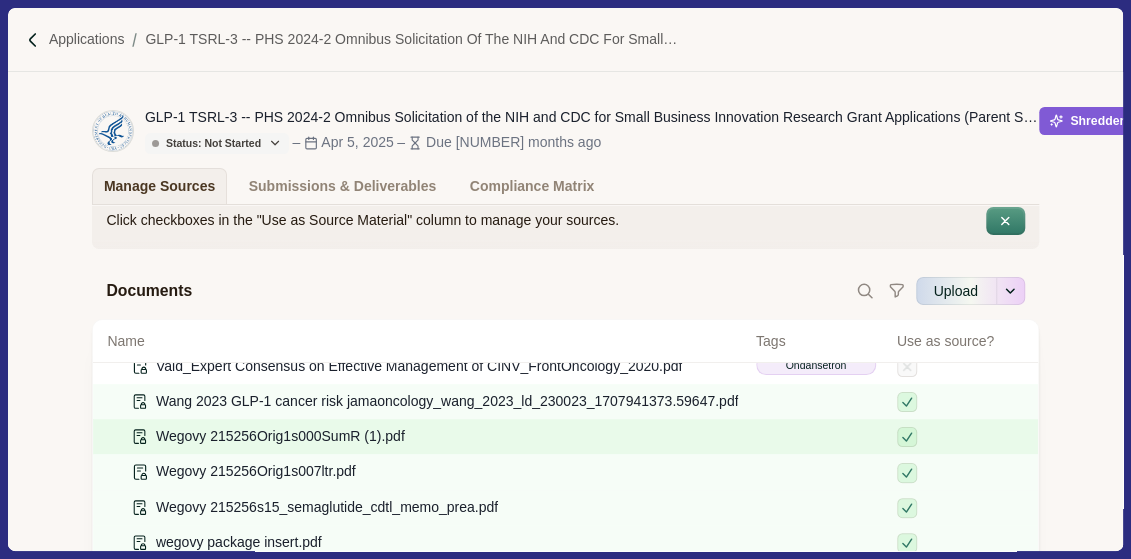 click on "Wegovy [NUMBER]Orig1s000SumR (1).pdf" at bounding box center (424, 436) 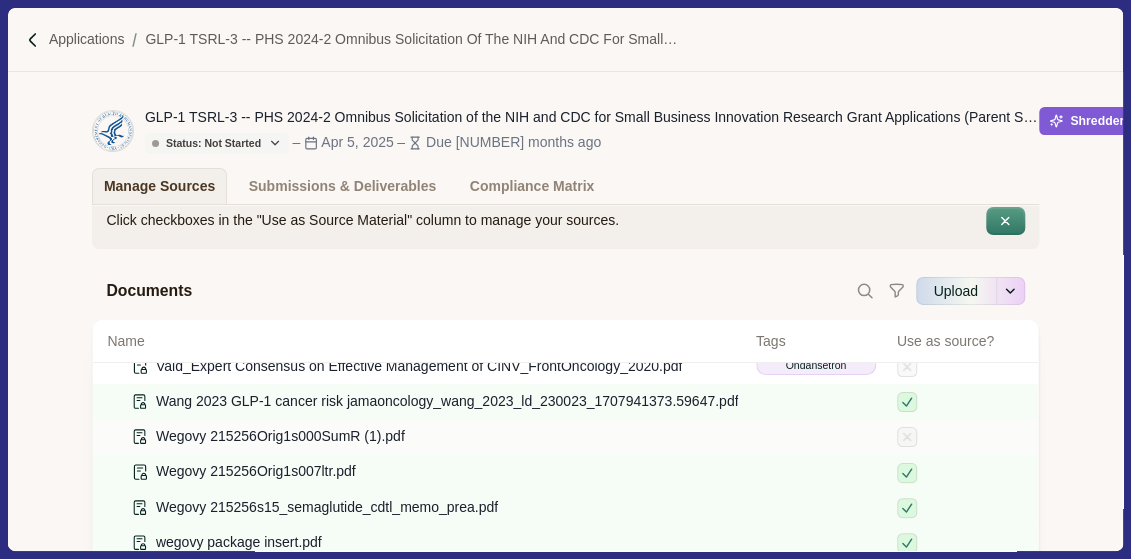 click on "Wegovy [NUMBER]Orig1s000SumR (1).pdf" at bounding box center [424, 436] 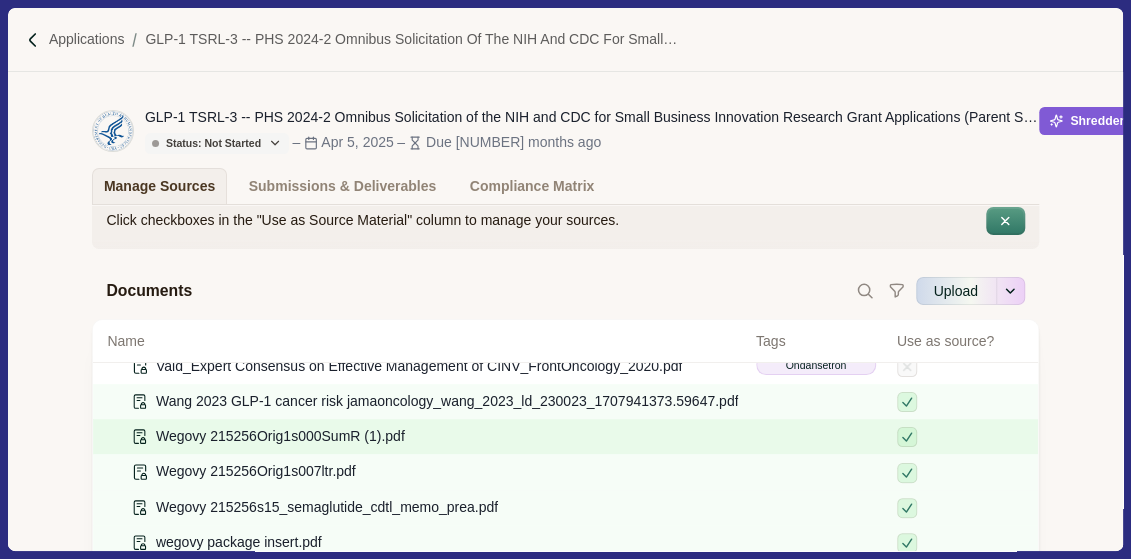drag, startPoint x: 606, startPoint y: 433, endPoint x: 554, endPoint y: 434, distance: 52.009613 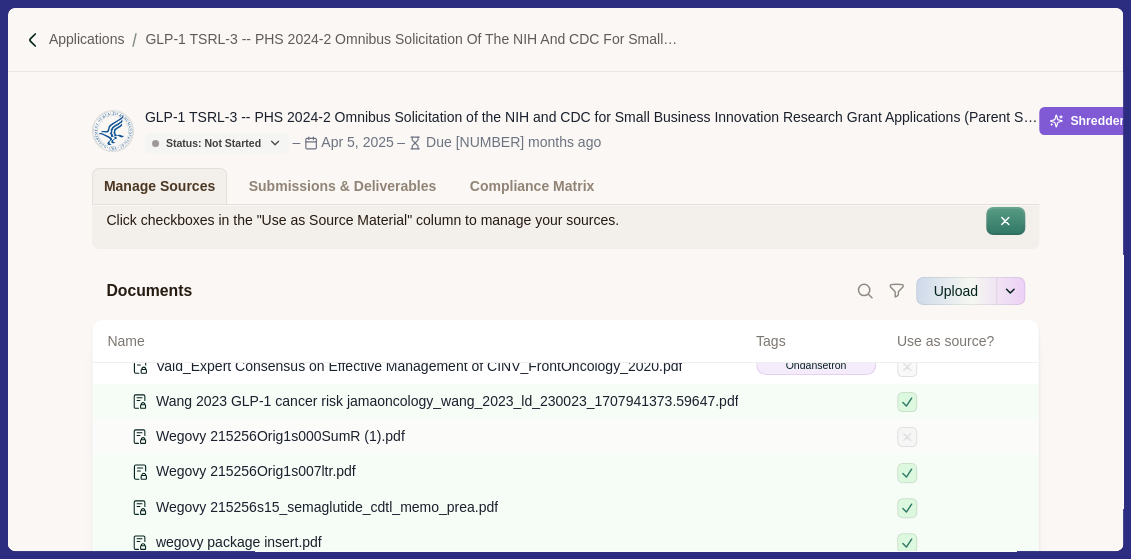 click on "Wegovy [NUMBER]Orig1s000SumR (1).pdf" at bounding box center [424, 436] 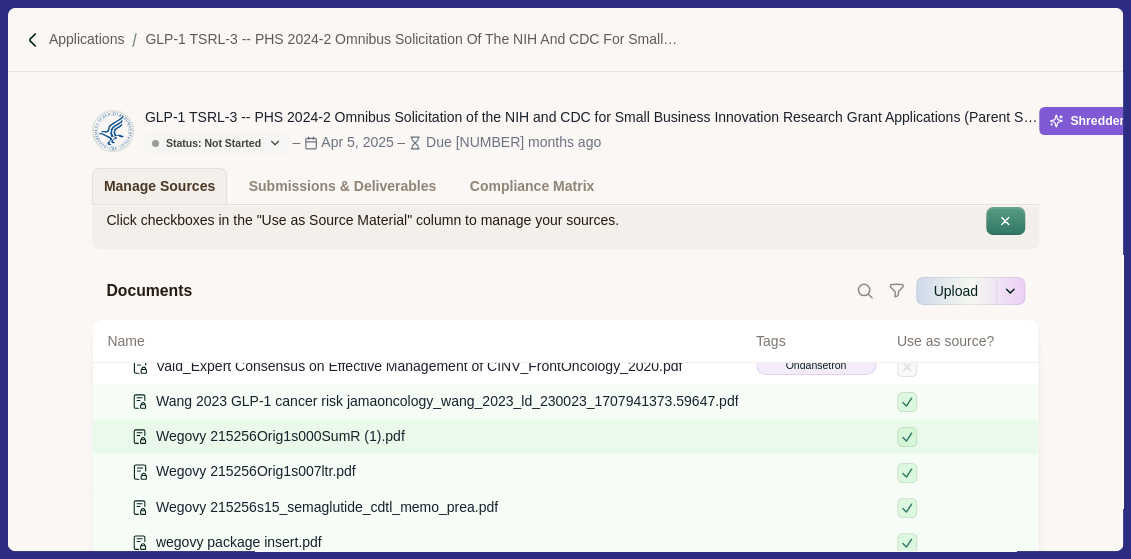 click at bounding box center (960, 436) 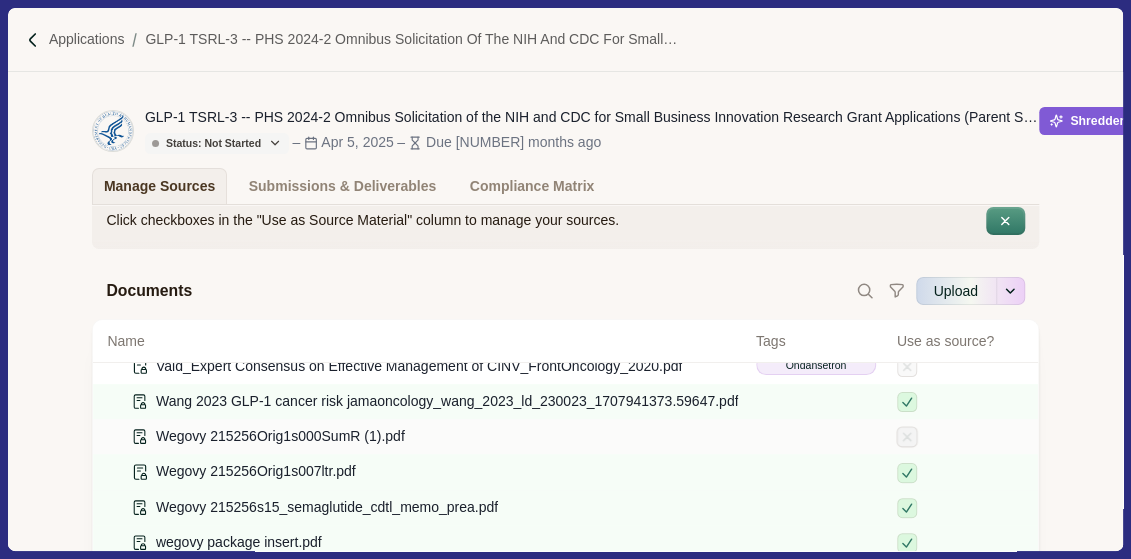 click 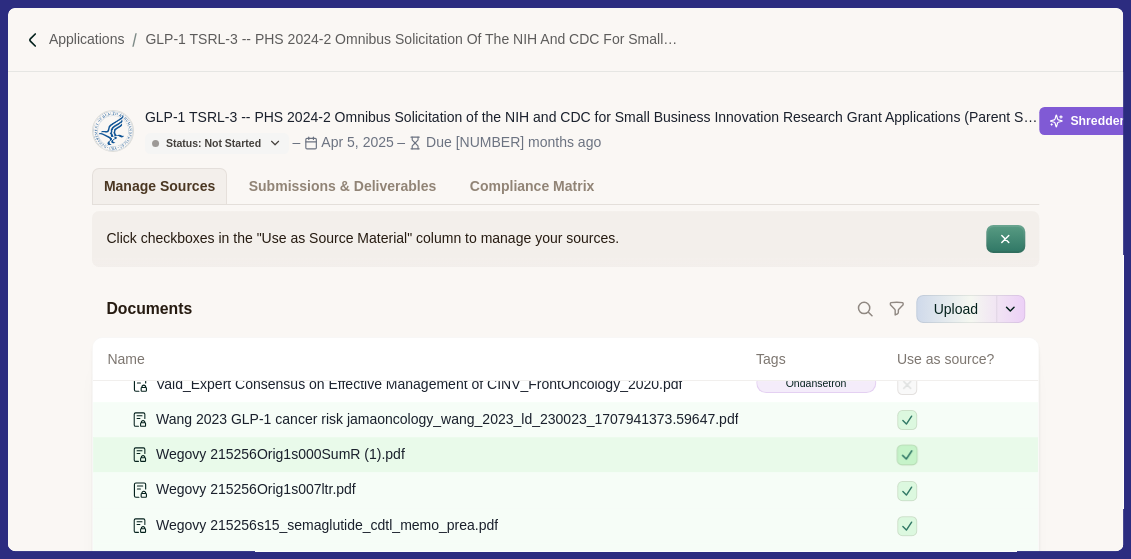 scroll, scrollTop: 0, scrollLeft: 0, axis: both 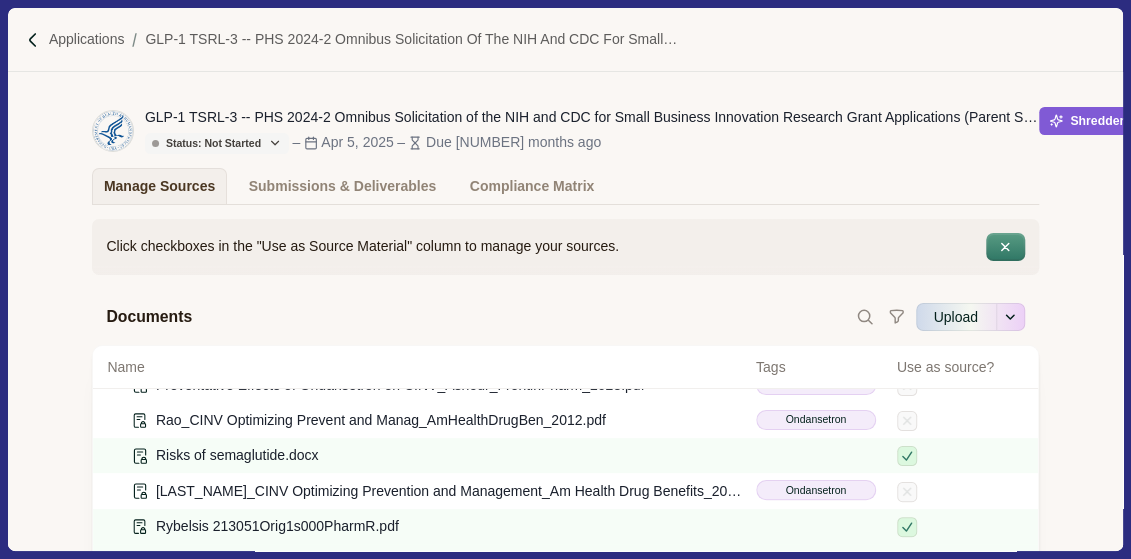 click on "2024 National trends in prescription drug (1).pdf 215256Orig1s000SumR.pdf 4210573_Egrant.pdf ZAN Phase II  4618135_Egrant.pdf ZAN Phase IIB  4618543_Egrant.pdf Trospium Phase I 4877349_Egrant.pdf ZAN Fast Track 5040923_Egrant.pdf Trospium Phase II 5127894_Egrant.pdf ZAN Lyo Phase I Antiemetic medication for preventing CINV in children_Walker_SuppCareinCancer_2024.pdf Ondansetron Antiemetic Prophylaxis for ChemotherapyInduced Nausea and Vomiting_Navari_The New England Journal of Medicine_2016.pdf Ondansetron Antiemetics ASCO Guideline_Hesketh_JournofClinOnc_2020.pdf Ondansetron Antiemetics for adults for prevention of CINV Review_Piechotta_CochraneLibrary_2021.pdf Ondansetron Ashour_The preventative effects of ondansetron on CINV in adult cancer patients_Front Pharmacology_2023.pdf Ondansetron Assessment of absorption of transdermal OND in cats_Zajic_JournofFelineMed&Surg_2017.pdf Ondansetron Barbour_Actualizing Standards of Care for CINV_J Adv Pract Oncol_2014.pdf Ondansetron CINV_Mustian_US Oncol_2008.pdf" at bounding box center (565, -109) 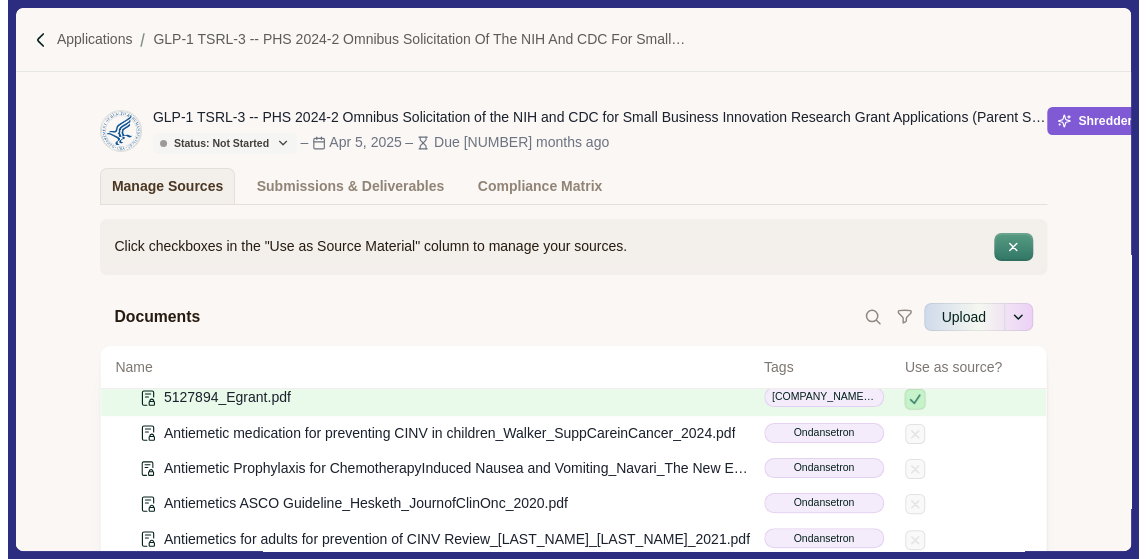 scroll, scrollTop: 620, scrollLeft: 0, axis: vertical 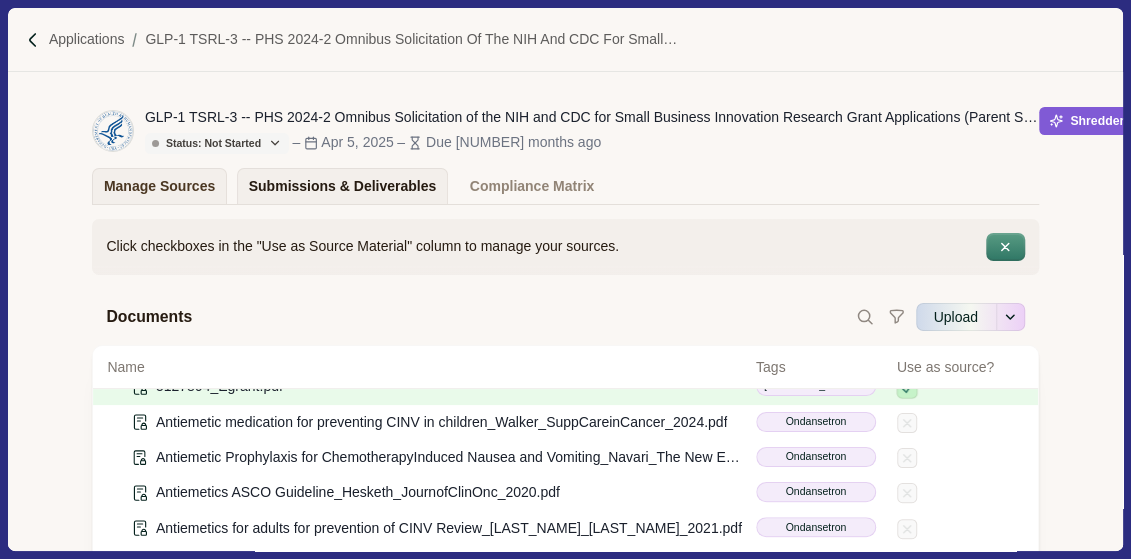 click on "Submissions & Deliverables" at bounding box center [343, 186] 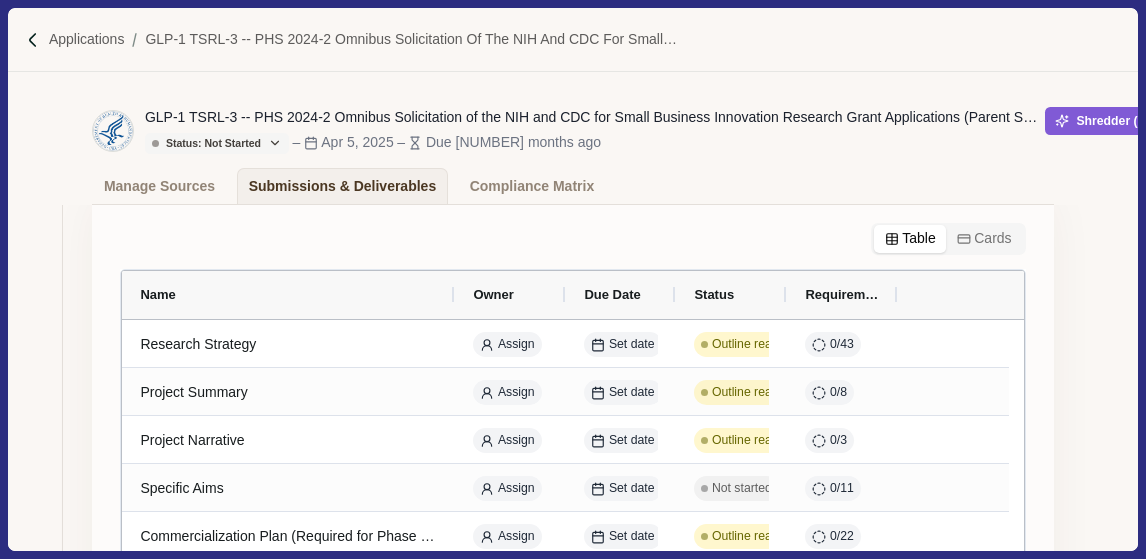 scroll, scrollTop: 180, scrollLeft: 0, axis: vertical 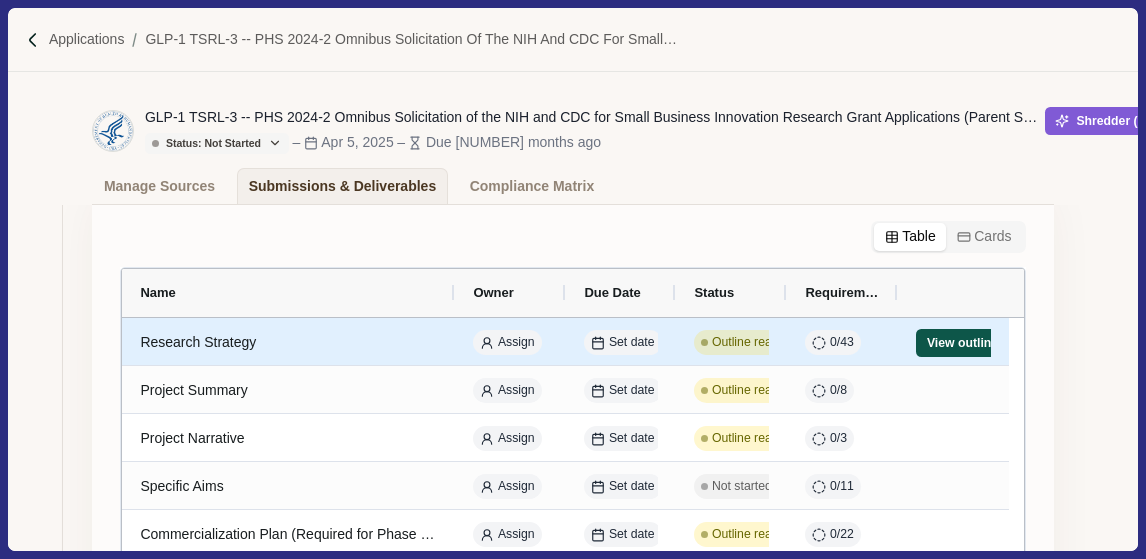 click on "View outline" at bounding box center (962, 343) 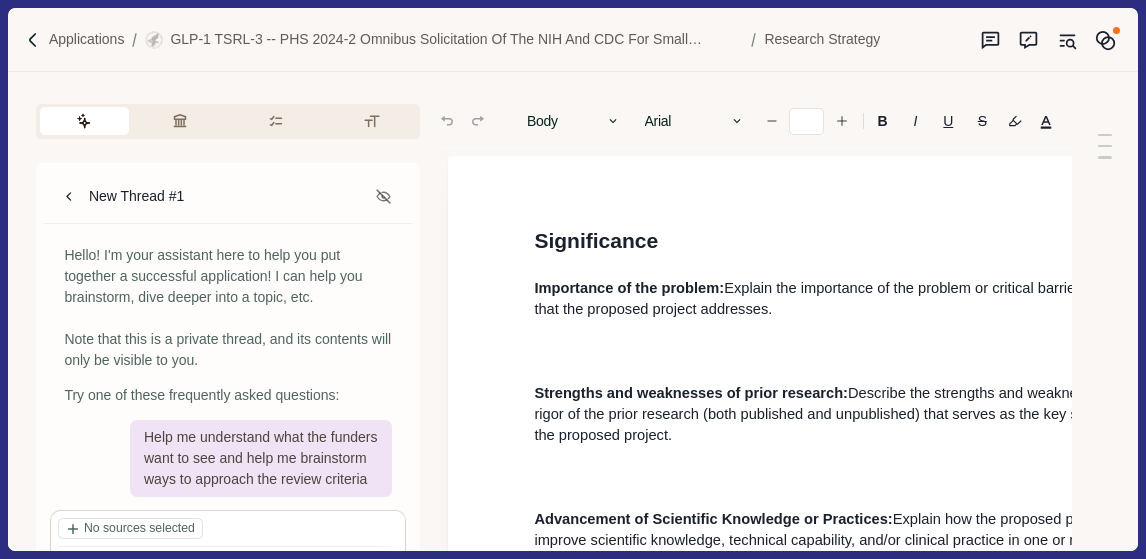 type on "**" 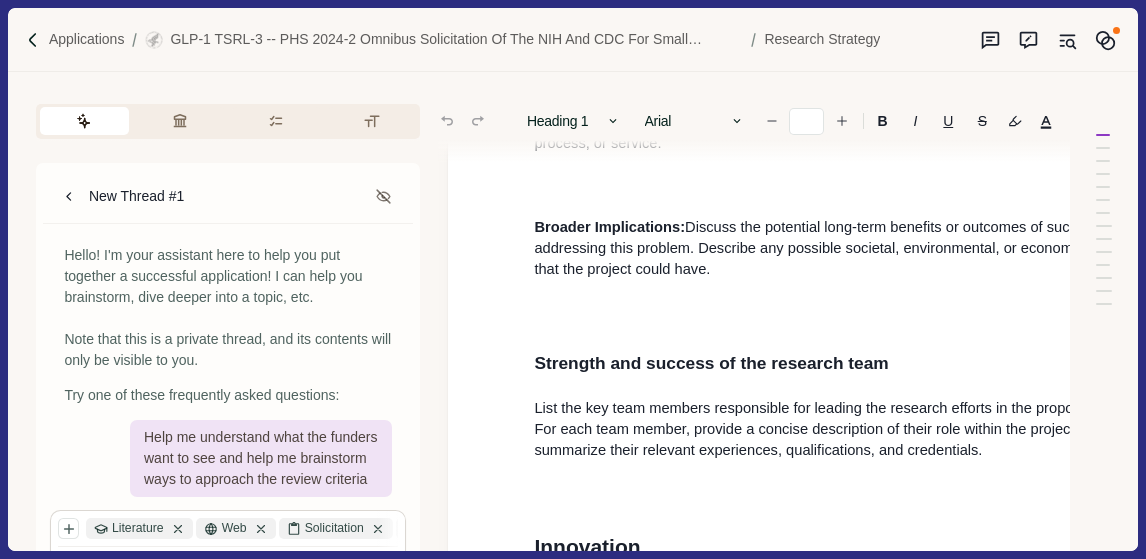 scroll, scrollTop: 0, scrollLeft: 0, axis: both 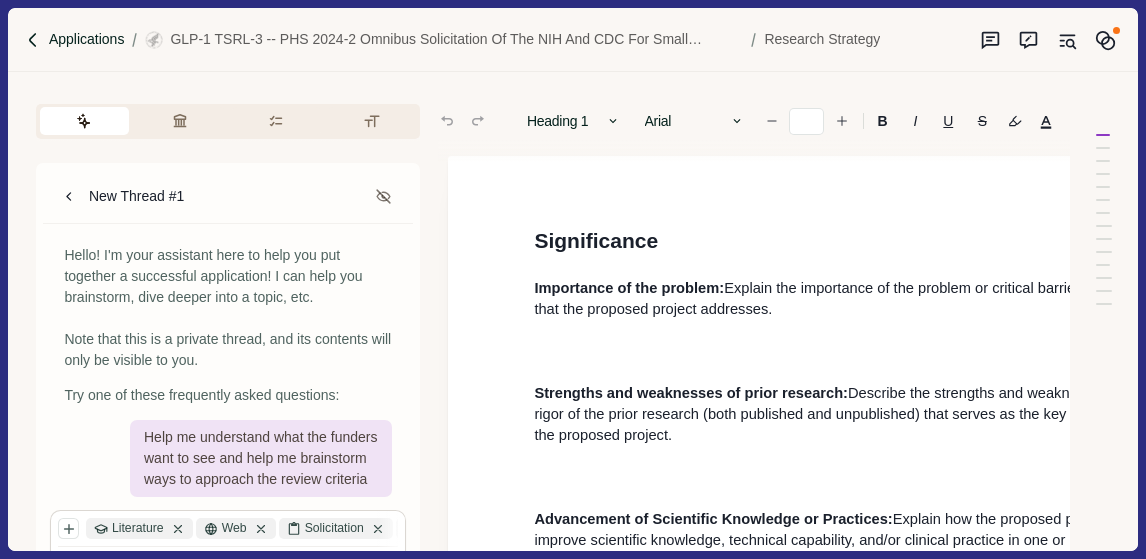 click on "Applications" at bounding box center (87, 39) 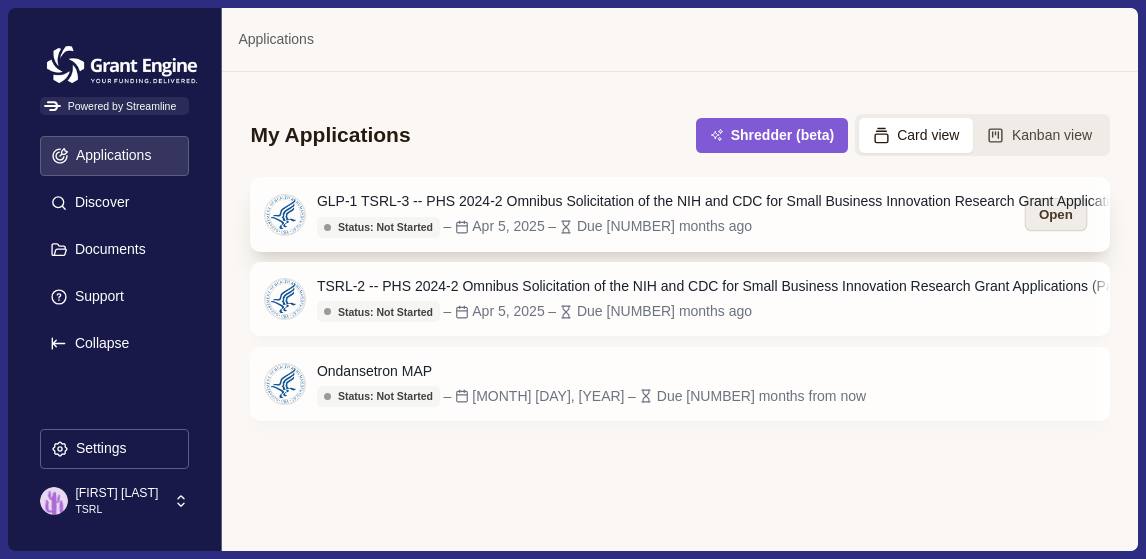click on "Open" at bounding box center (1055, 214) 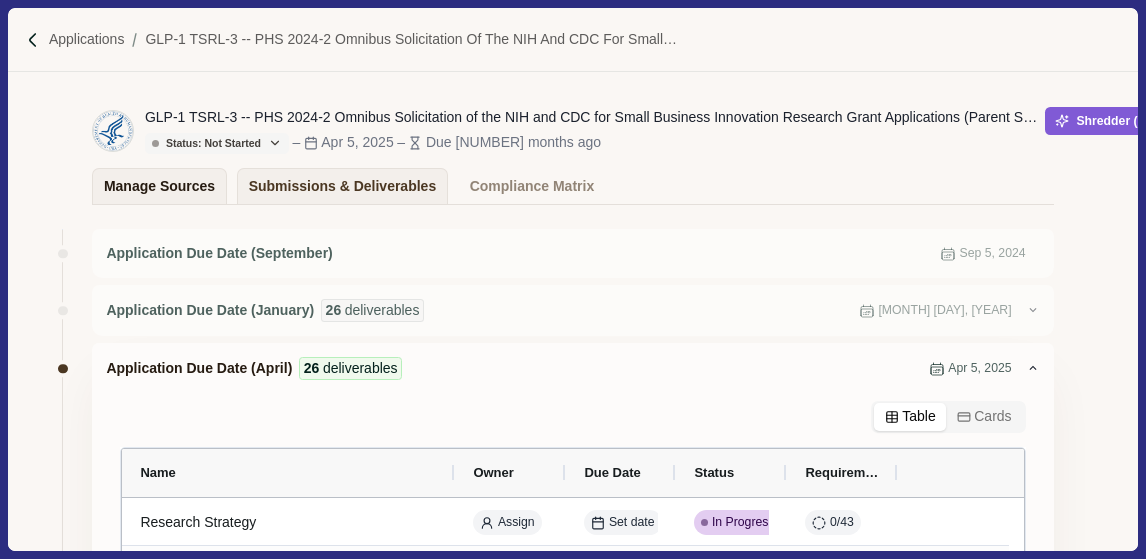 click on "Manage Sources" at bounding box center (159, 186) 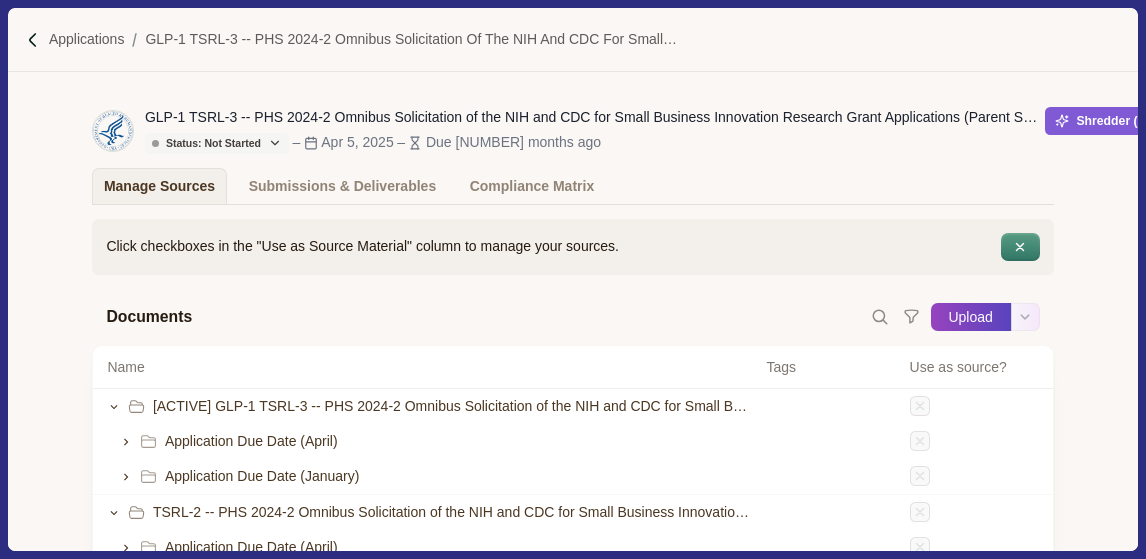 click on "Upload" at bounding box center (971, 317) 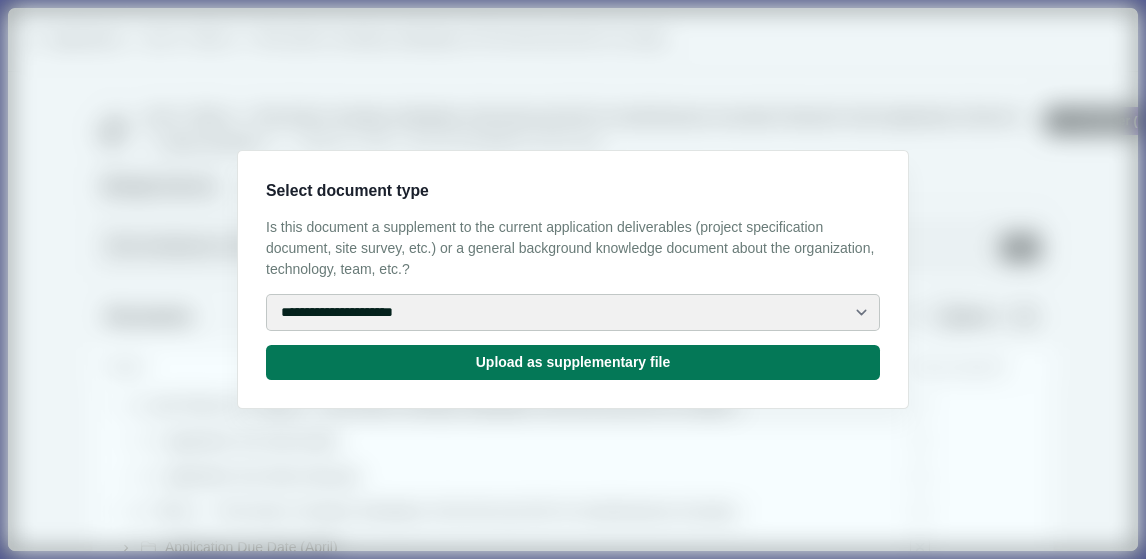 click on "**********" at bounding box center (573, 312) 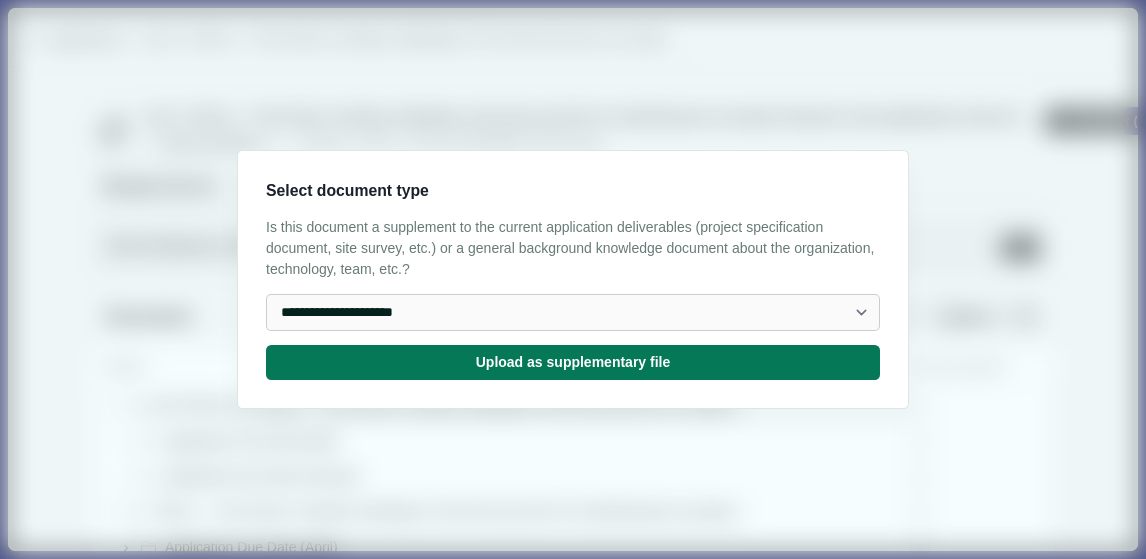 select on "**********" 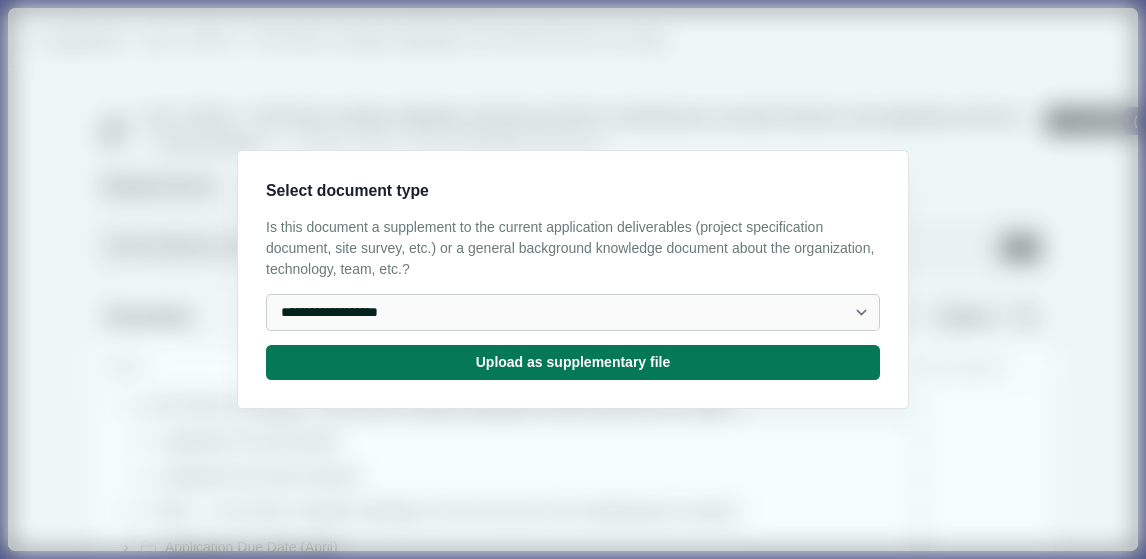 click on "**********" at bounding box center (573, 312) 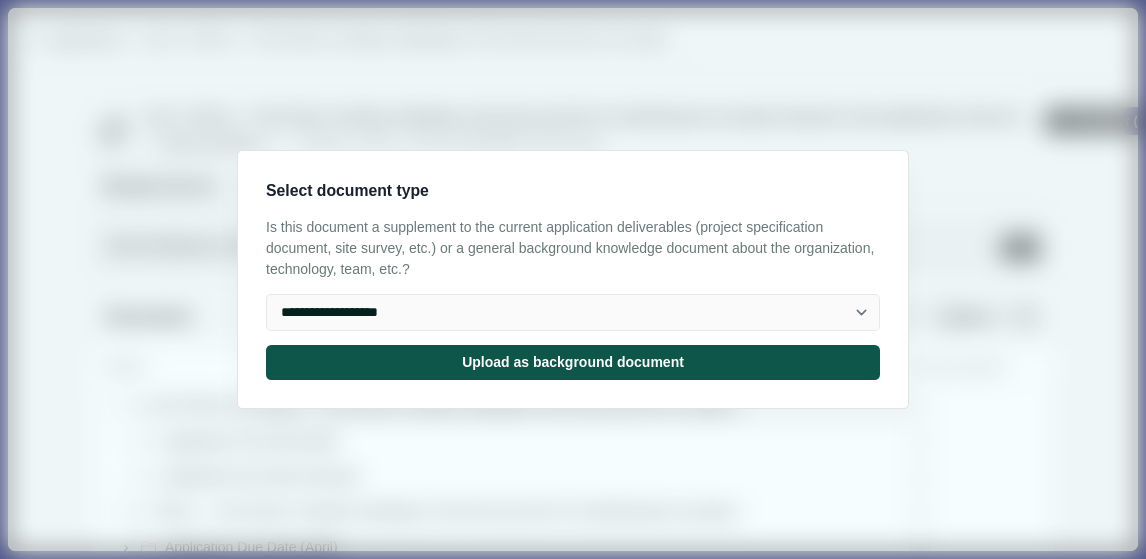 click on "Upload   as background document" at bounding box center [573, 362] 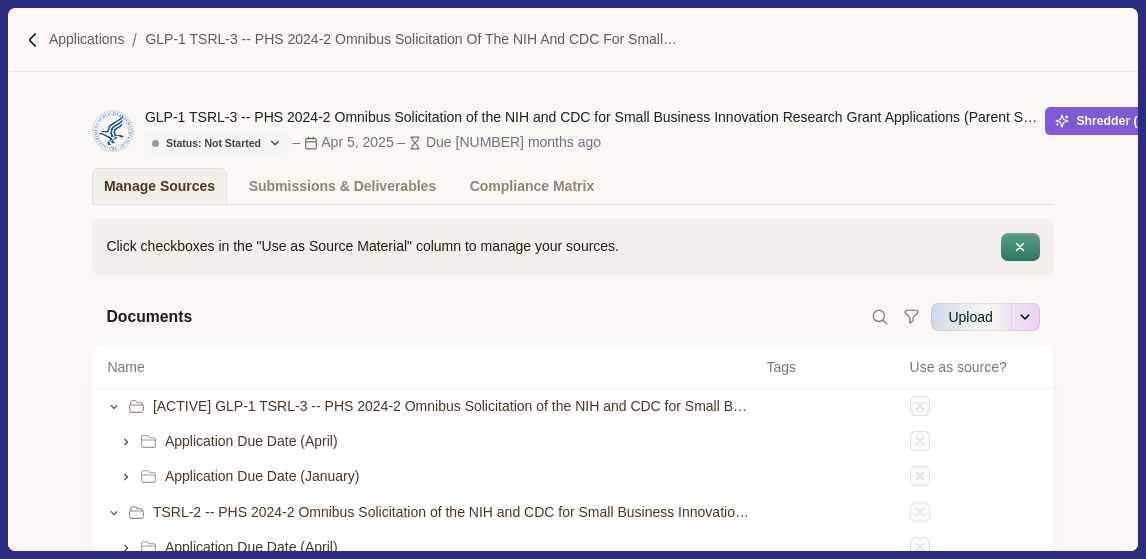 type on "**********" 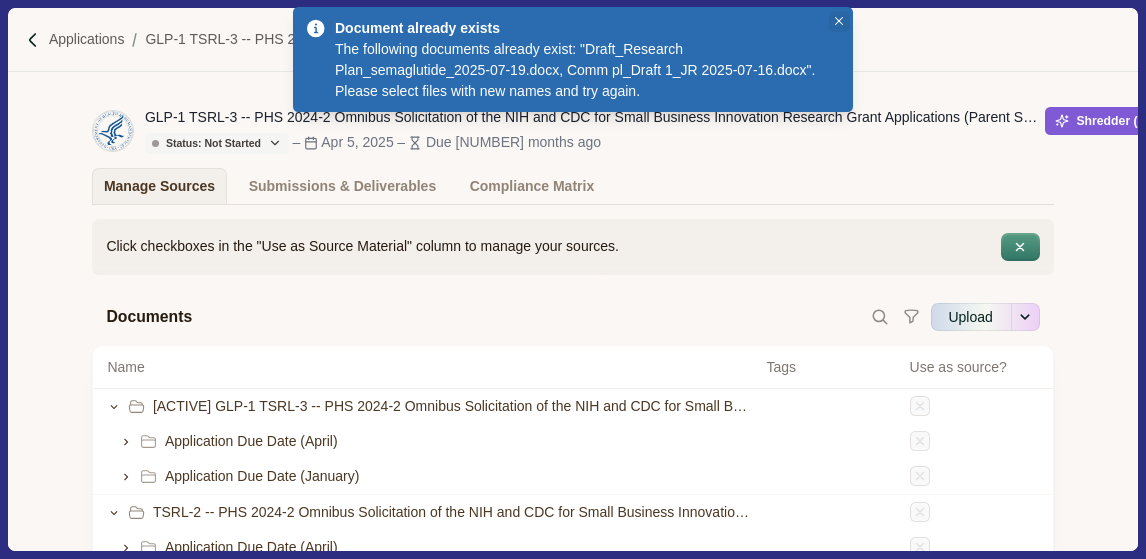 click 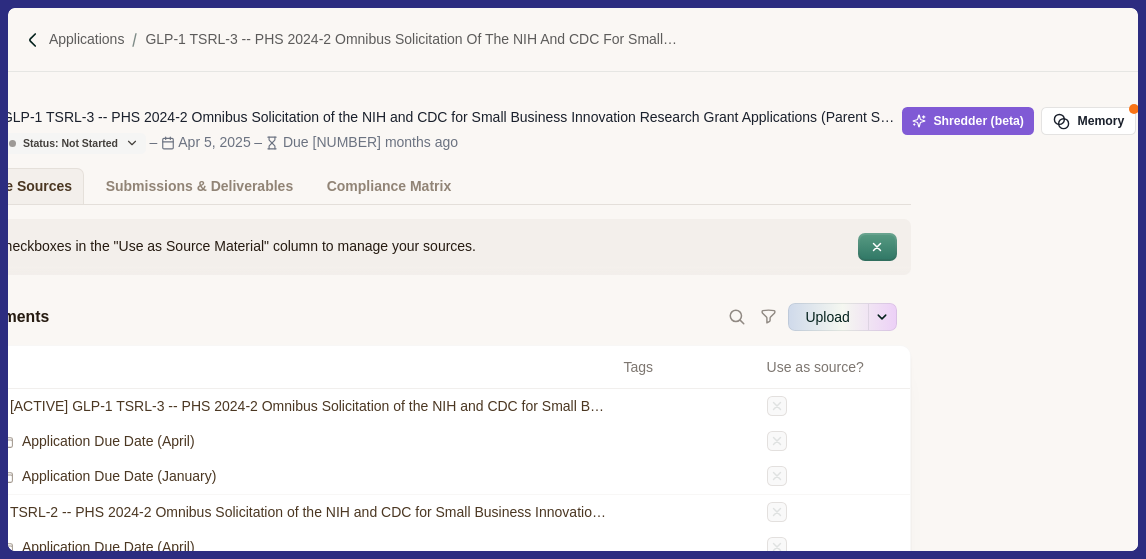 scroll, scrollTop: 0, scrollLeft: 180, axis: horizontal 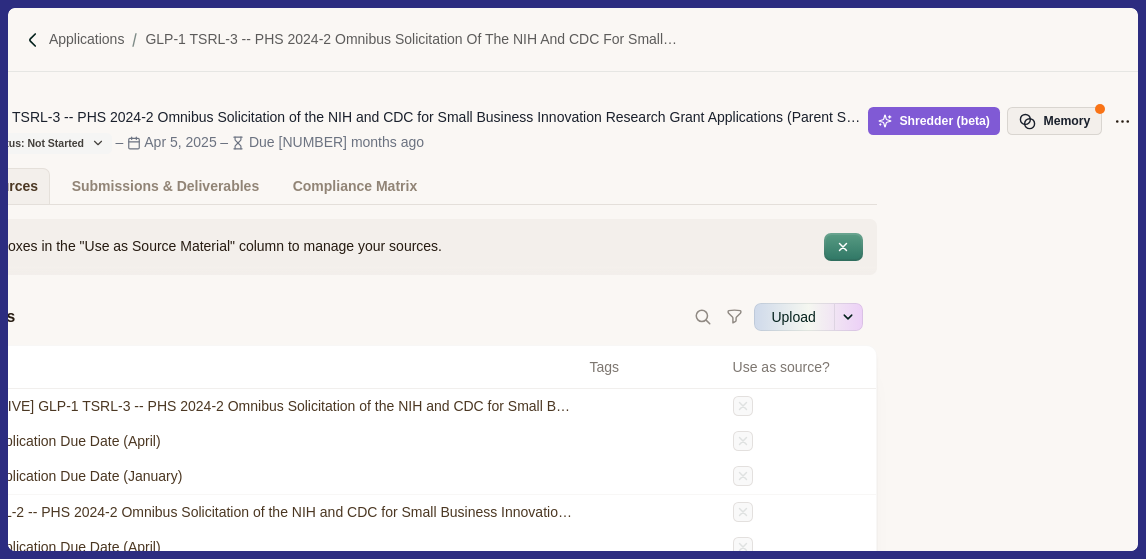 click on "Memory" at bounding box center [1054, 121] 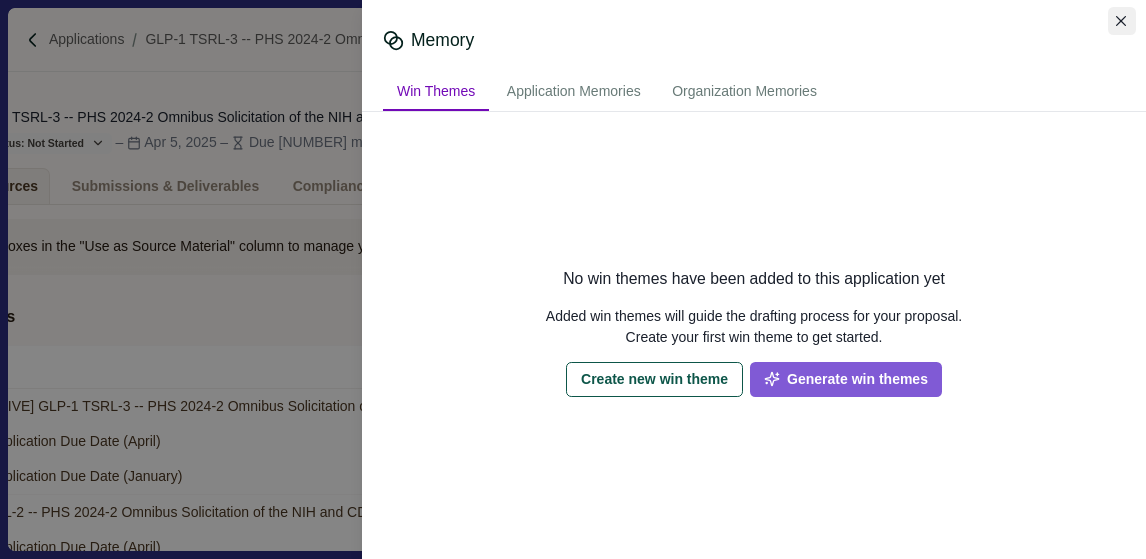 click 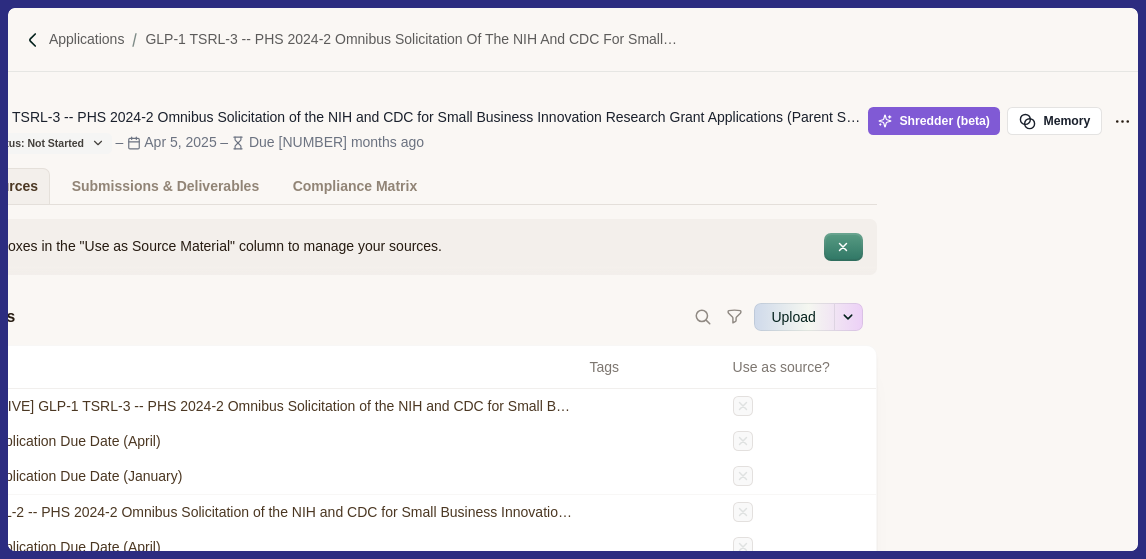 scroll, scrollTop: 0, scrollLeft: 0, axis: both 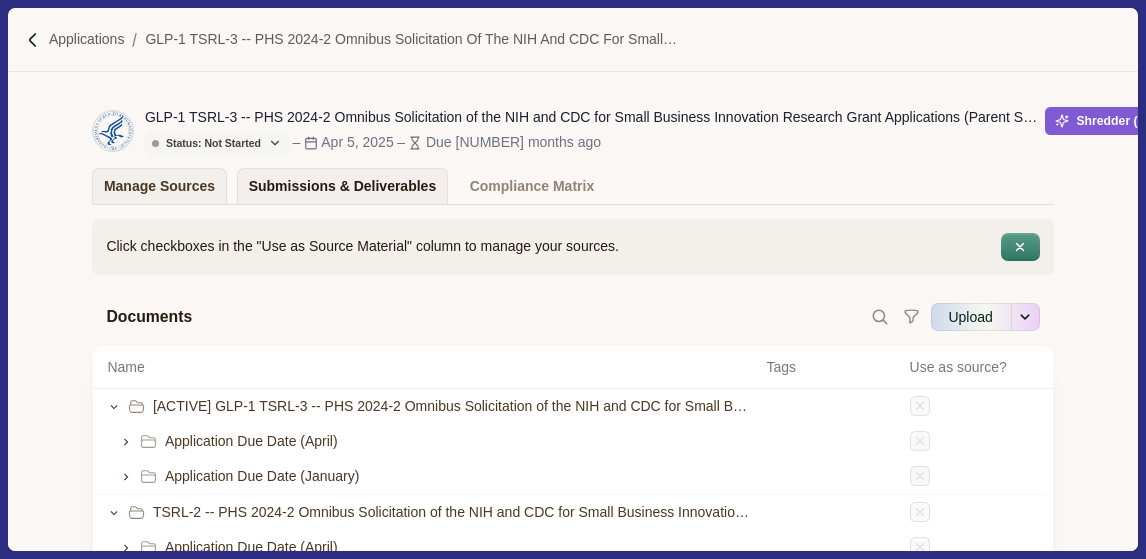 click on "Submissions & Deliverables" at bounding box center (343, 186) 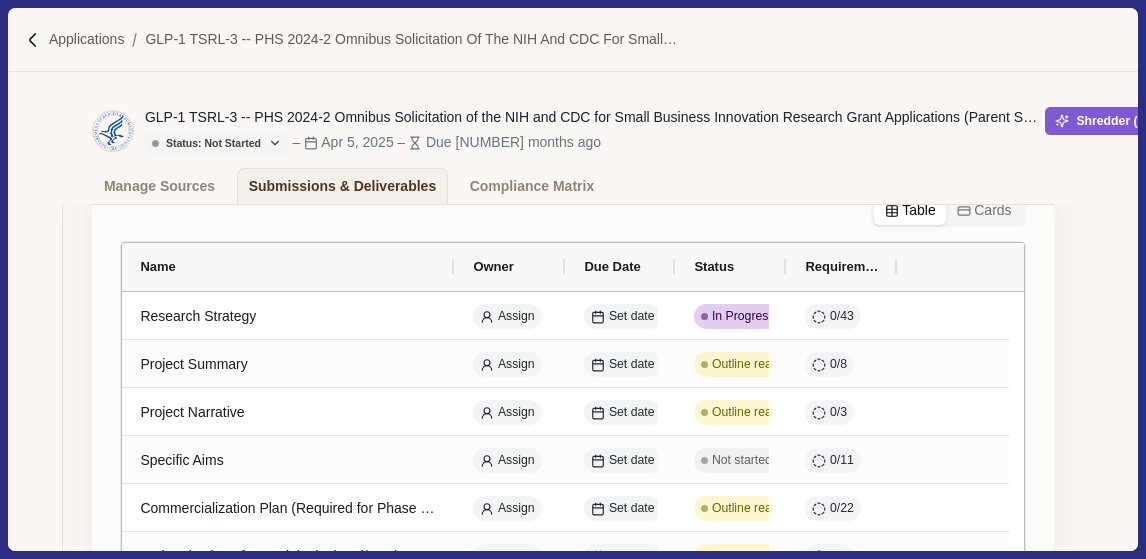scroll, scrollTop: 213, scrollLeft: 0, axis: vertical 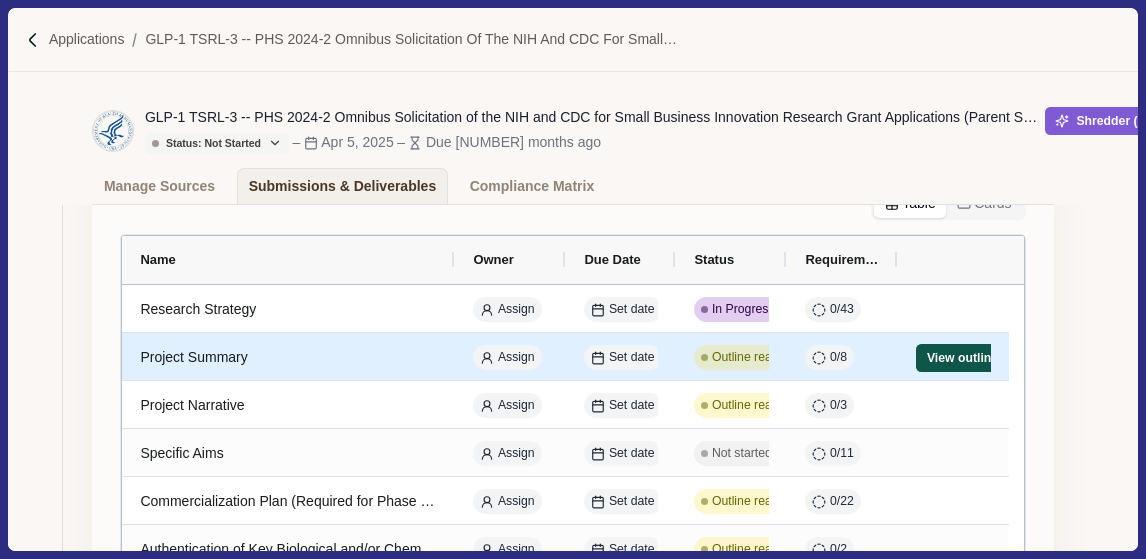 click on "View outline" at bounding box center (962, 358) 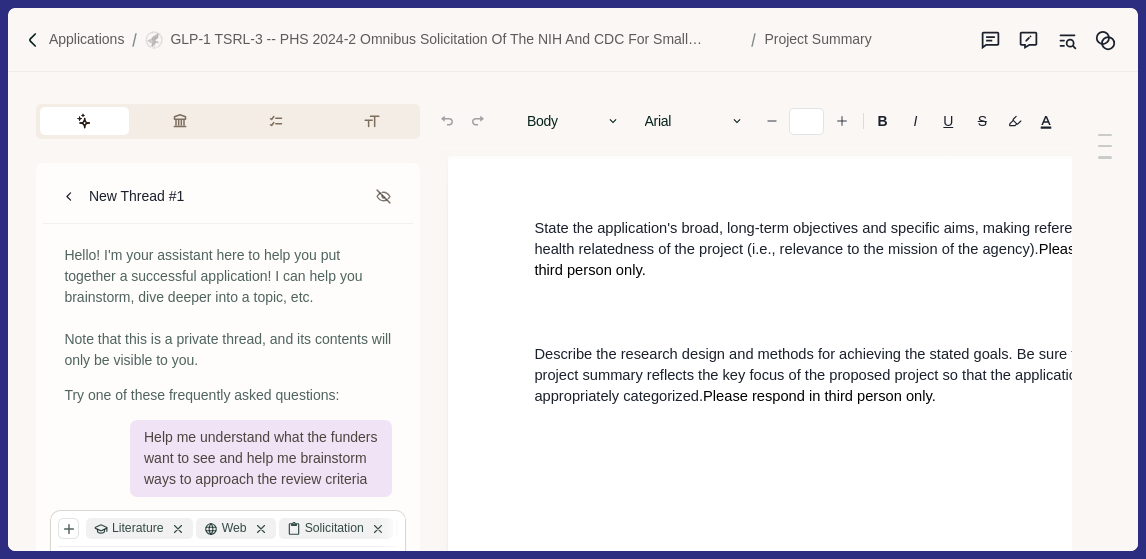 type on "**" 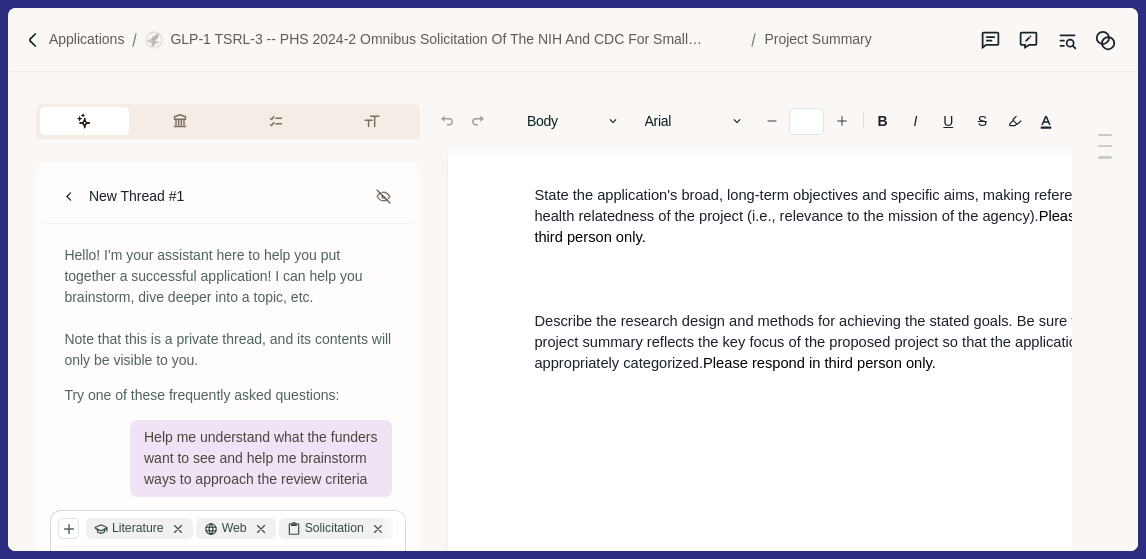 scroll, scrollTop: 0, scrollLeft: 0, axis: both 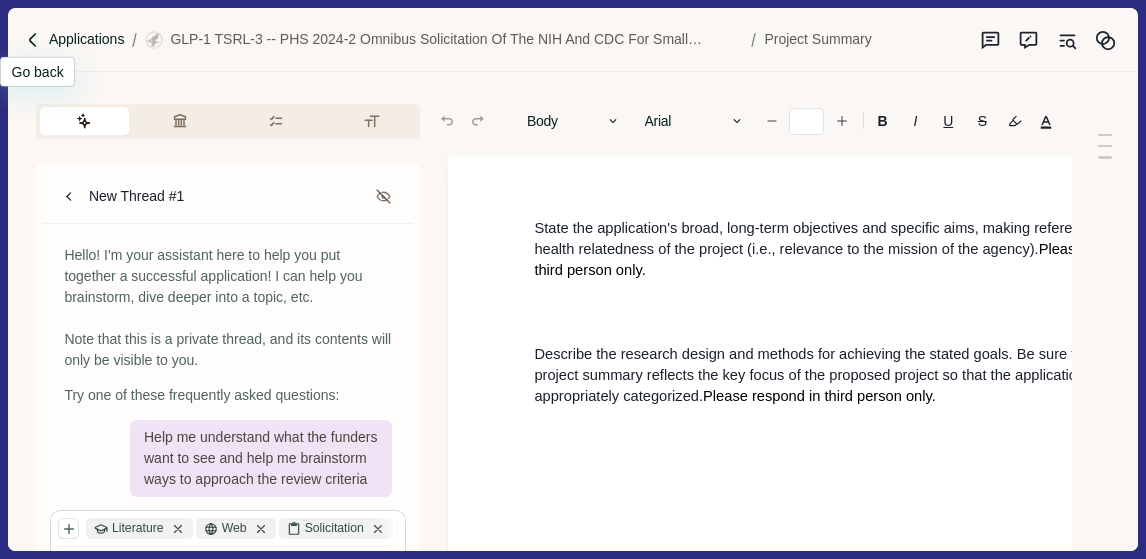 click on "Applications" at bounding box center (87, 39) 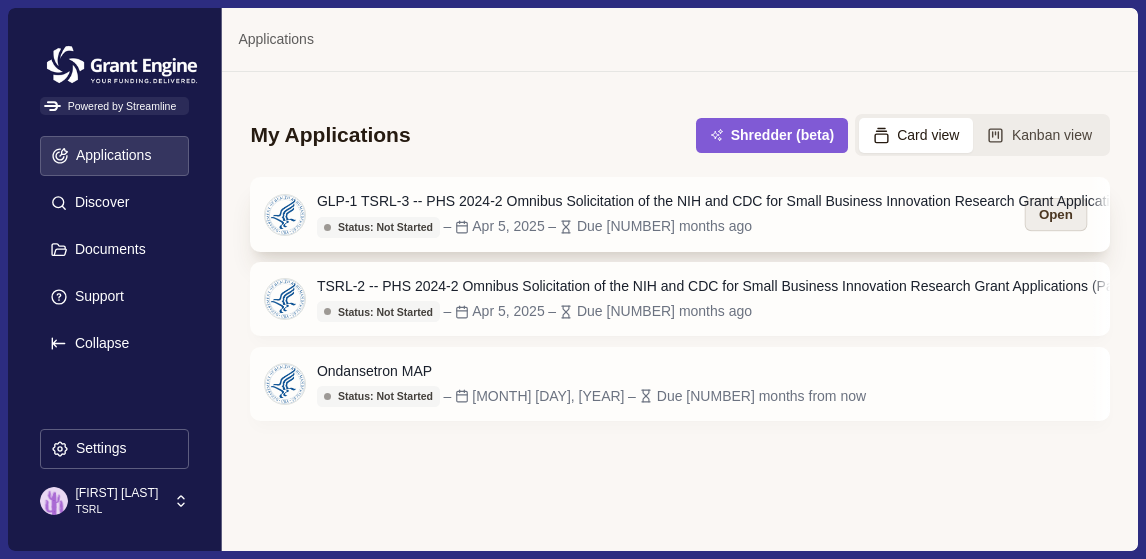 click on "Open" at bounding box center (1055, 214) 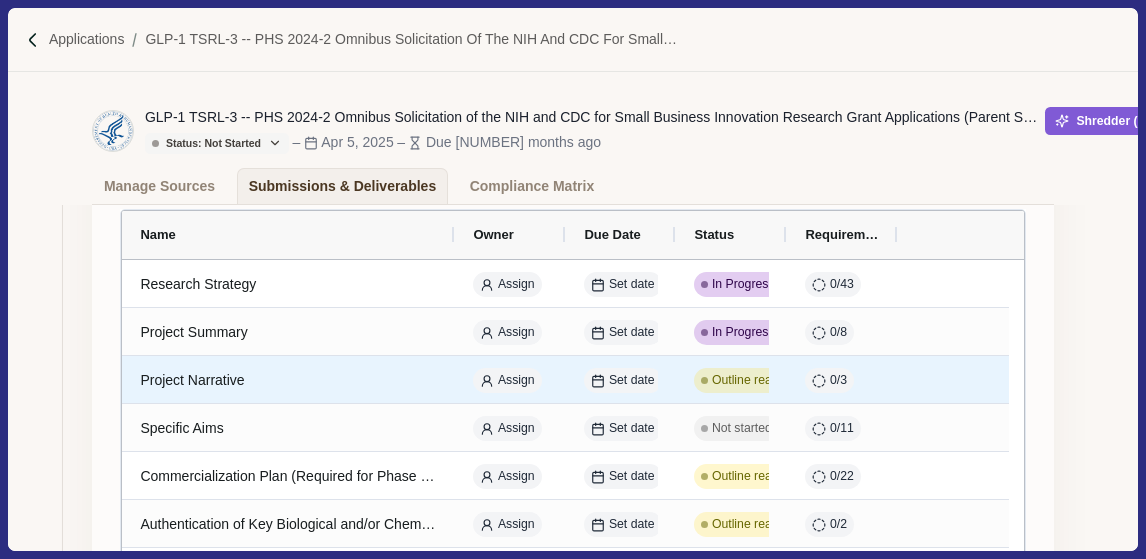 scroll, scrollTop: 240, scrollLeft: 0, axis: vertical 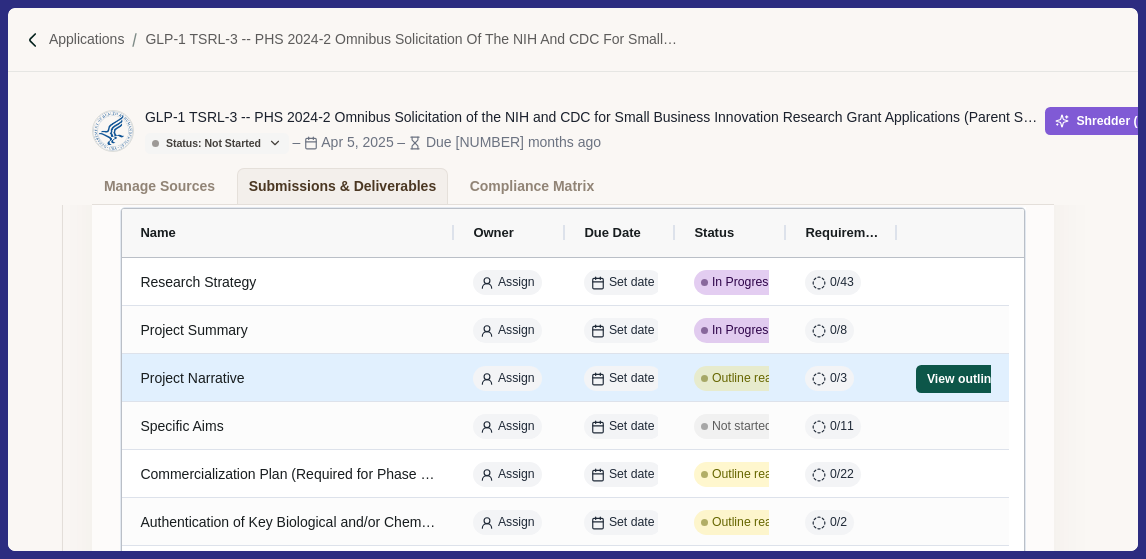 click on "View outline" at bounding box center (962, 379) 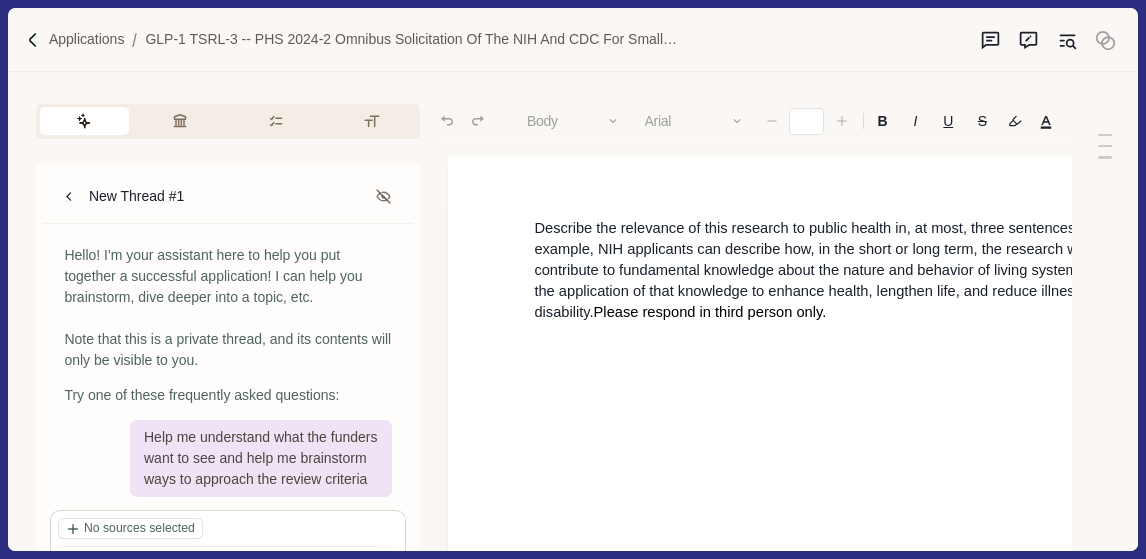 type on "**" 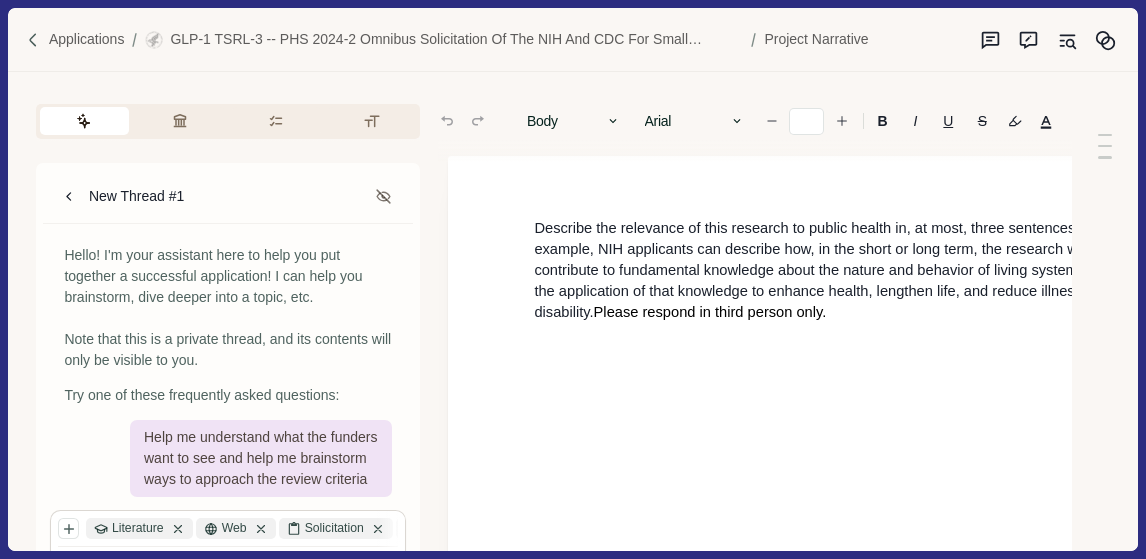 click at bounding box center [33, 40] 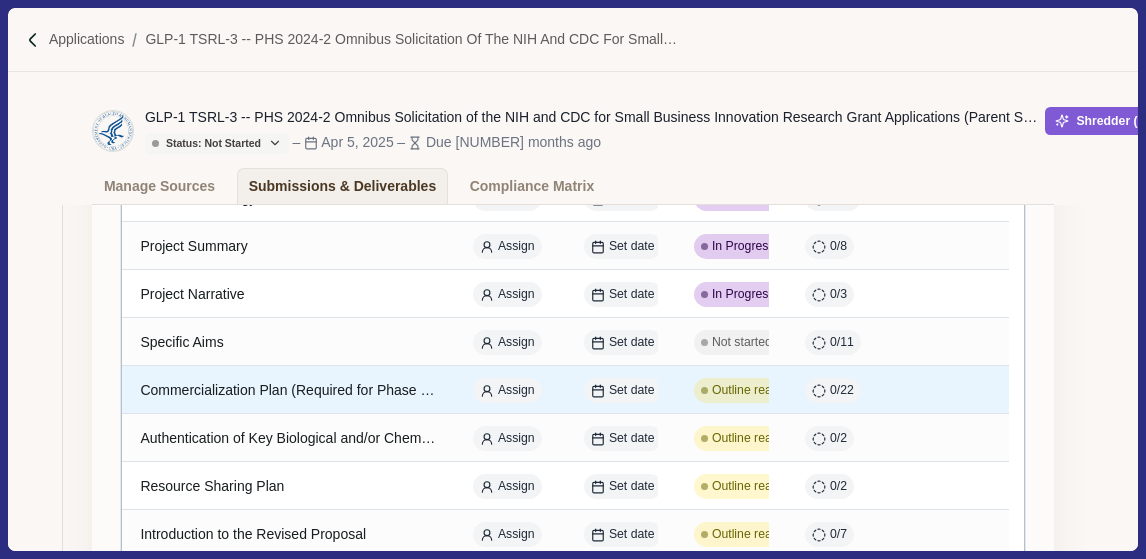 scroll, scrollTop: 340, scrollLeft: 0, axis: vertical 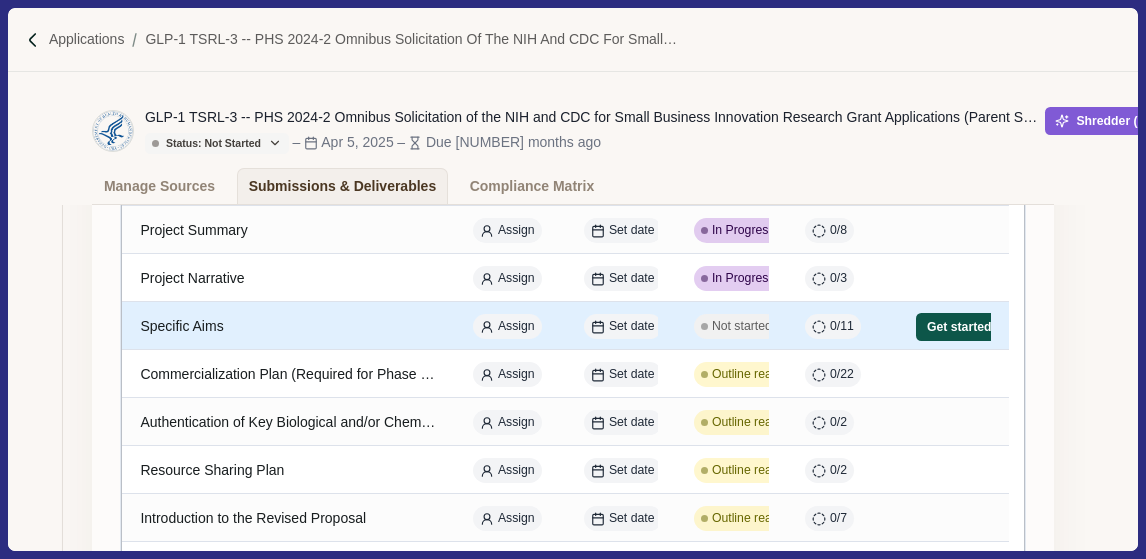 click on "Get started" at bounding box center (959, 327) 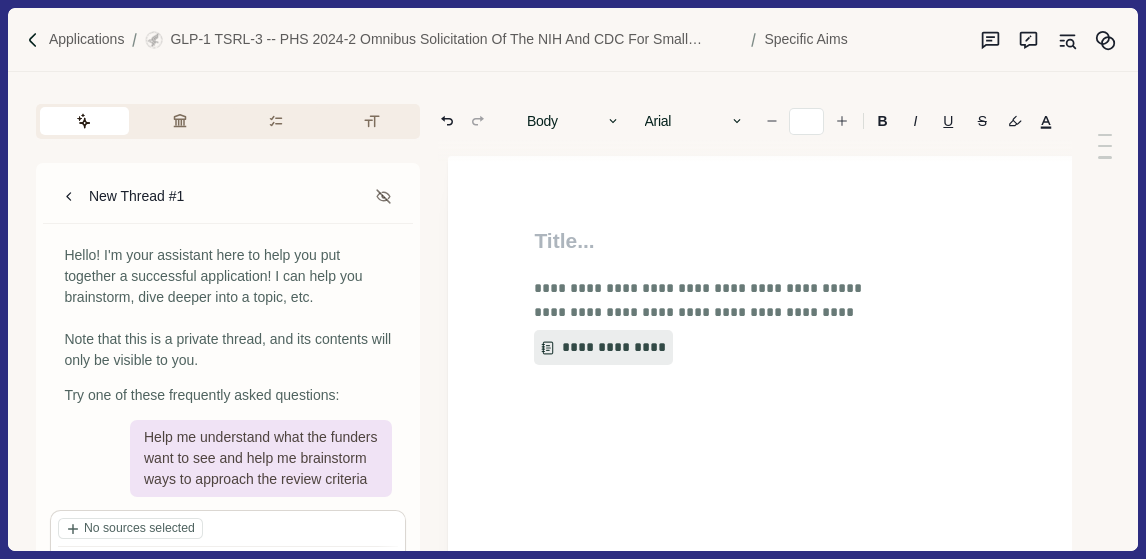 type on "**" 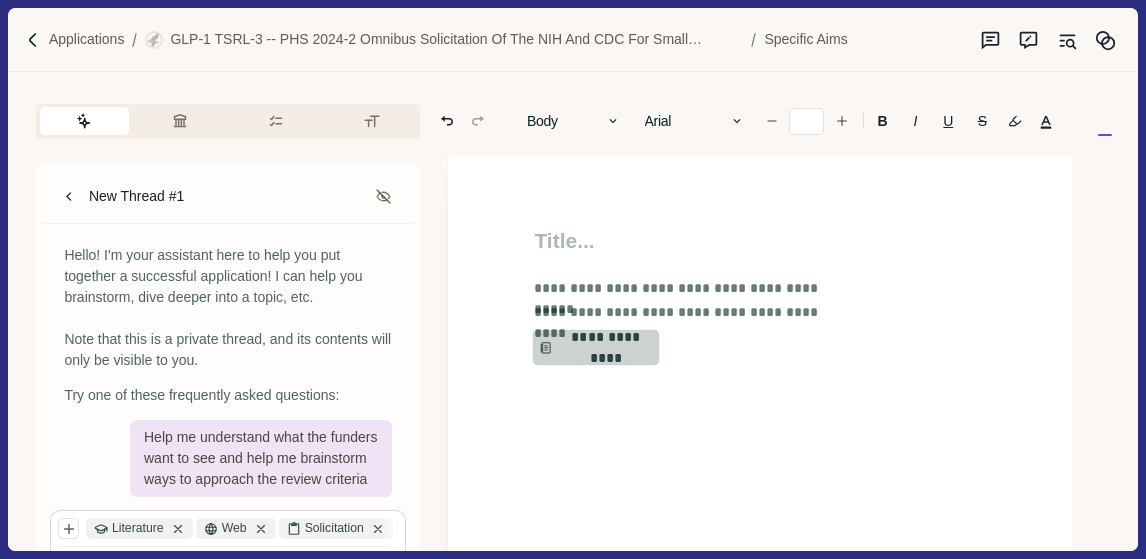 click on "**********" at bounding box center (596, 348) 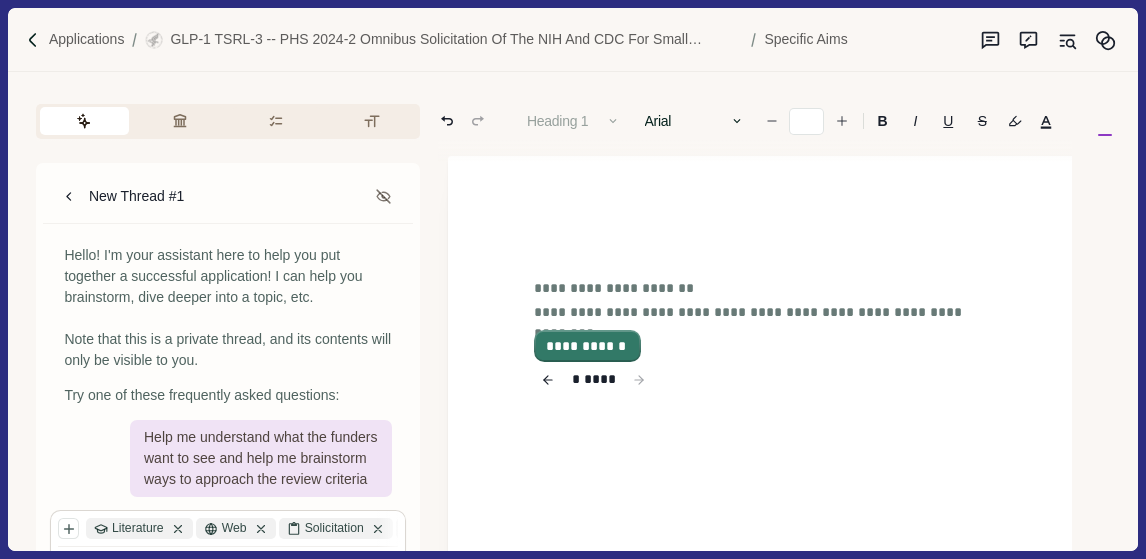click on "**********" at bounding box center [587, 346] 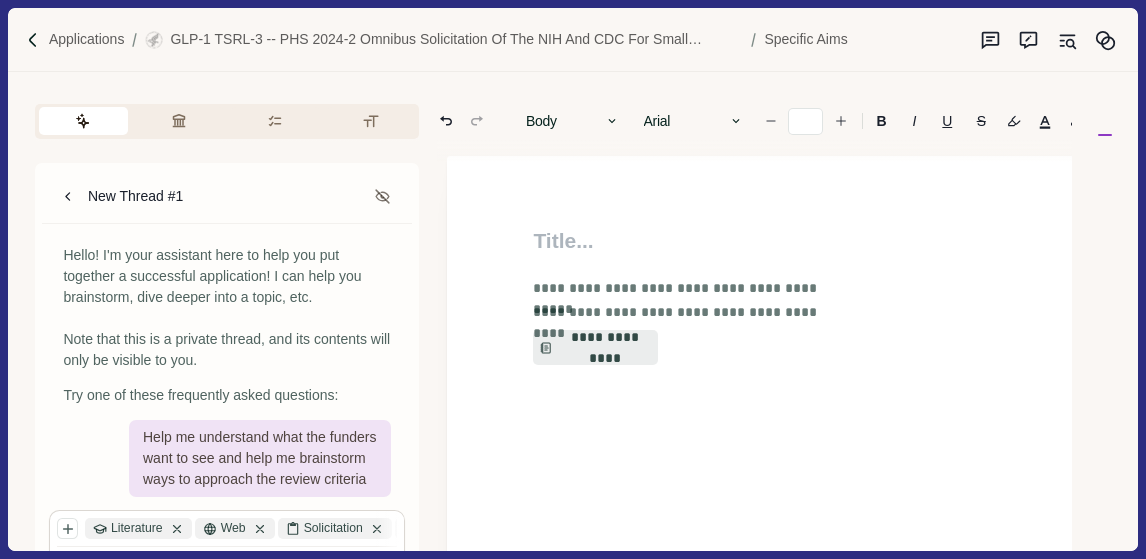 scroll, scrollTop: 0, scrollLeft: 0, axis: both 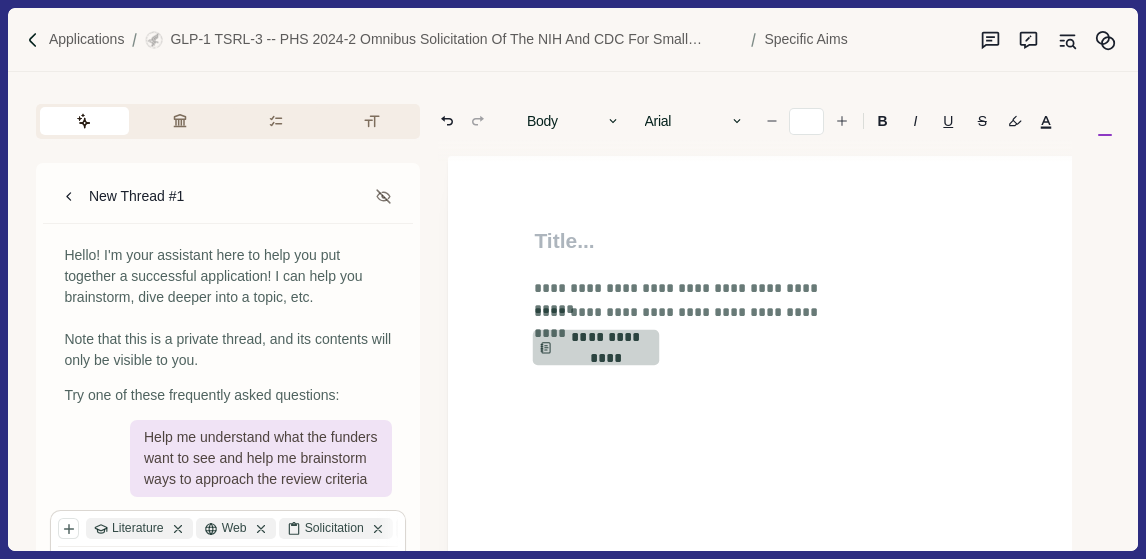 click on "**********" at bounding box center (596, 348) 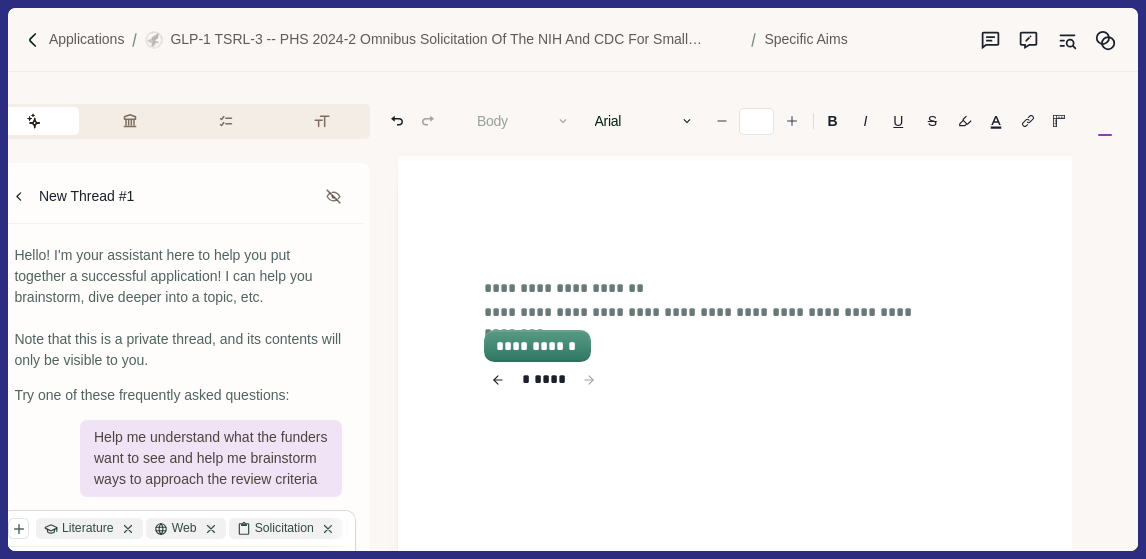 scroll, scrollTop: 0, scrollLeft: 0, axis: both 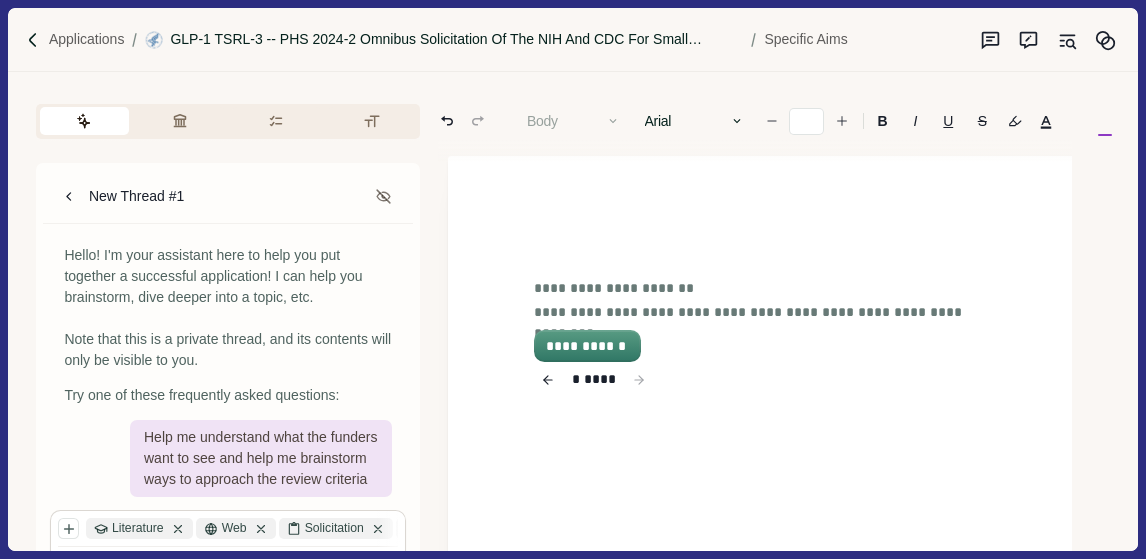click on "GLP-1 TSRL-3 -- PHS 2024-2 Omnibus Solicitation of the NIH and CDC for Small Business Innovation Research Grant Applications (Parent SBIR [R43/R44] Clinical Trial Not Allowed)" at bounding box center (456, 39) 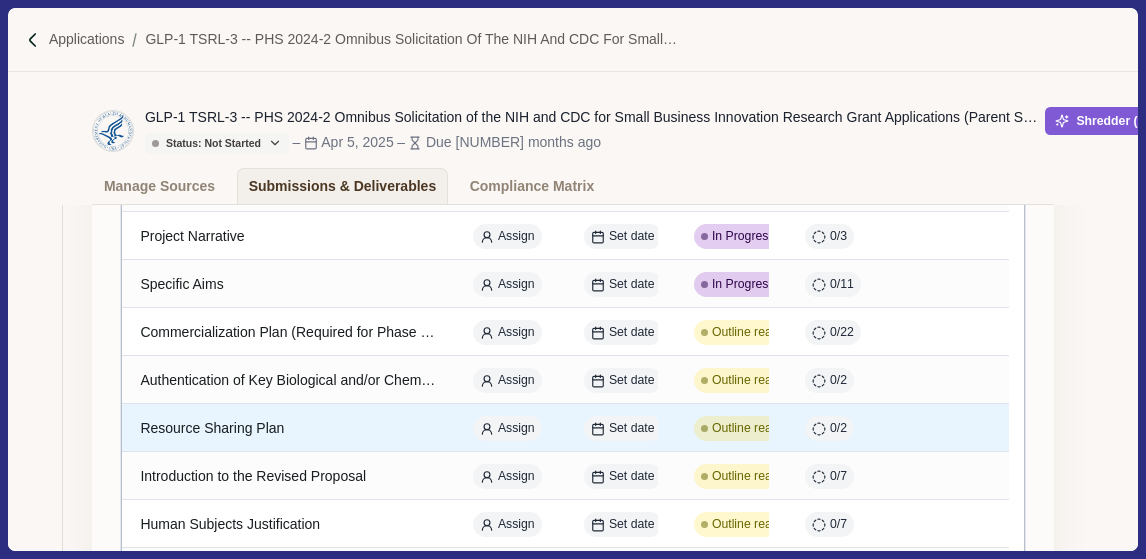 scroll, scrollTop: 386, scrollLeft: 0, axis: vertical 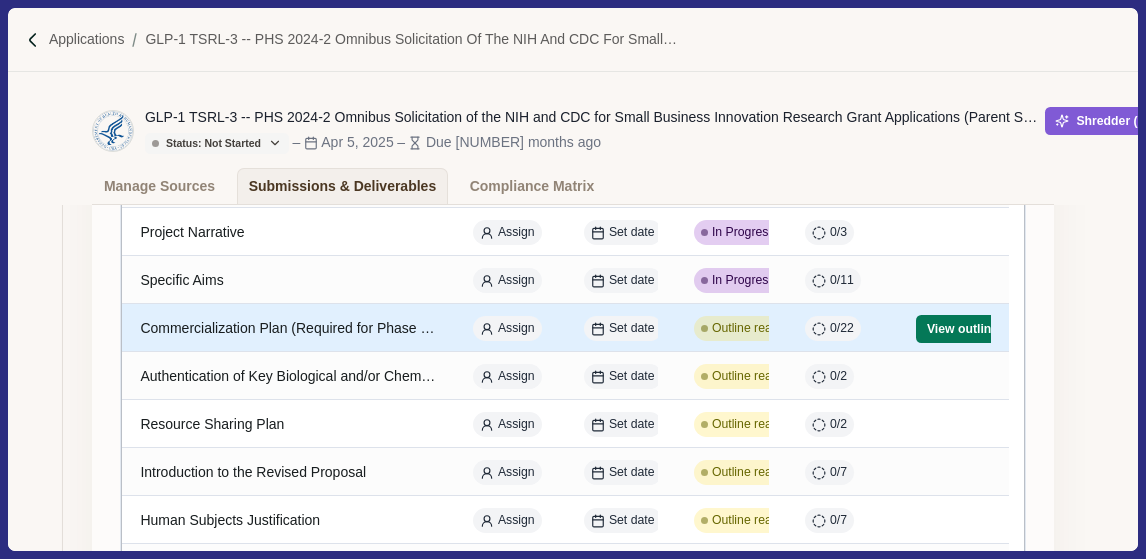 click on "Outline ready" at bounding box center (748, 329) 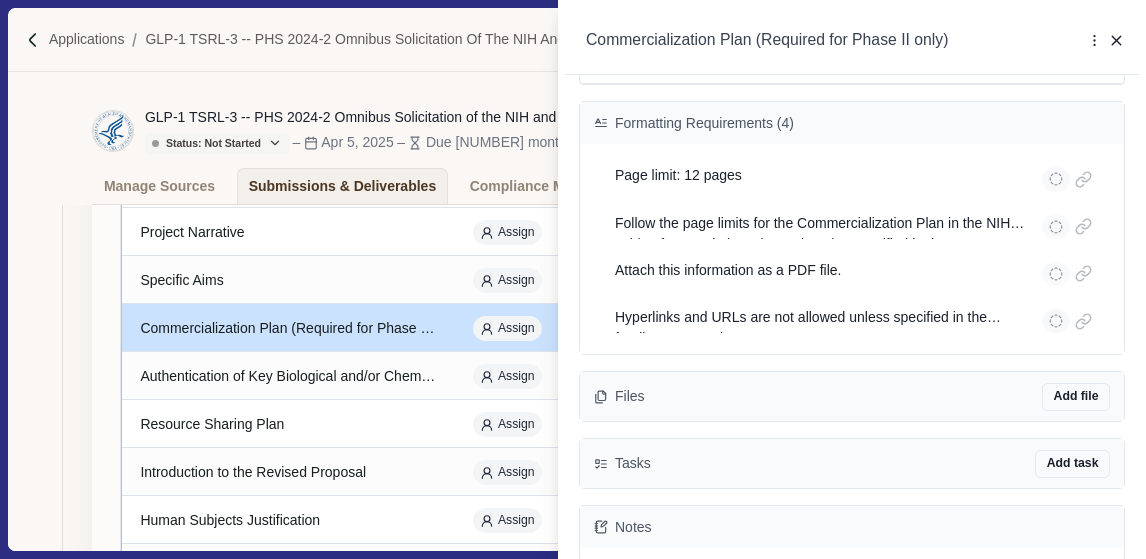 scroll, scrollTop: 2440, scrollLeft: 0, axis: vertical 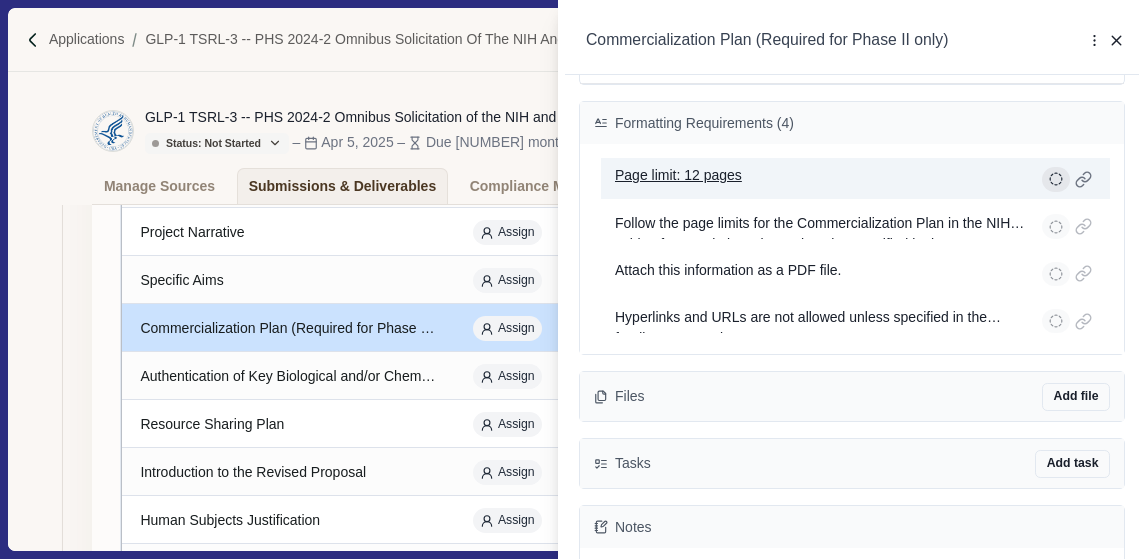 click 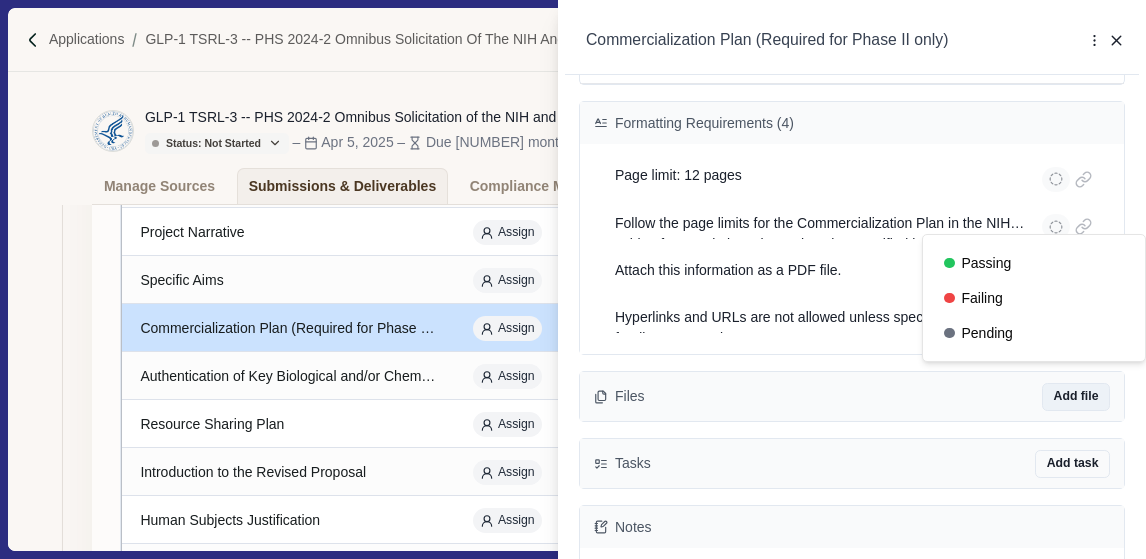 click on "Add file" at bounding box center [1076, 397] 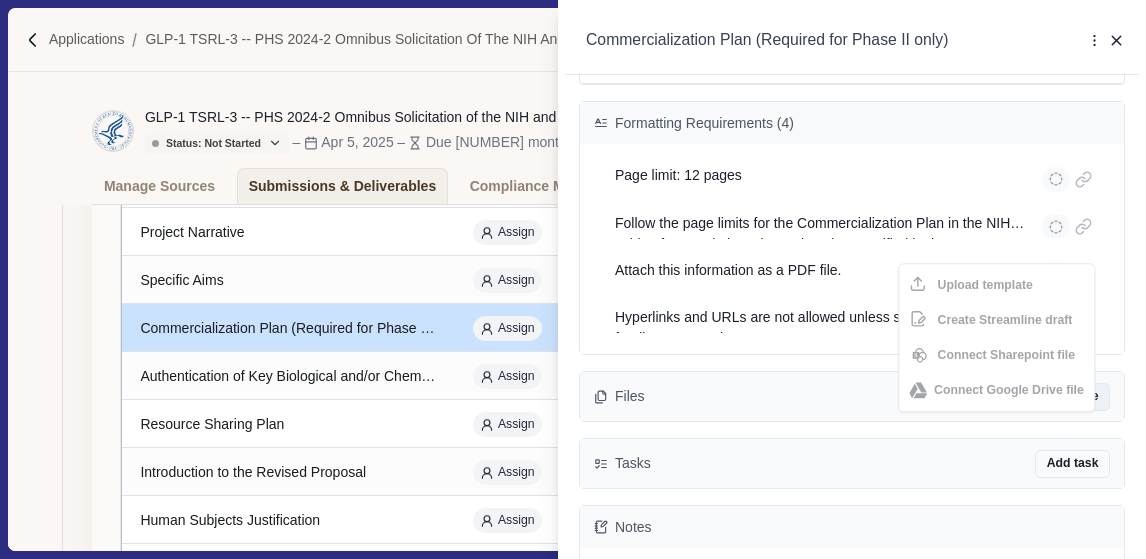 click on "Add file" at bounding box center [1076, 397] 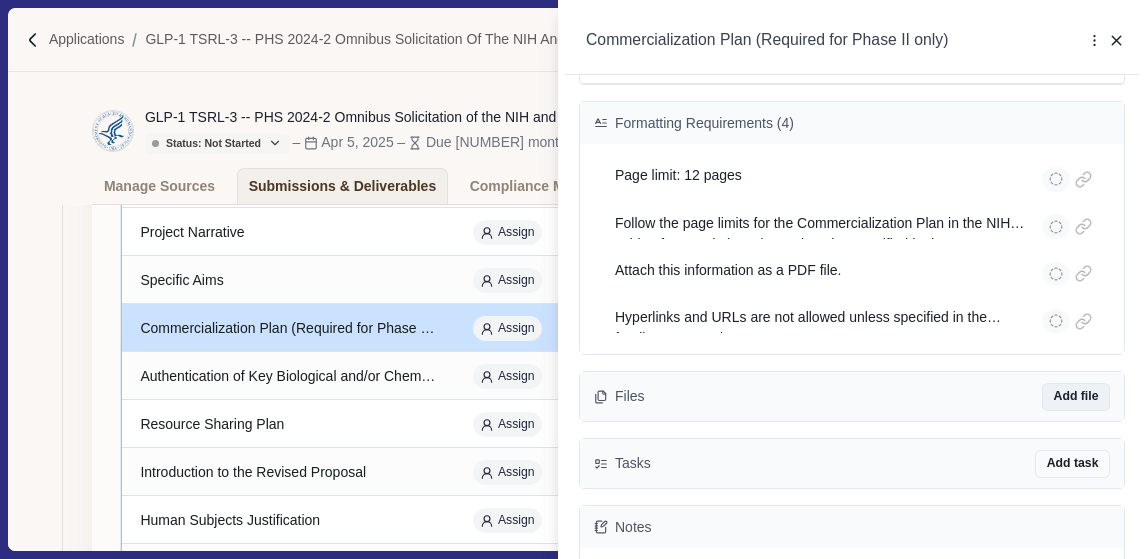 click on "Add file" at bounding box center [1076, 397] 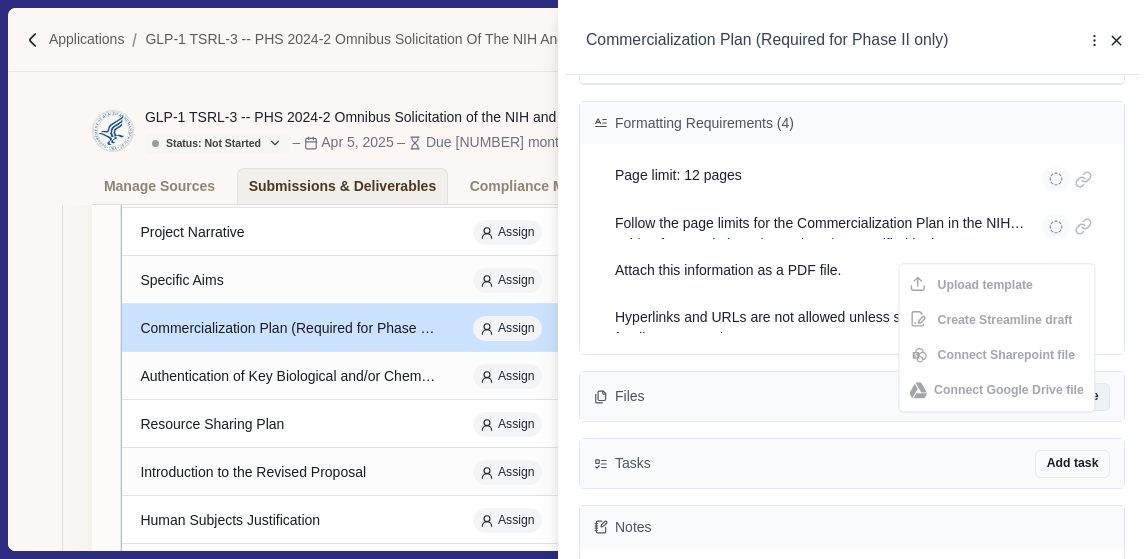 click on "Add file" at bounding box center [1076, 397] 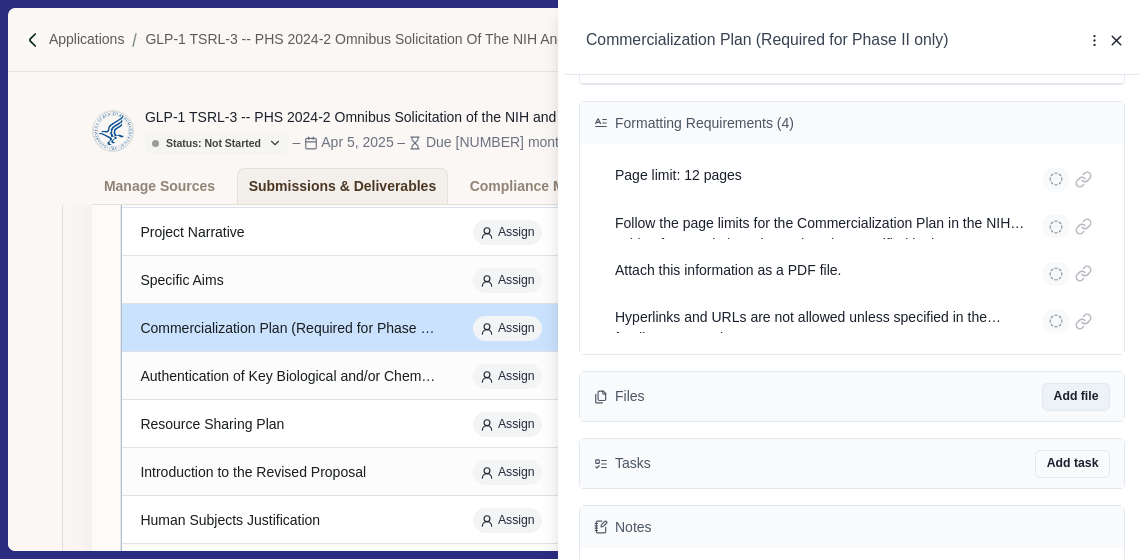 click on "Add file" at bounding box center [1076, 397] 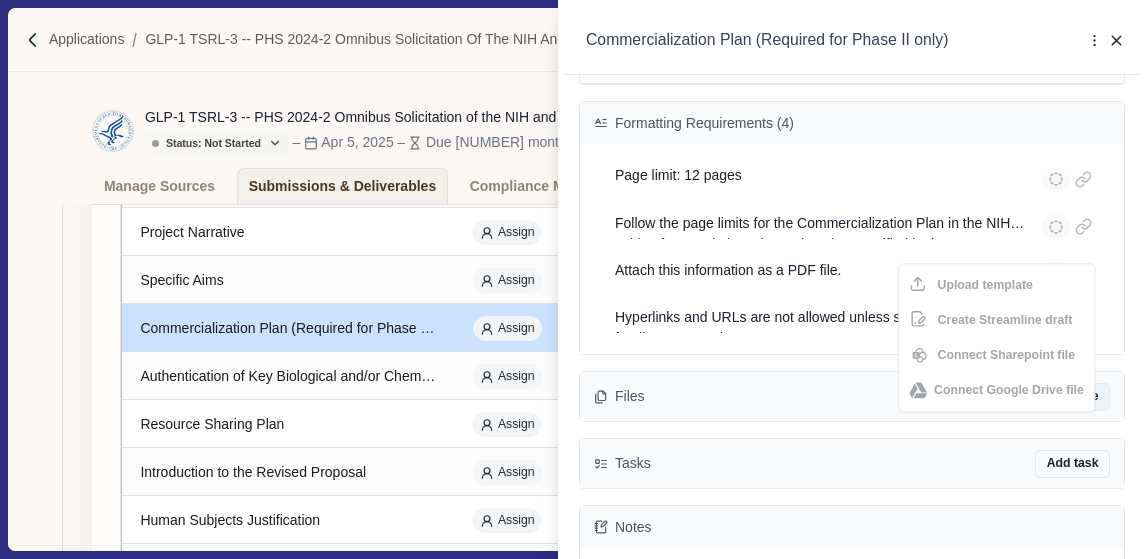 click on "Add file" at bounding box center (1076, 397) 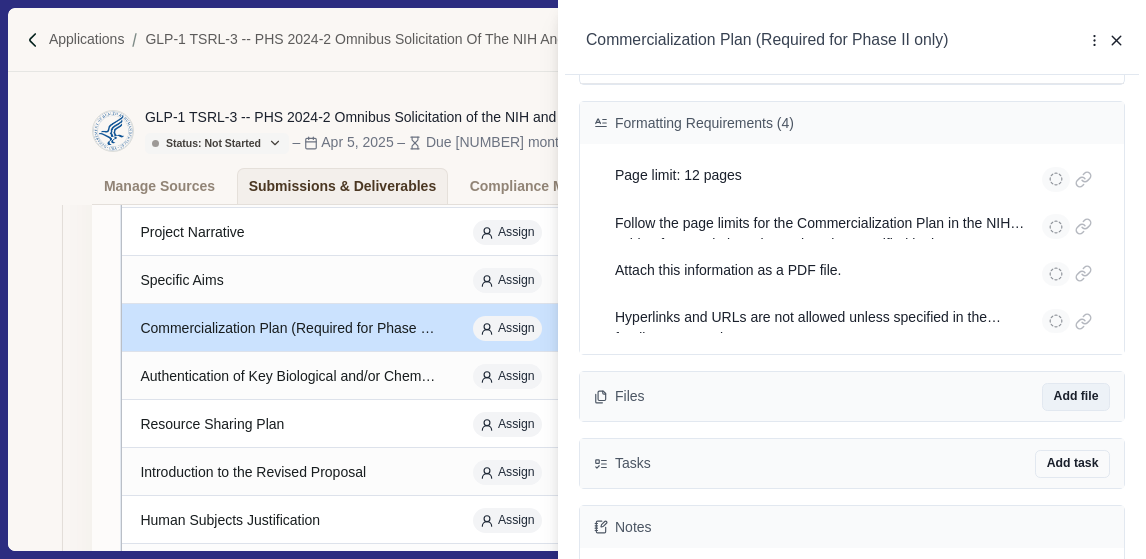 click on "Add file" at bounding box center [1076, 397] 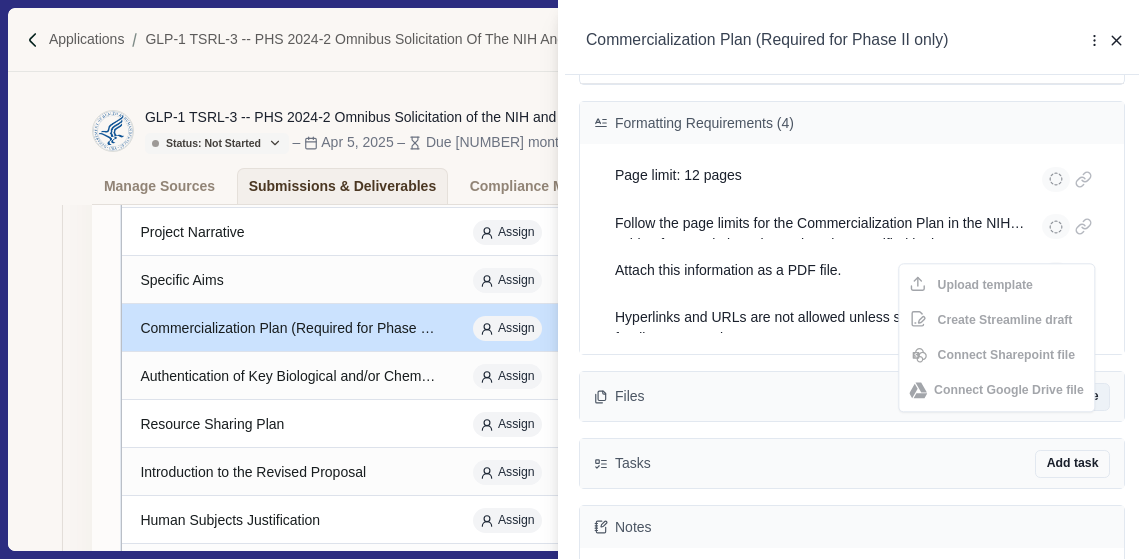 click on "Add file" at bounding box center [1076, 397] 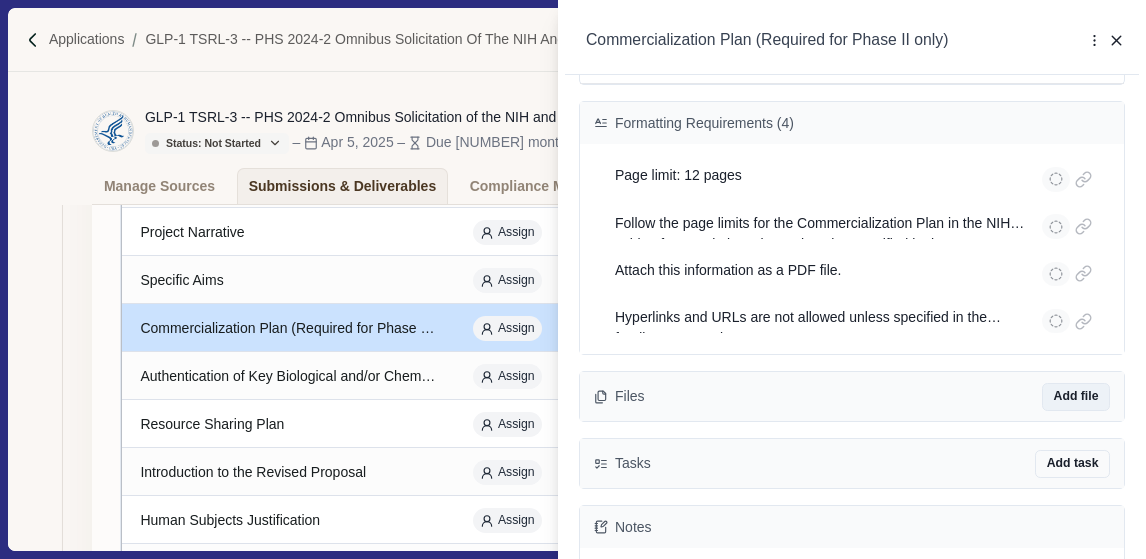 click on "Add file" at bounding box center (1076, 397) 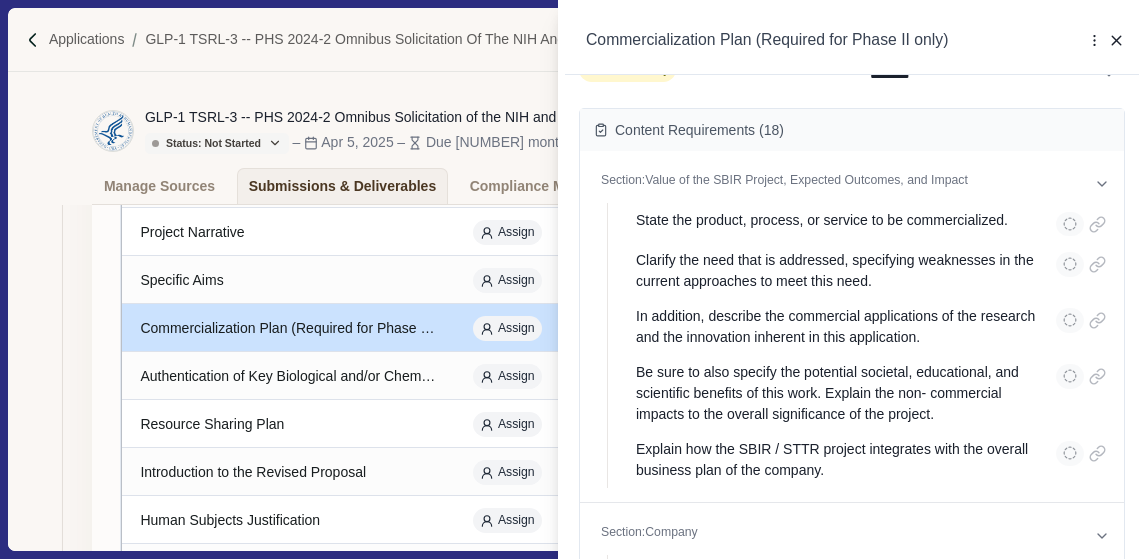 scroll, scrollTop: 0, scrollLeft: 0, axis: both 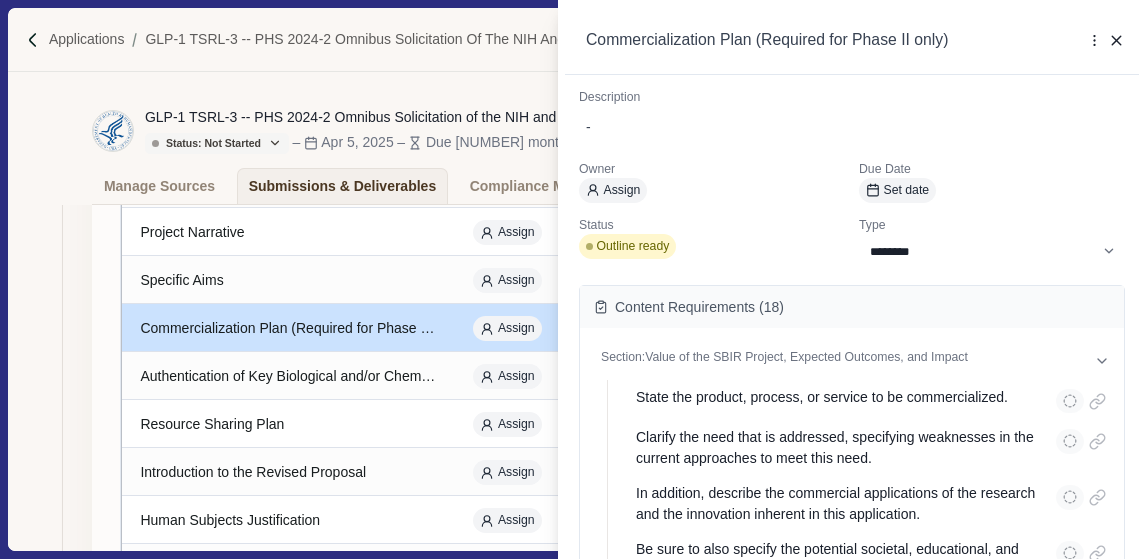 click on "**********" at bounding box center [992, 251] 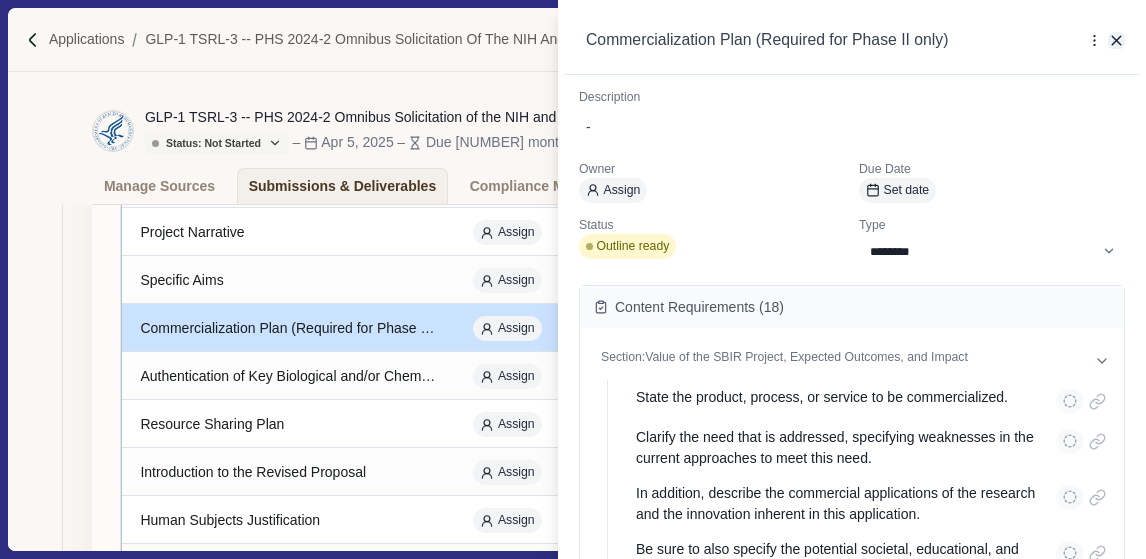 click 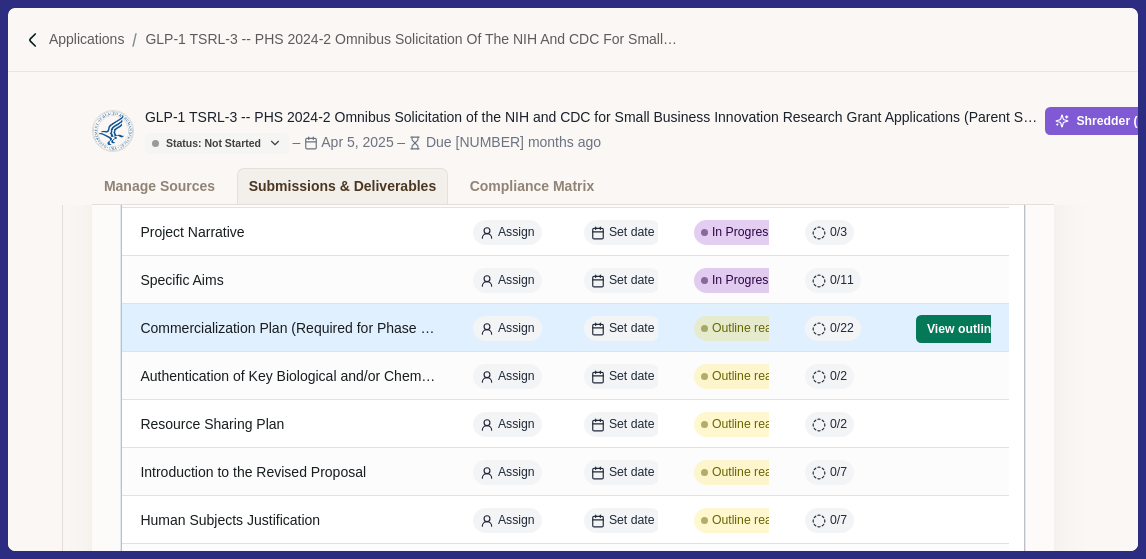 click on "Outline ready" at bounding box center (748, 329) 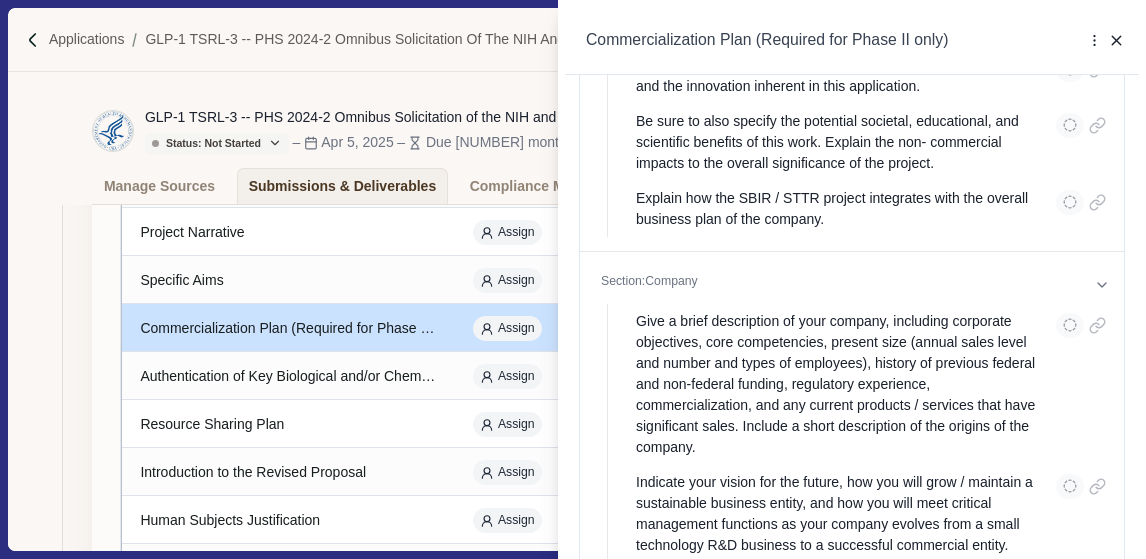 scroll, scrollTop: 460, scrollLeft: 0, axis: vertical 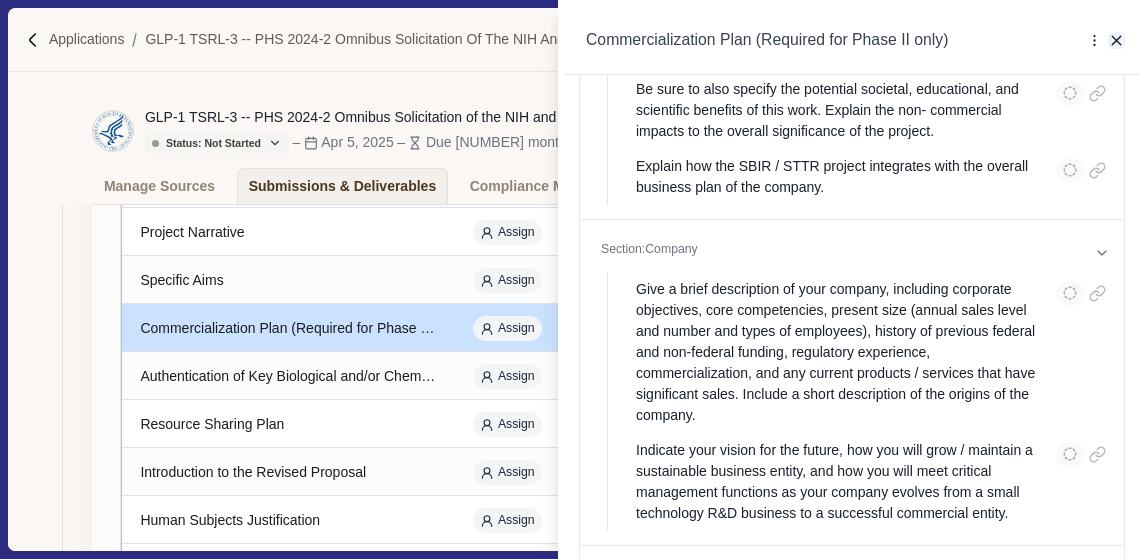 click 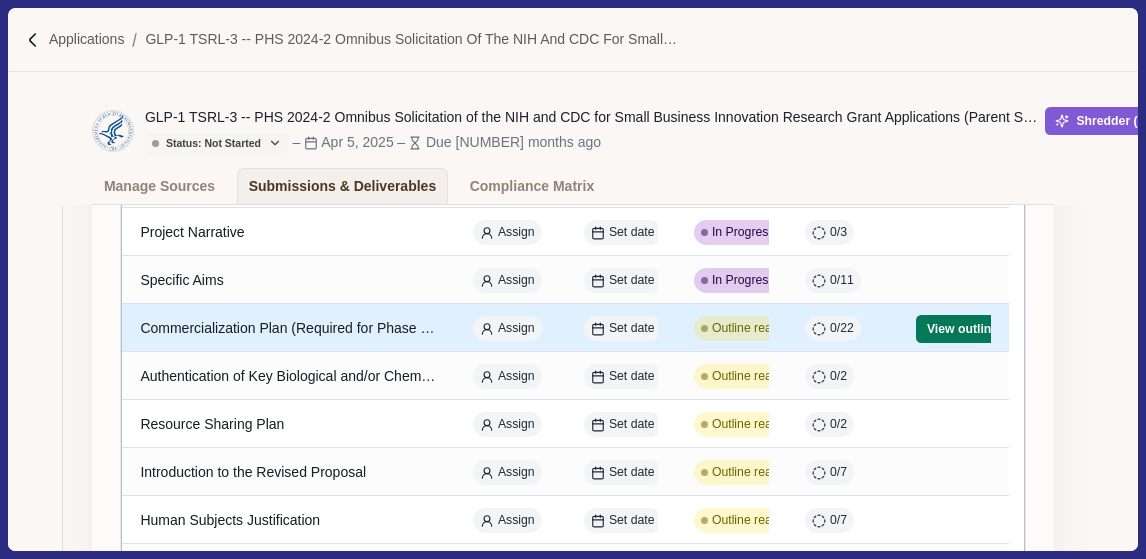 click on "Outline ready" at bounding box center (748, 329) 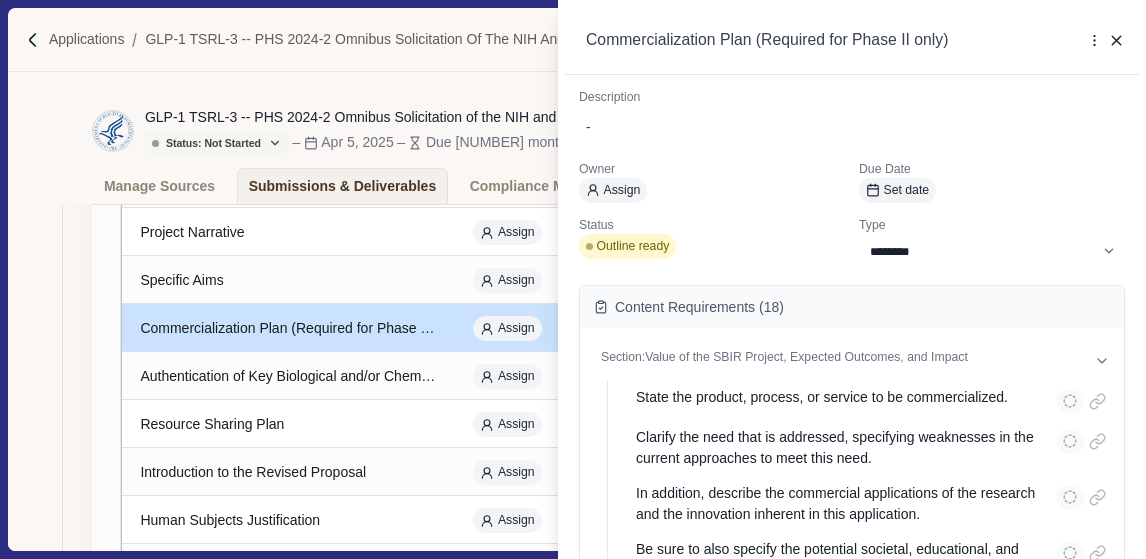 click on "**********" at bounding box center (573, 279) 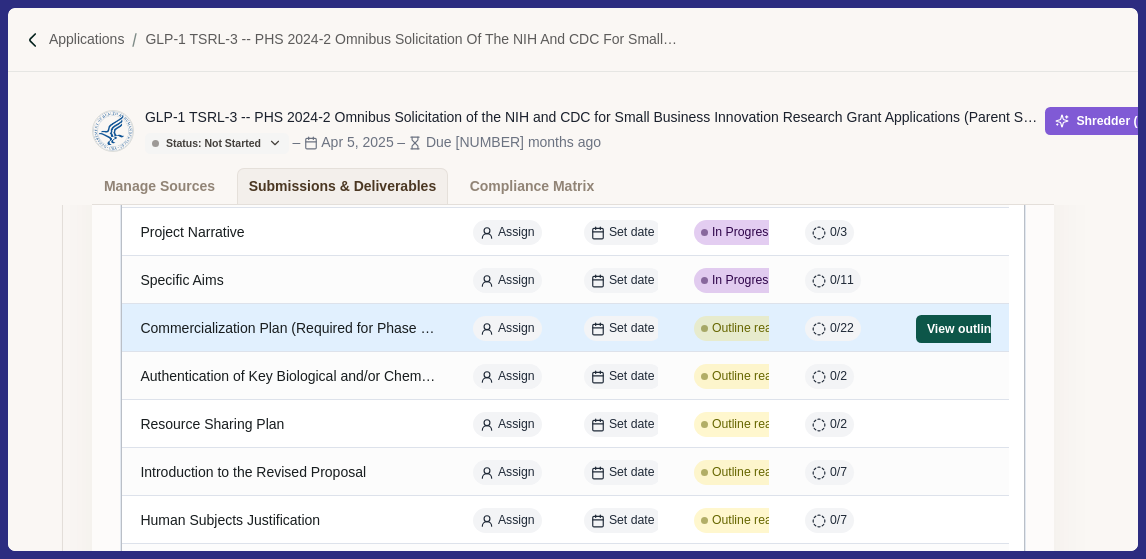 click on "View outline" at bounding box center (962, 329) 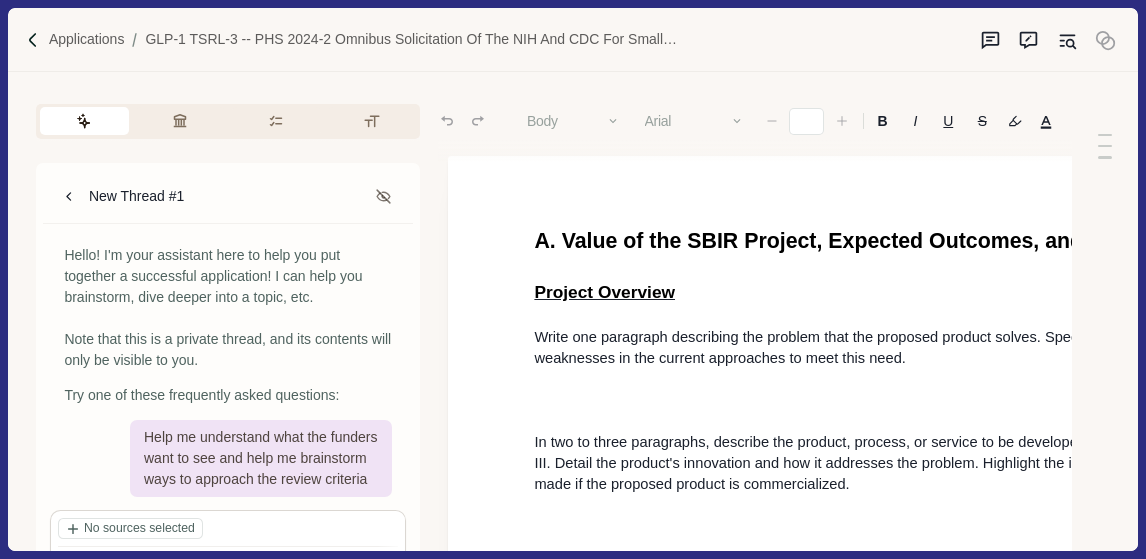 type on "**" 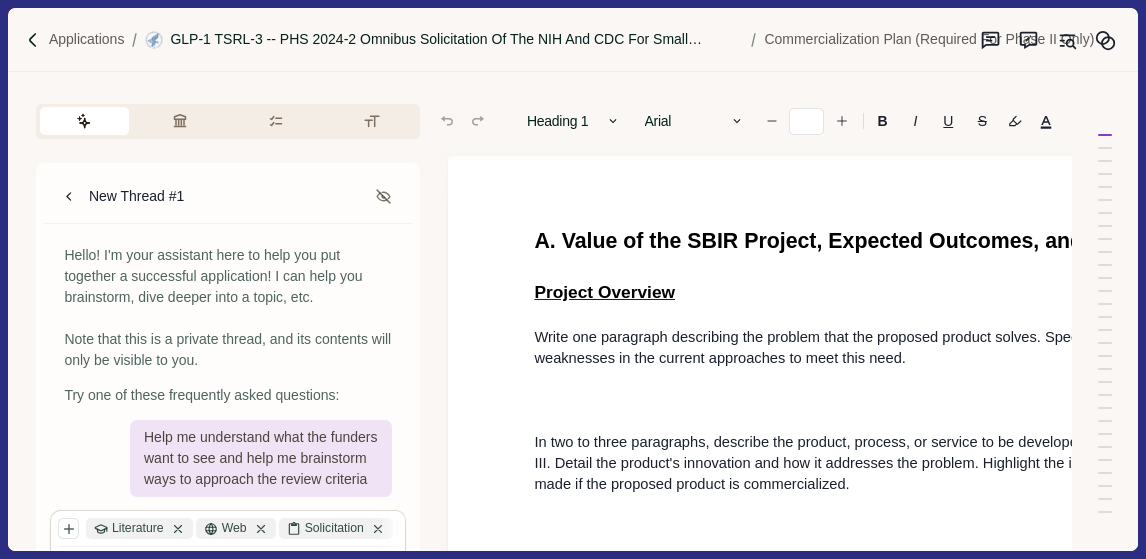 click on "GLP-1 TSRL-3 -- PHS 2024-2 Omnibus Solicitation of the NIH and CDC for Small Business Innovation Research Grant Applications (Parent SBIR [R43/R44] Clinical Trial Not Allowed)" at bounding box center (456, 39) 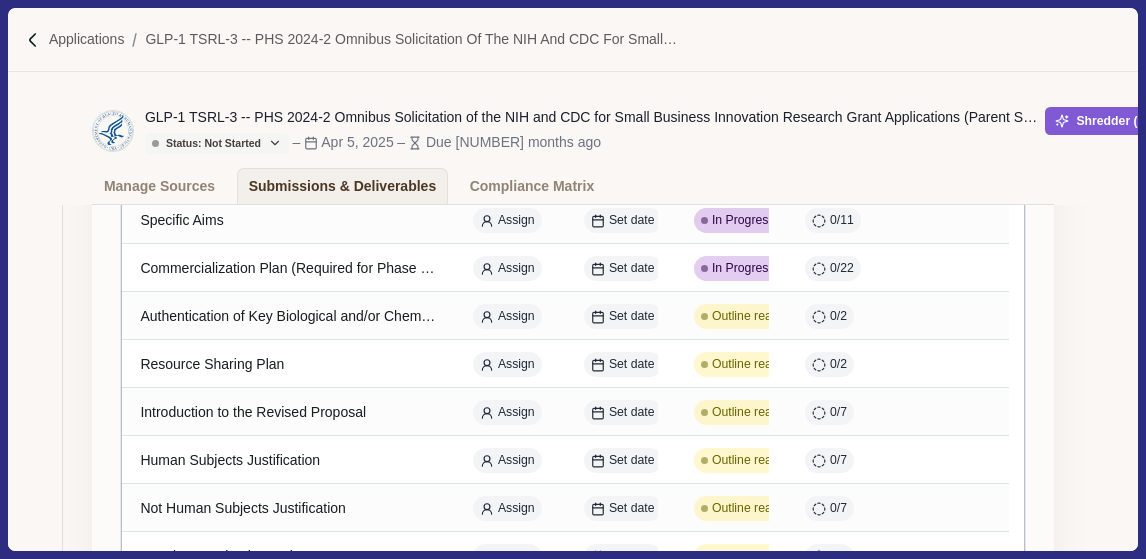 scroll, scrollTop: 453, scrollLeft: 0, axis: vertical 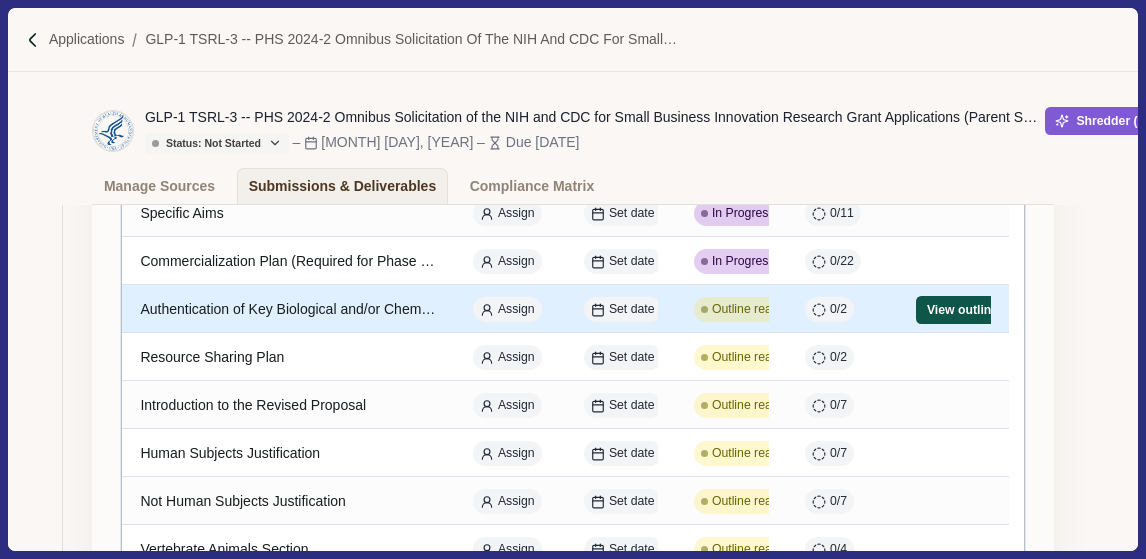 click on "View outline" at bounding box center (962, 310) 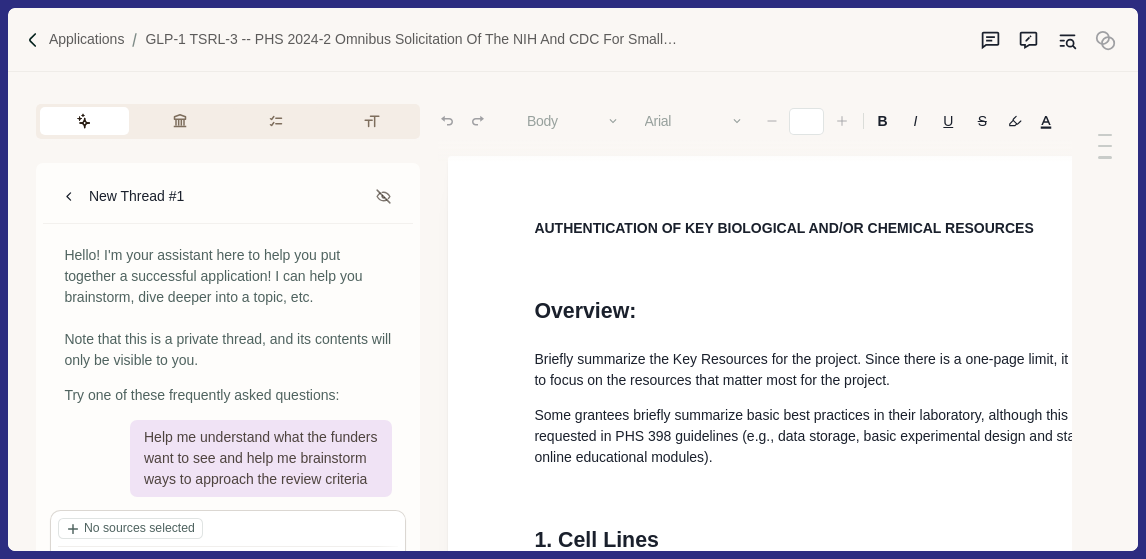 type on "**" 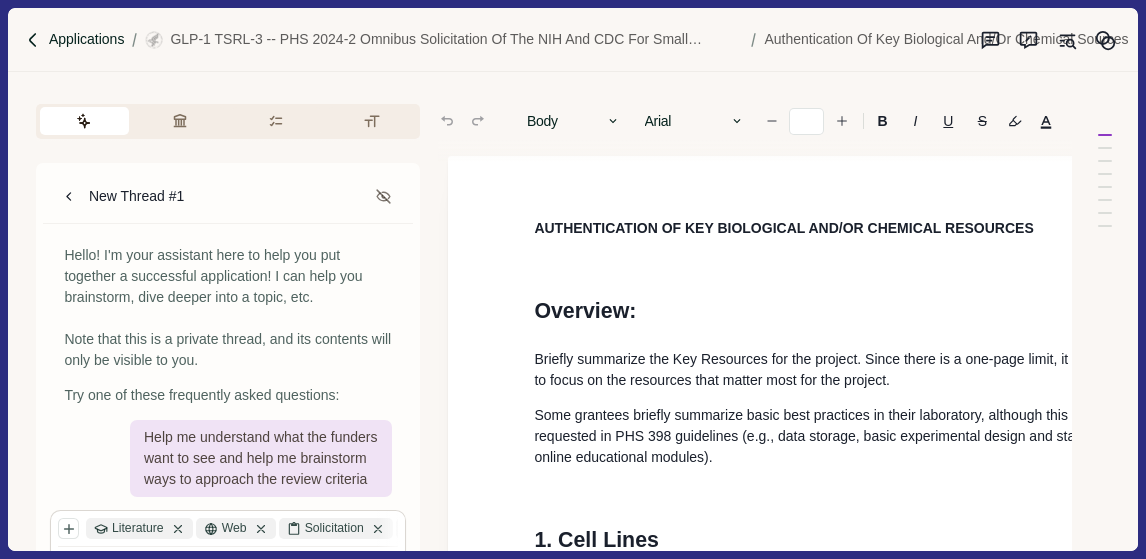 click on "Applications" at bounding box center [87, 39] 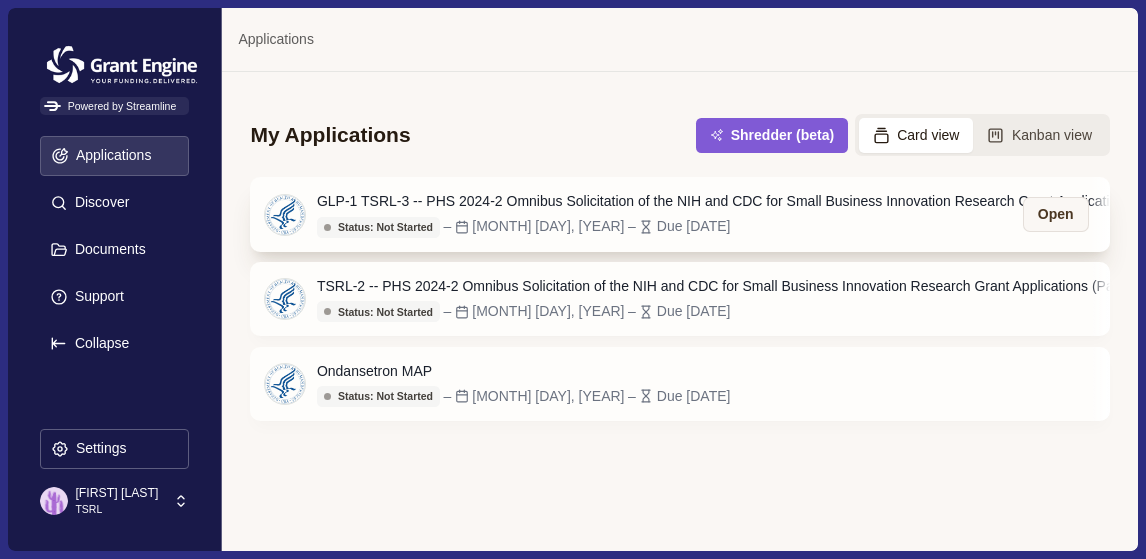 click on "GLP-1 TSRL-3 -- PHS 2024-2 Omnibus Solicitation of the NIH and CDC for Small Business Innovation Research Grant Applications (Parent SBIR [R43/R44] Clinical Trial Not Allowed)" at bounding box center [767, 201] 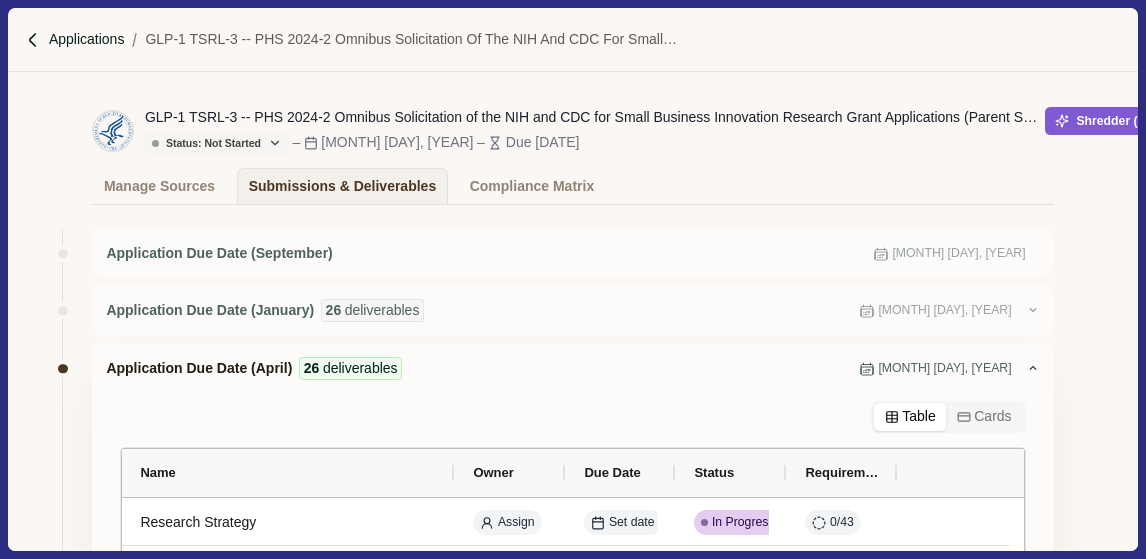 click on "Applications" at bounding box center [87, 39] 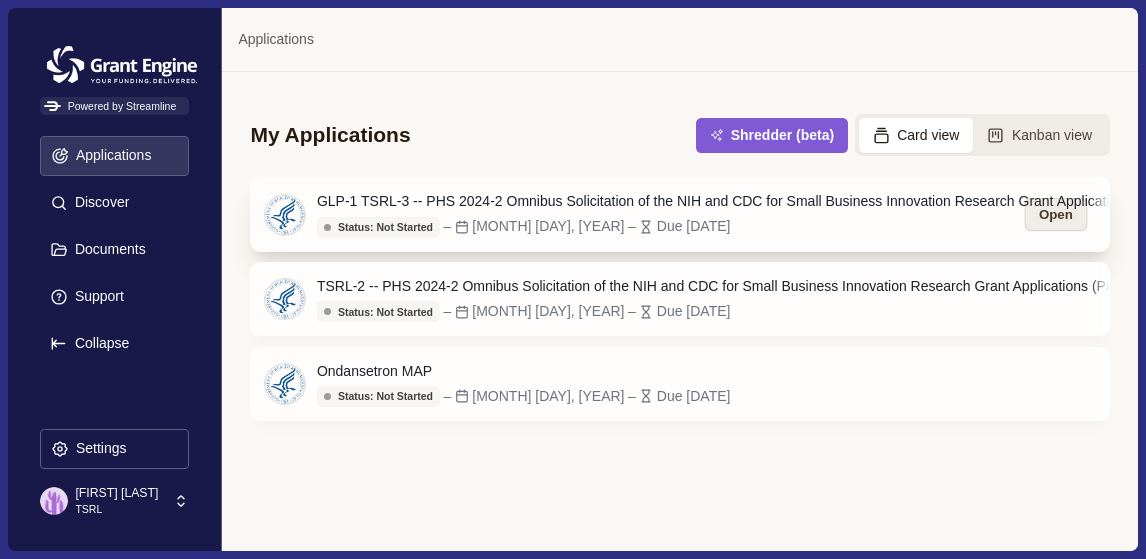 click on "Open" at bounding box center [1055, 214] 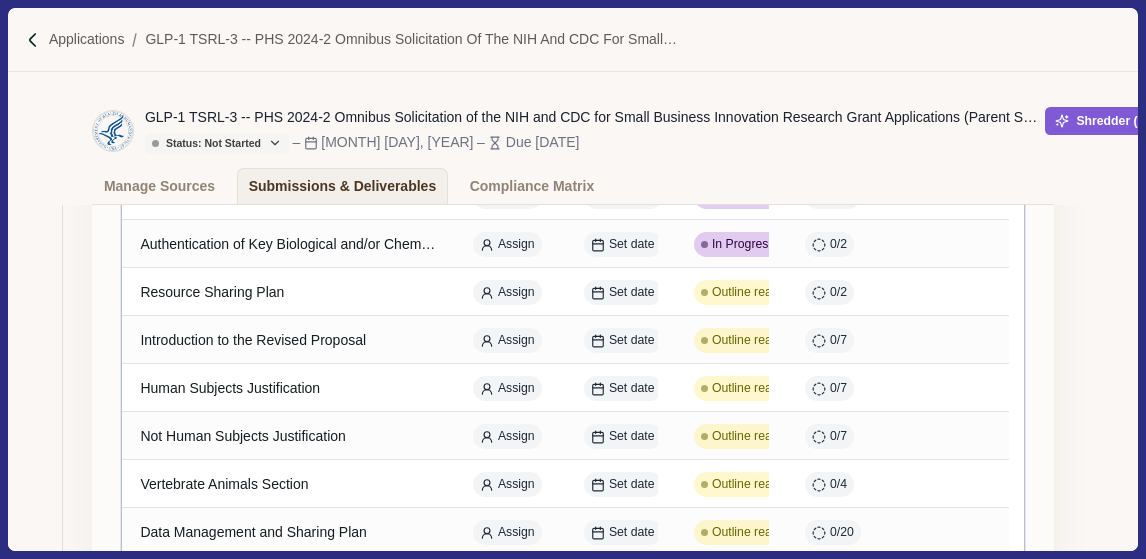 scroll, scrollTop: 520, scrollLeft: 0, axis: vertical 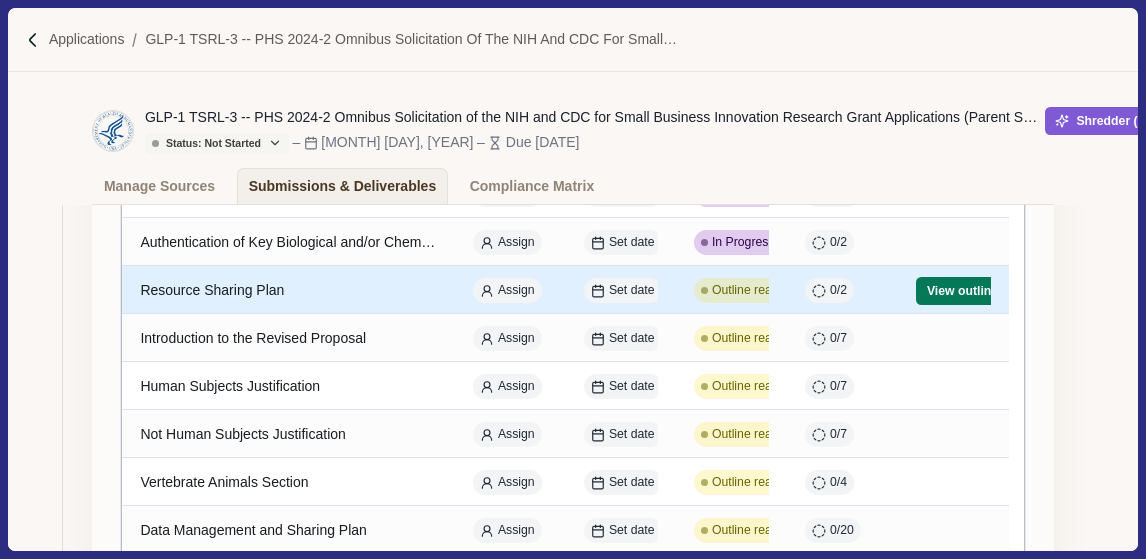 click on "Outline ready" at bounding box center (748, 291) 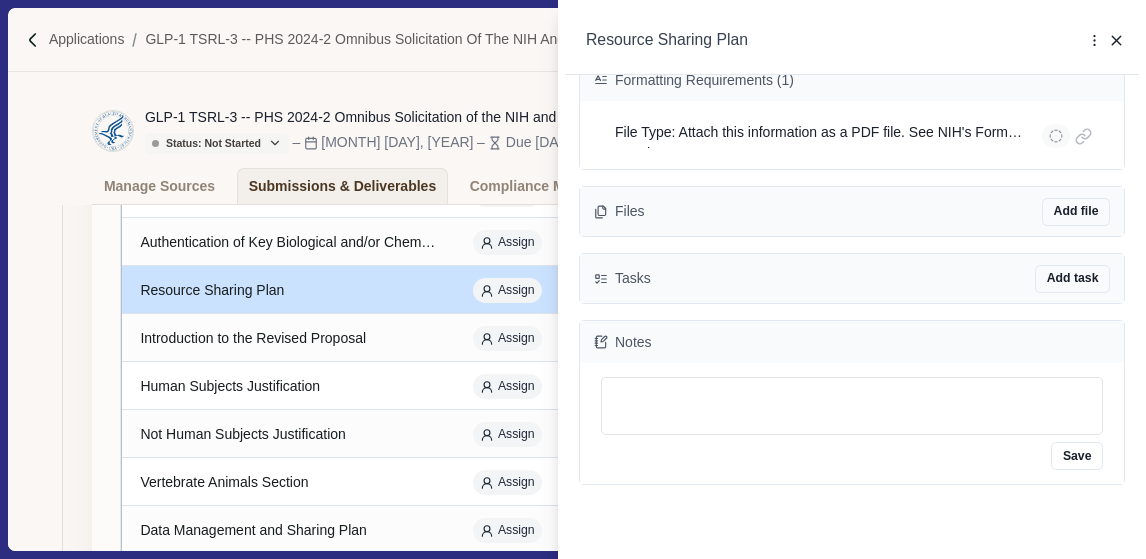 scroll, scrollTop: 458, scrollLeft: 0, axis: vertical 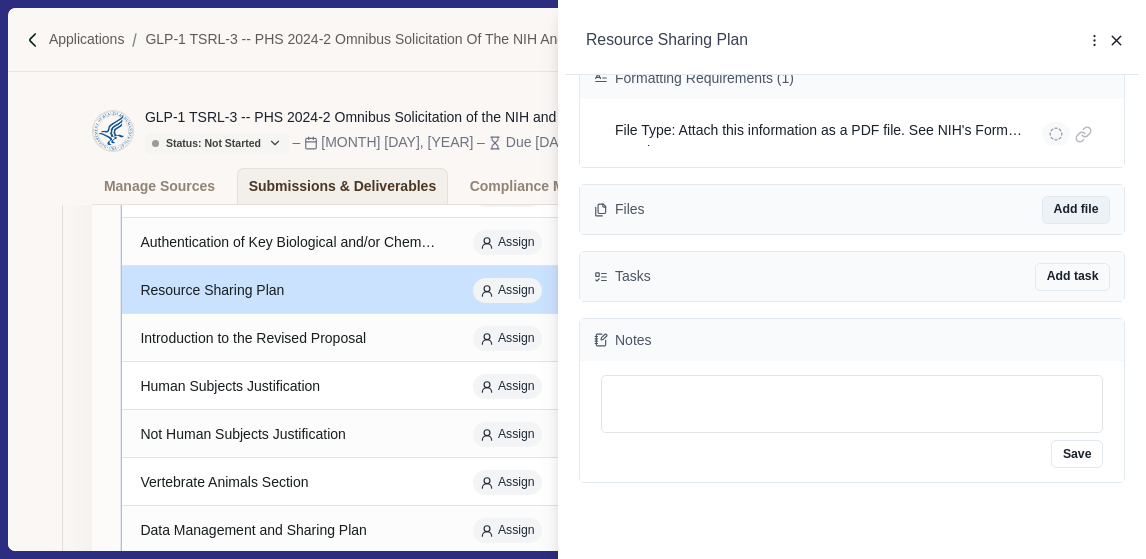 click on "Add file" at bounding box center [1076, 210] 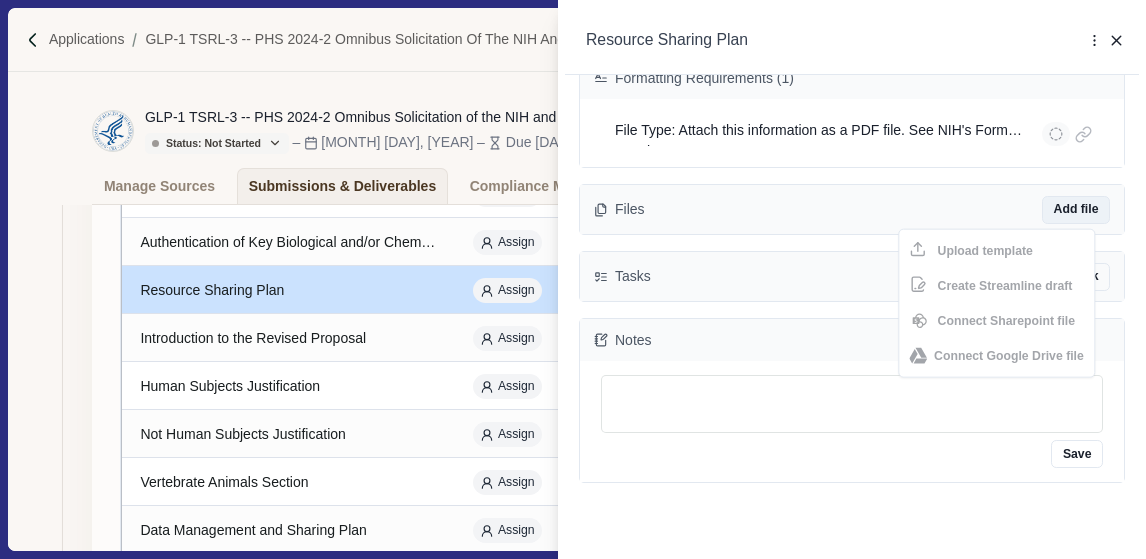 click on "Add file" at bounding box center [1076, 210] 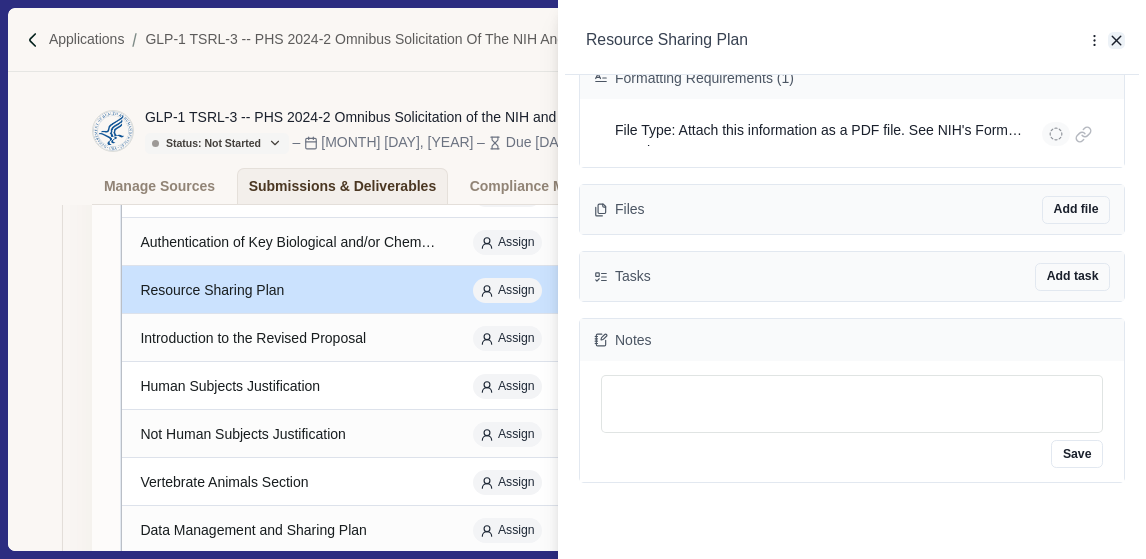 click 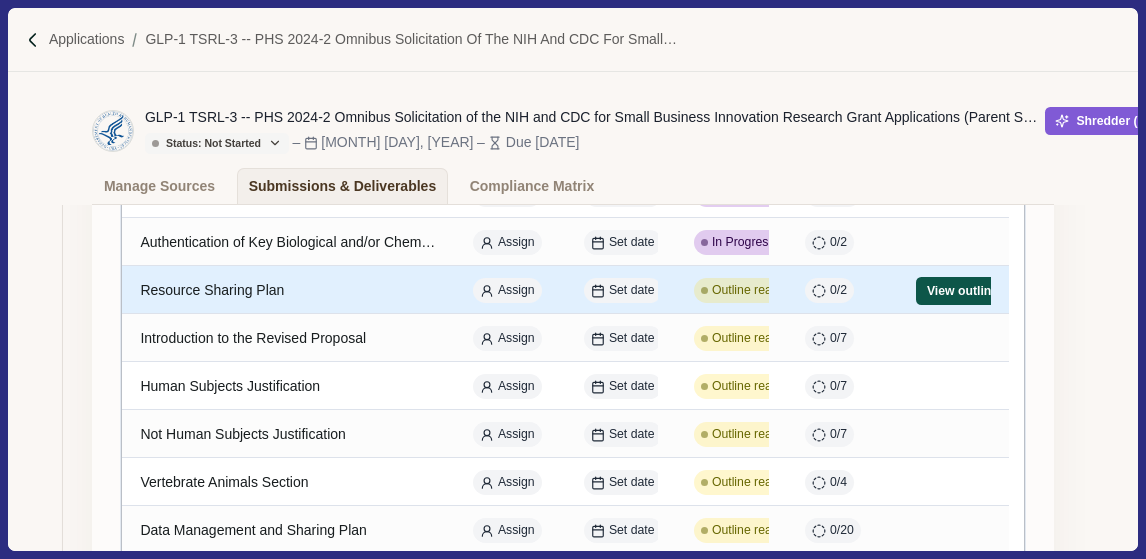 click on "View outline" at bounding box center [962, 291] 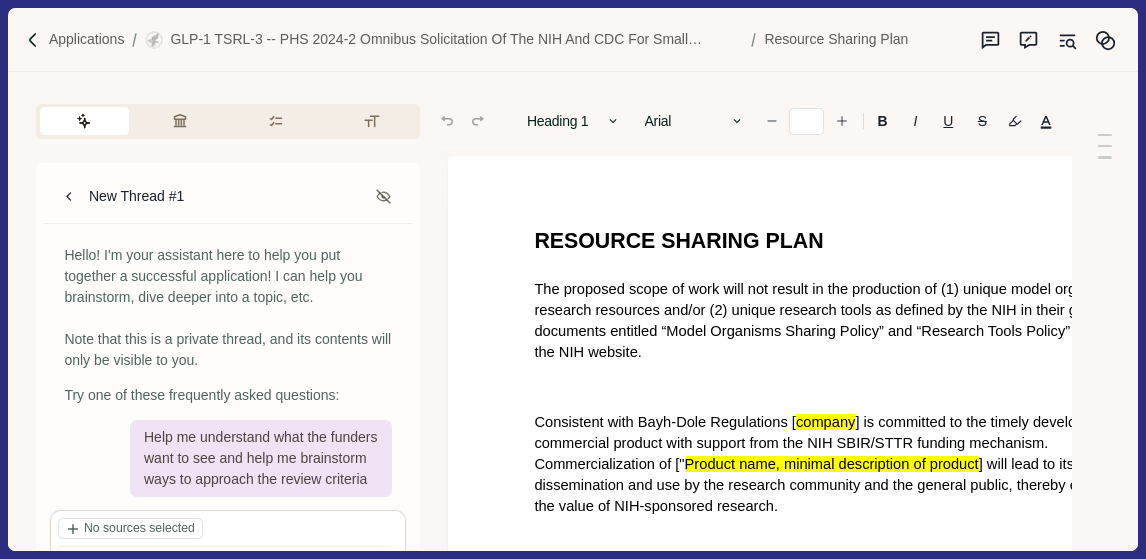type on "**" 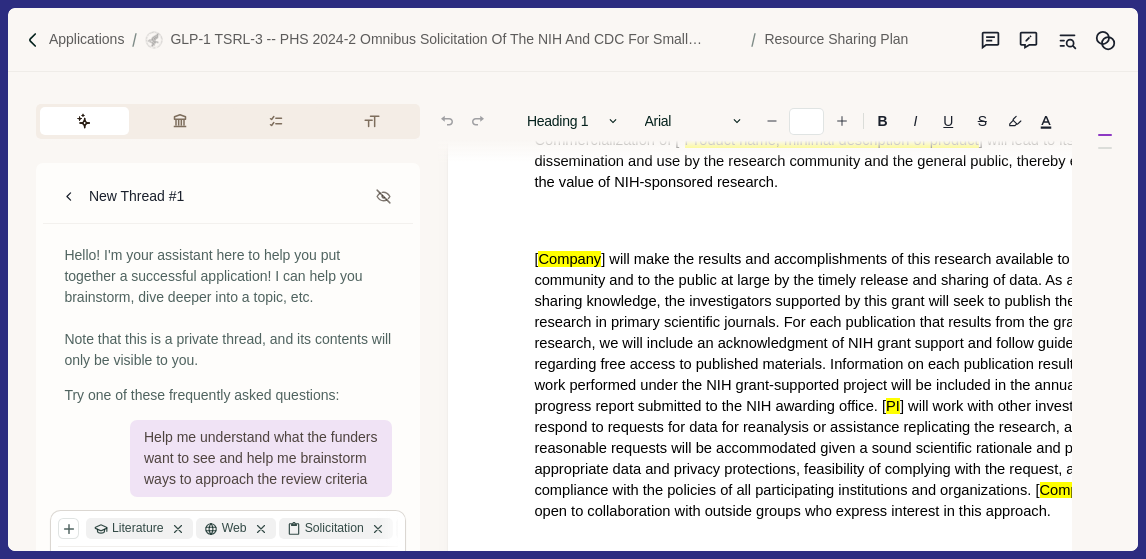 scroll, scrollTop: 0, scrollLeft: 0, axis: both 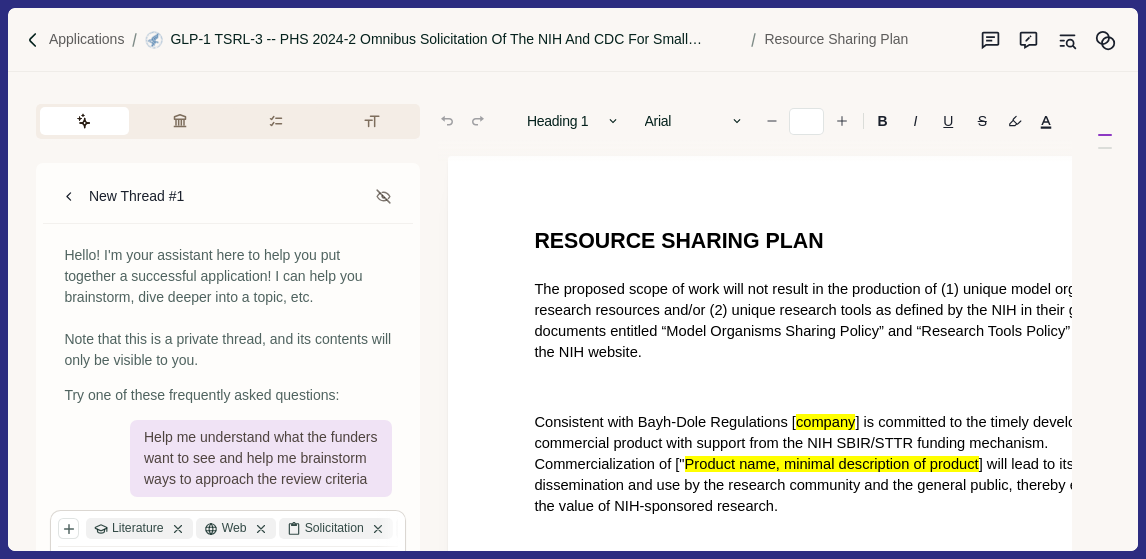 click on "GLP-1 TSRL-3 -- PHS 2024-2 Omnibus Solicitation of the NIH and CDC for Small Business Innovation Research Grant Applications (Parent SBIR [R43/R44] Clinical Trial Not Allowed)" at bounding box center (456, 39) 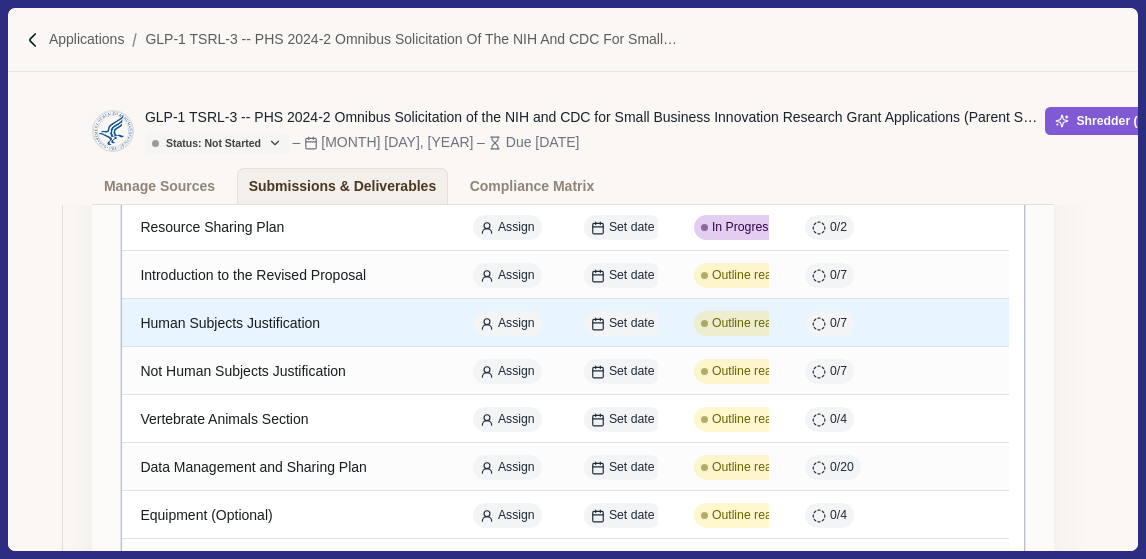 scroll, scrollTop: 606, scrollLeft: 0, axis: vertical 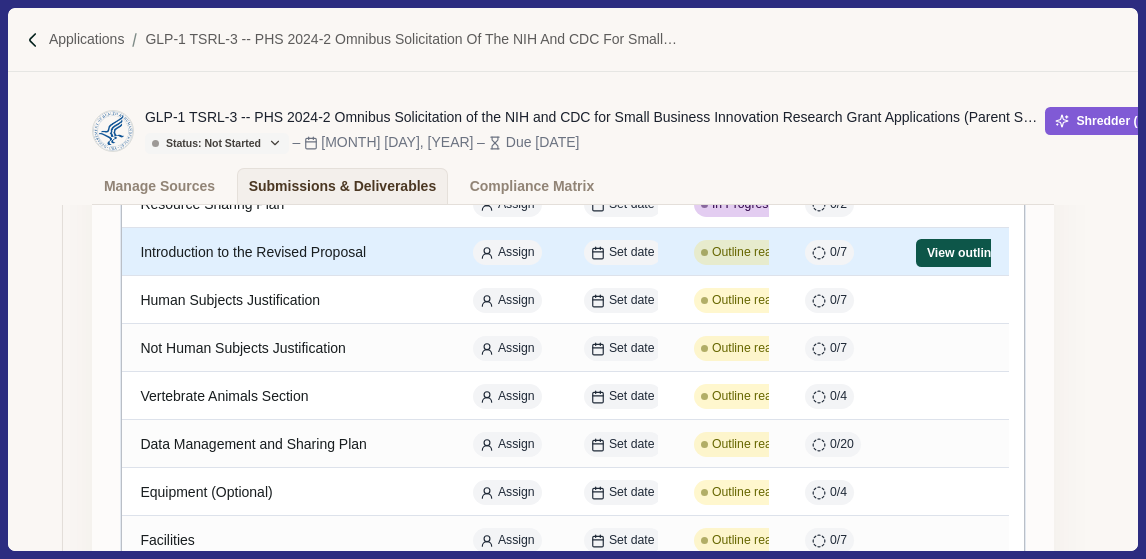 click on "View outline" at bounding box center [962, 253] 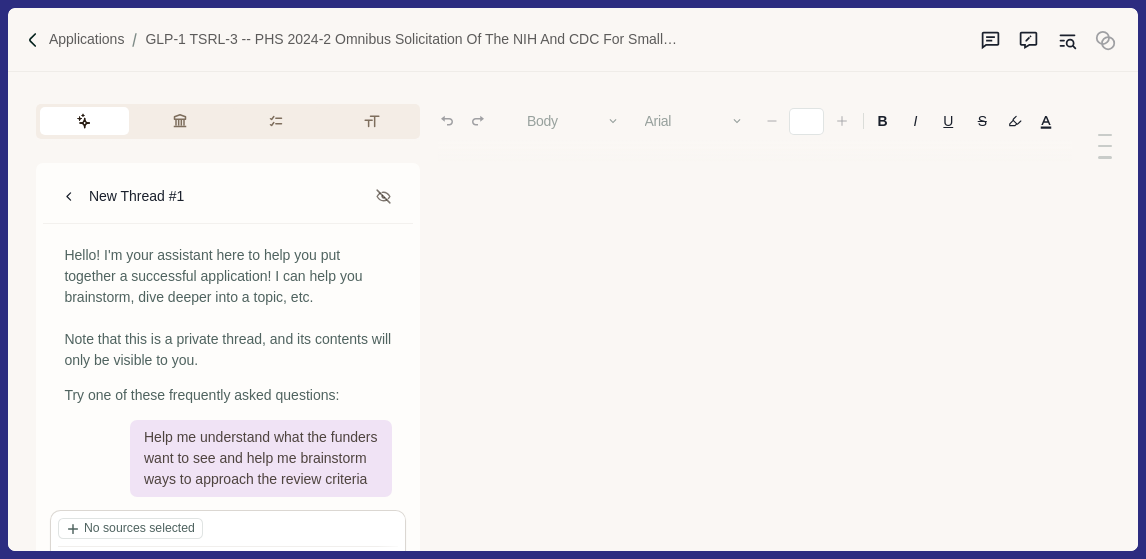 type on "**" 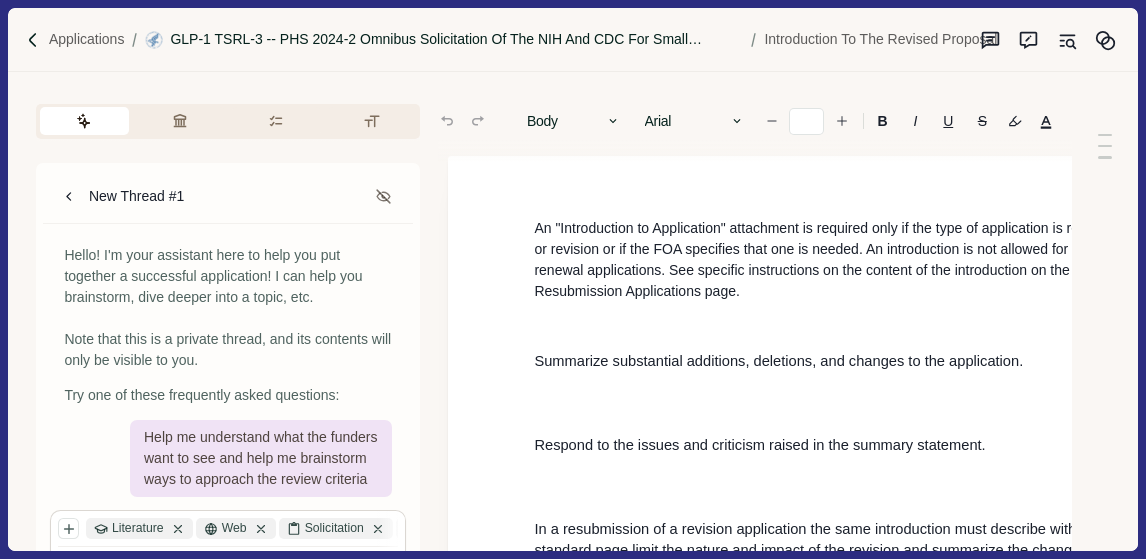 click on "GLP-1 TSRL-3 -- PHS 2024-2 Omnibus Solicitation of the NIH and CDC for Small Business Innovation Research Grant Applications (Parent SBIR [R43/R44] Clinical Trial Not Allowed)" at bounding box center [456, 39] 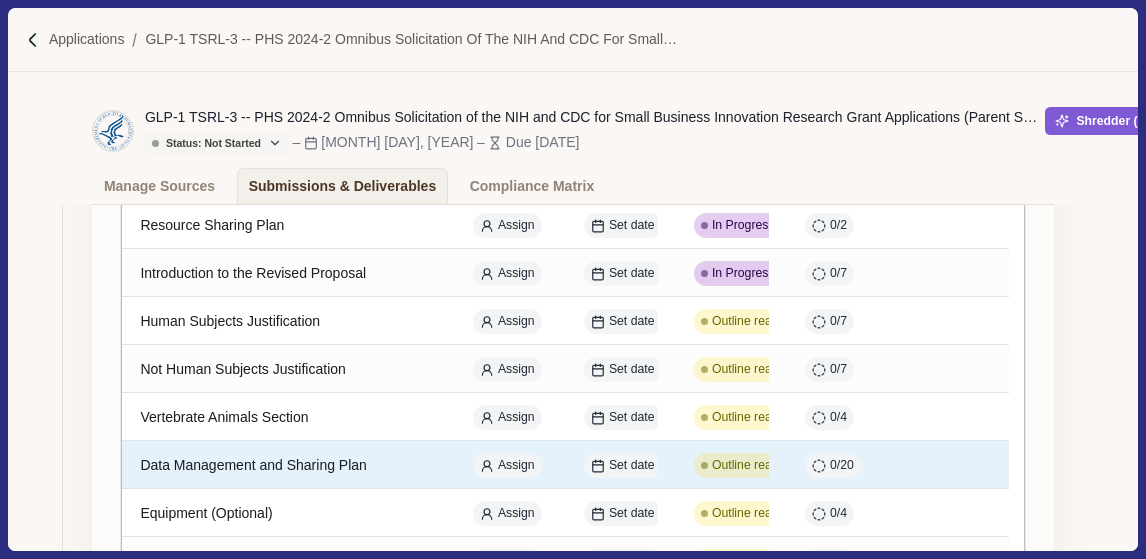 scroll, scrollTop: 646, scrollLeft: 0, axis: vertical 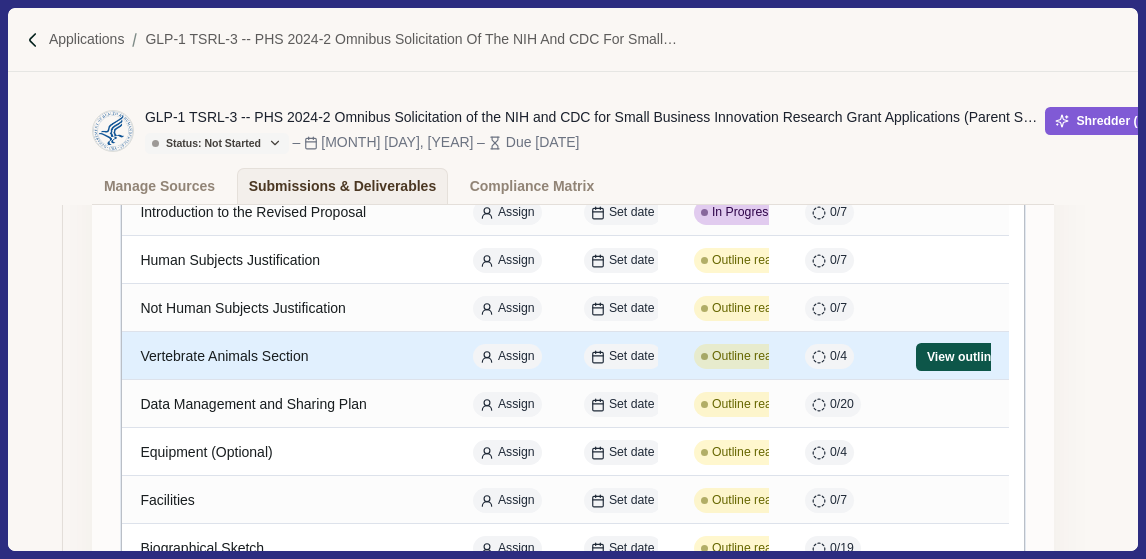 click on "View outline" at bounding box center (962, 357) 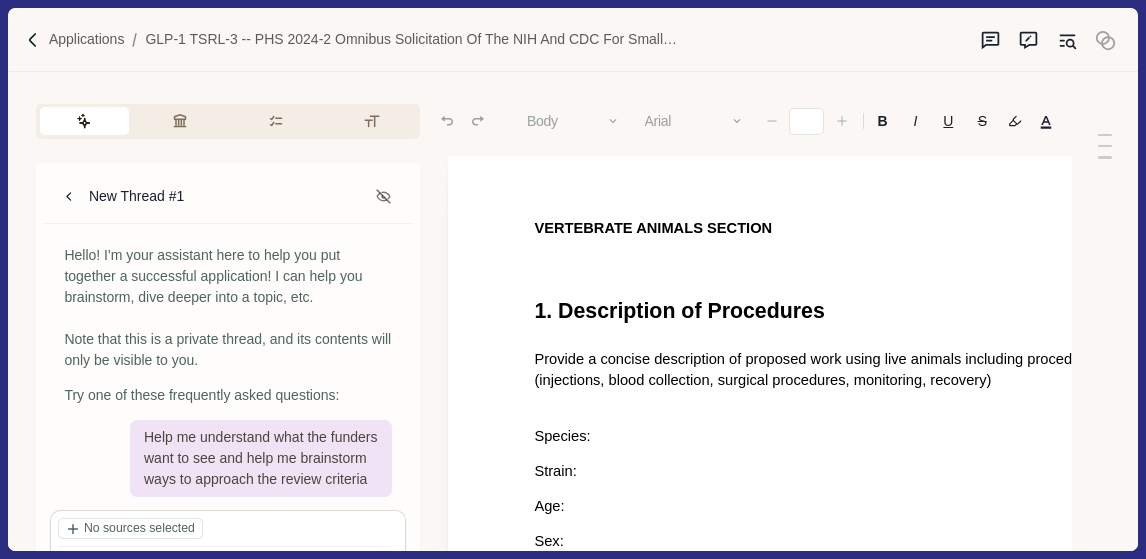 type on "**" 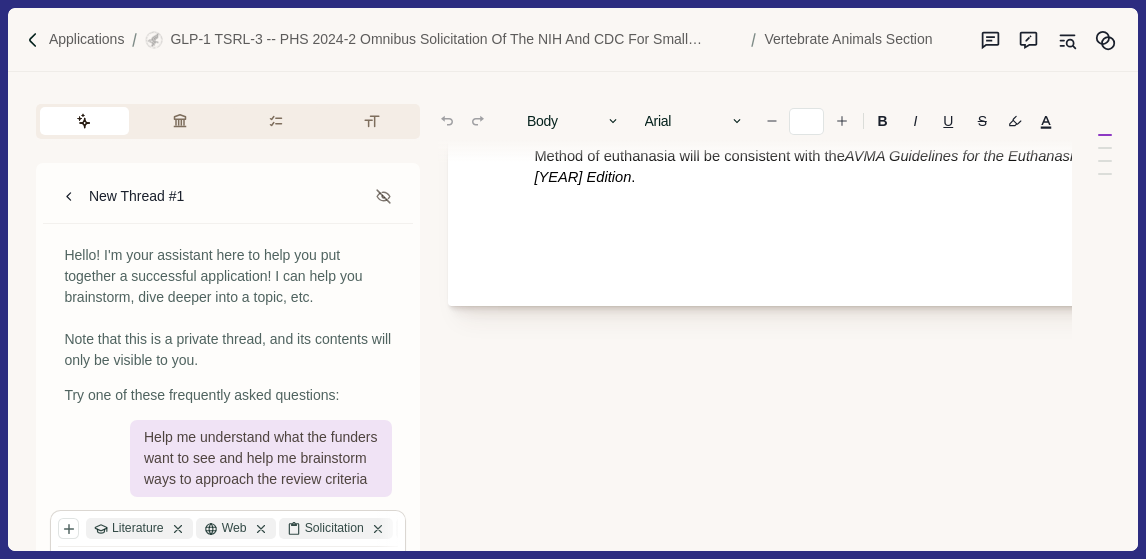 scroll, scrollTop: 1000, scrollLeft: 0, axis: vertical 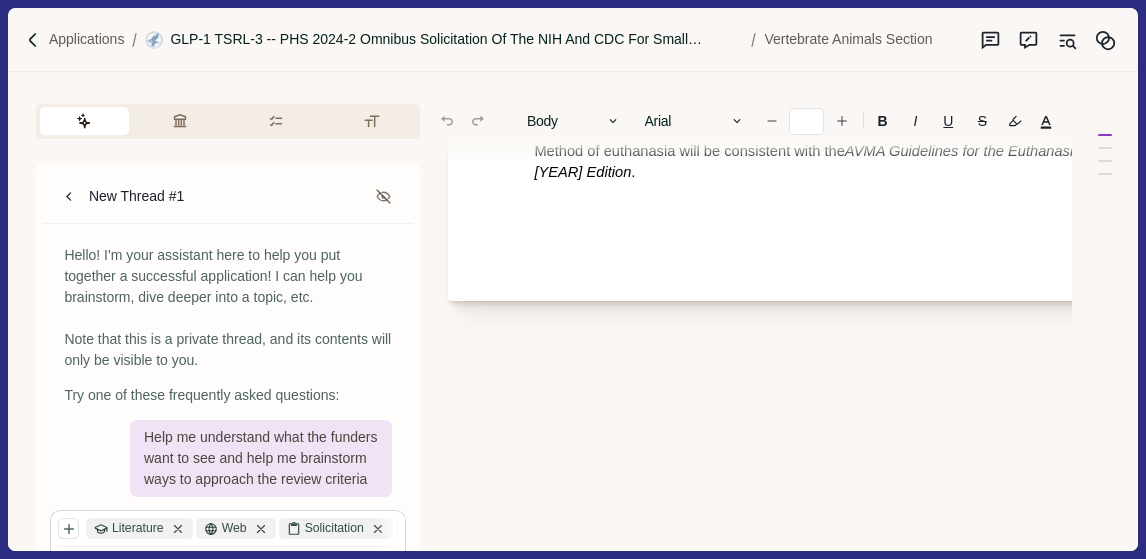 click on "GLP-1 TSRL-3 -- PHS 2024-2 Omnibus Solicitation of the NIH and CDC for Small Business Innovation Research Grant Applications (Parent SBIR [R43/R44] Clinical Trial Not Allowed)" at bounding box center [456, 39] 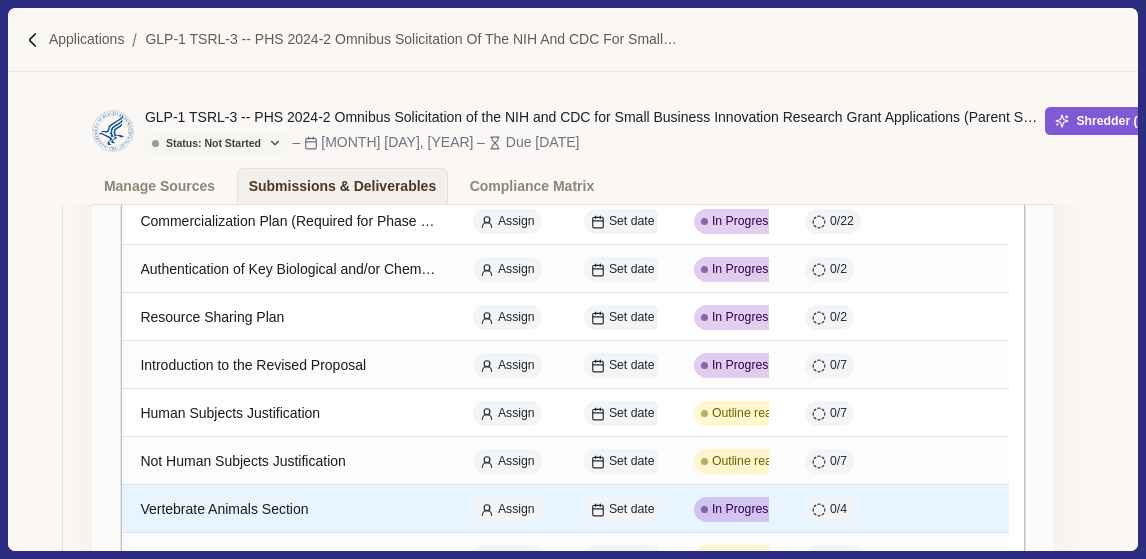 scroll, scrollTop: 633, scrollLeft: 0, axis: vertical 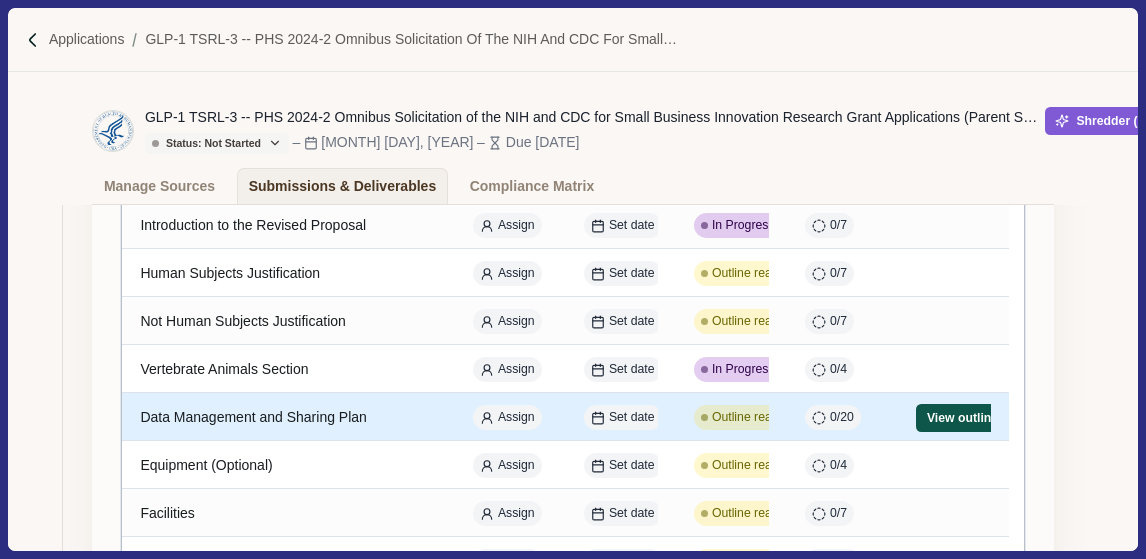 click on "View outline" at bounding box center (962, 418) 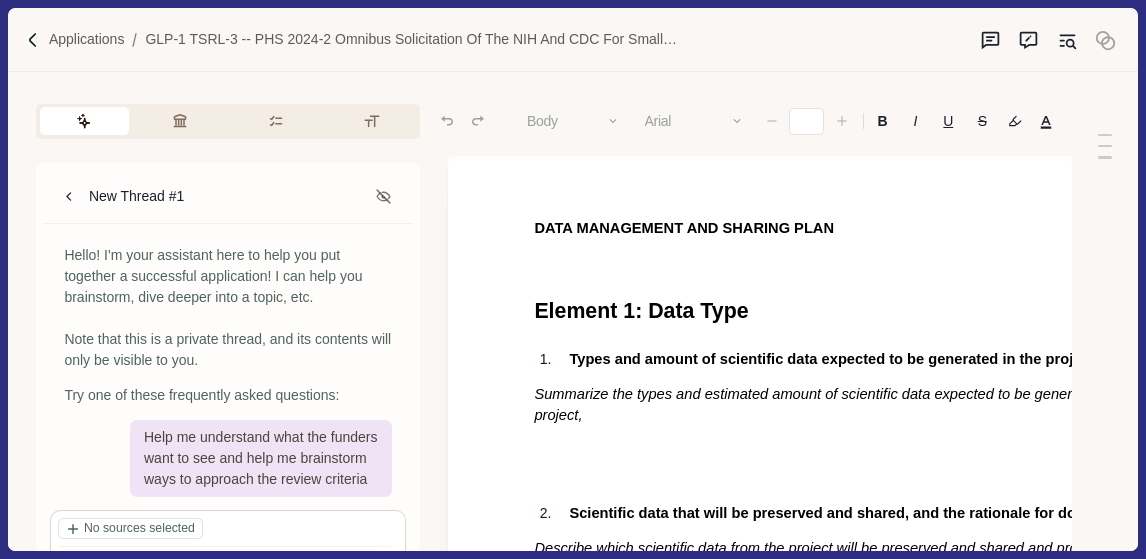 type on "**" 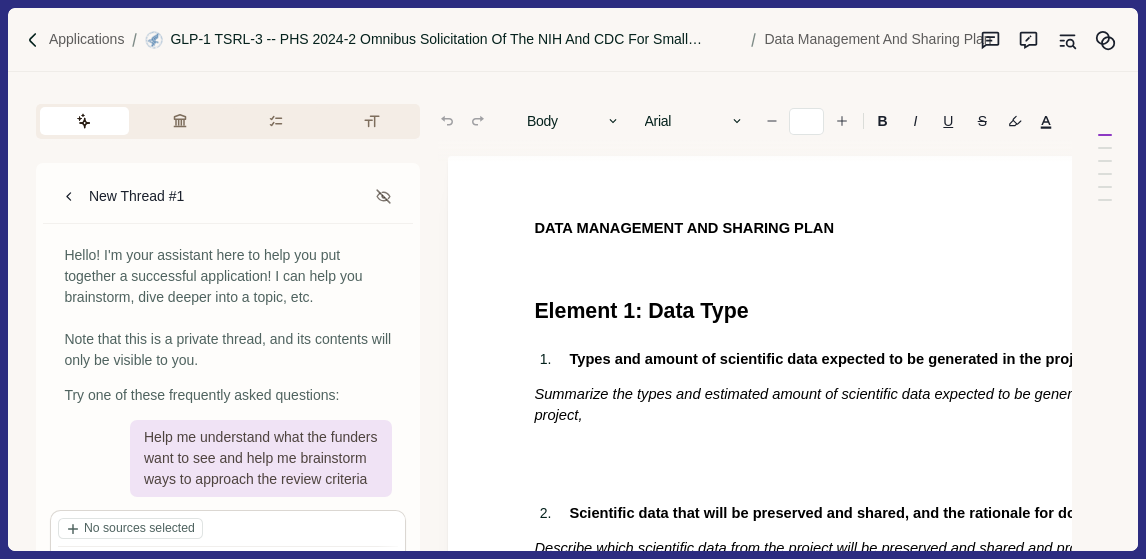 click on "GLP-1 TSRL-3 -- PHS 2024-2 Omnibus Solicitation of the NIH and CDC for Small Business Innovation Research Grant Applications (Parent SBIR [R43/R44] Clinical Trial Not Allowed)" at bounding box center [456, 39] 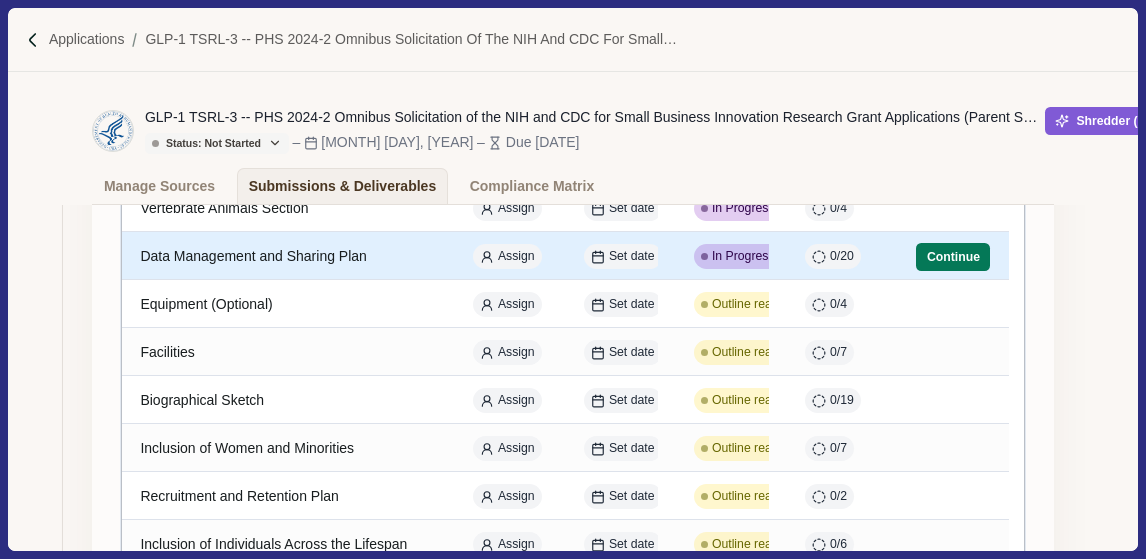 scroll, scrollTop: 800, scrollLeft: 0, axis: vertical 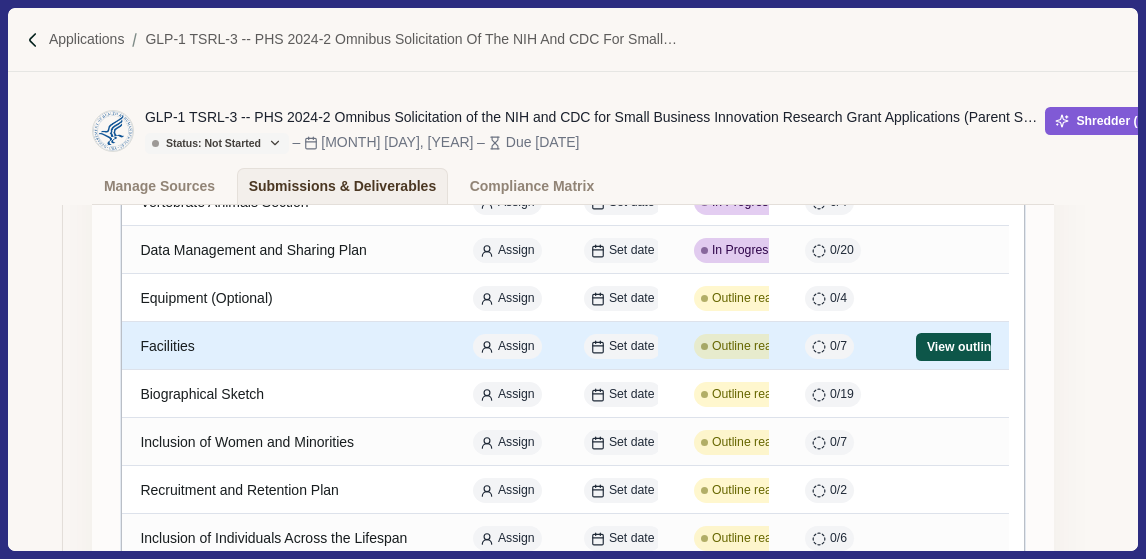 click on "View outline" at bounding box center [962, 347] 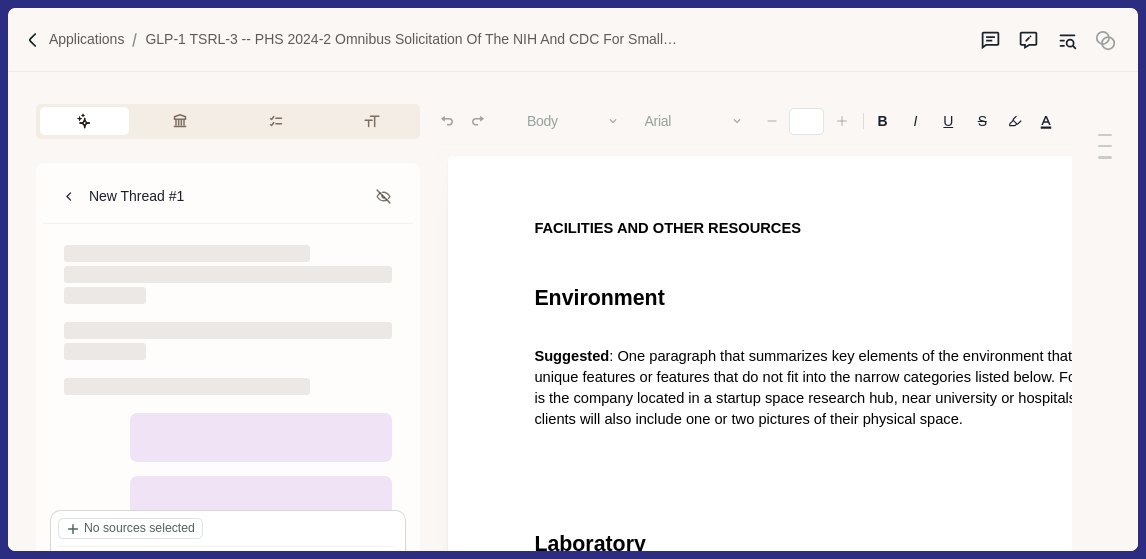 type on "**" 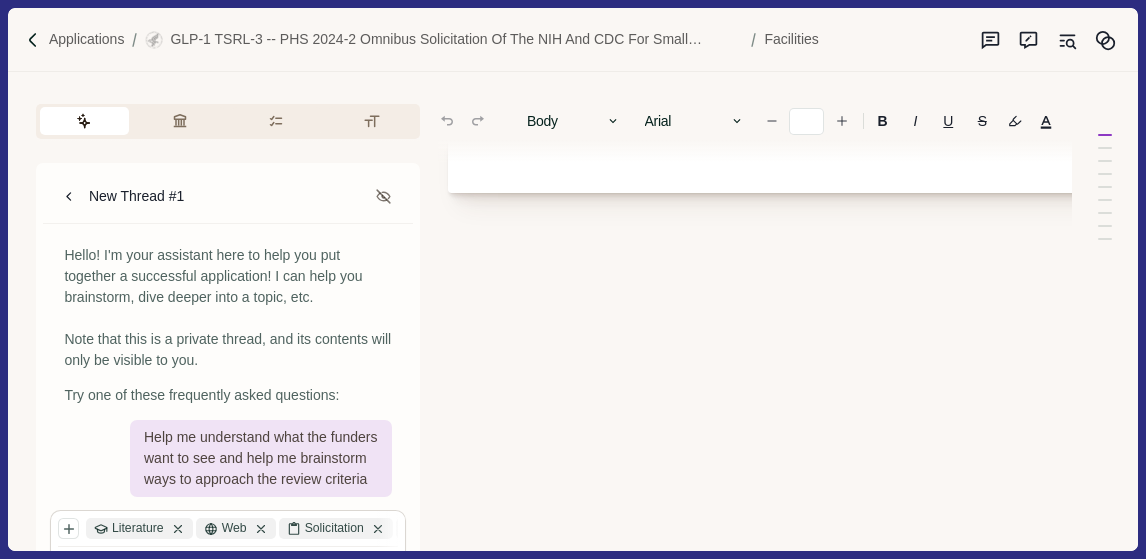 scroll, scrollTop: 3001, scrollLeft: 0, axis: vertical 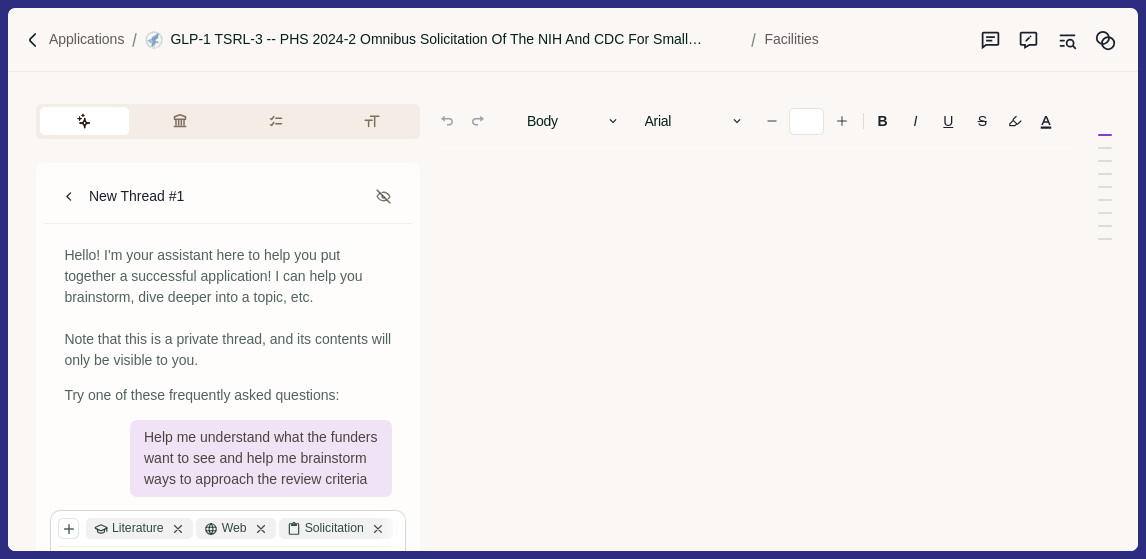 click on "GLP-1 TSRL-3 -- PHS 2024-2 Omnibus Solicitation of the NIH and CDC for Small Business Innovation Research Grant Applications (Parent SBIR [R43/R44] Clinical Trial Not Allowed)" at bounding box center [456, 39] 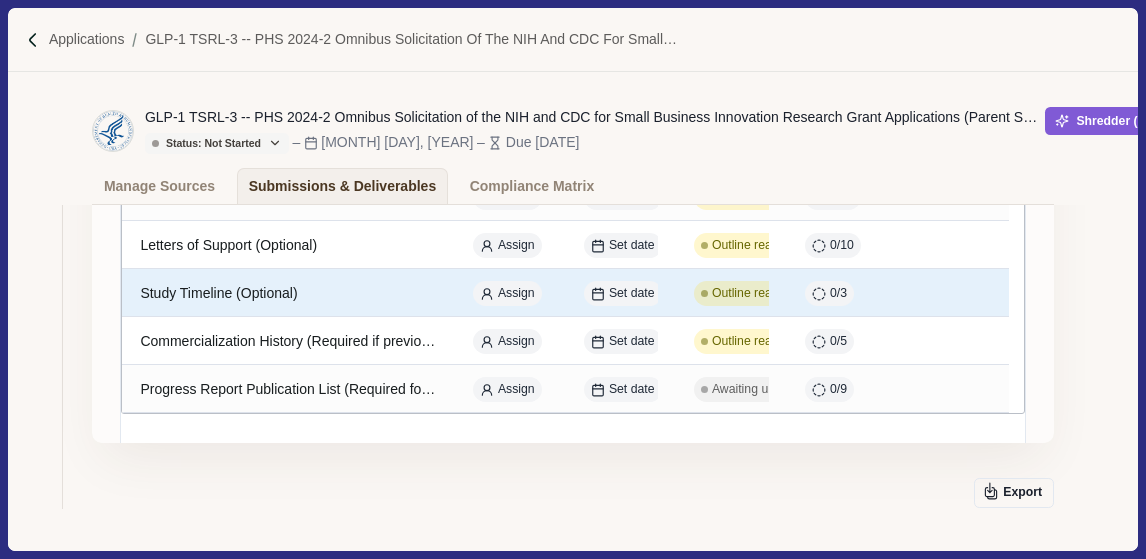 scroll, scrollTop: 1340, scrollLeft: 0, axis: vertical 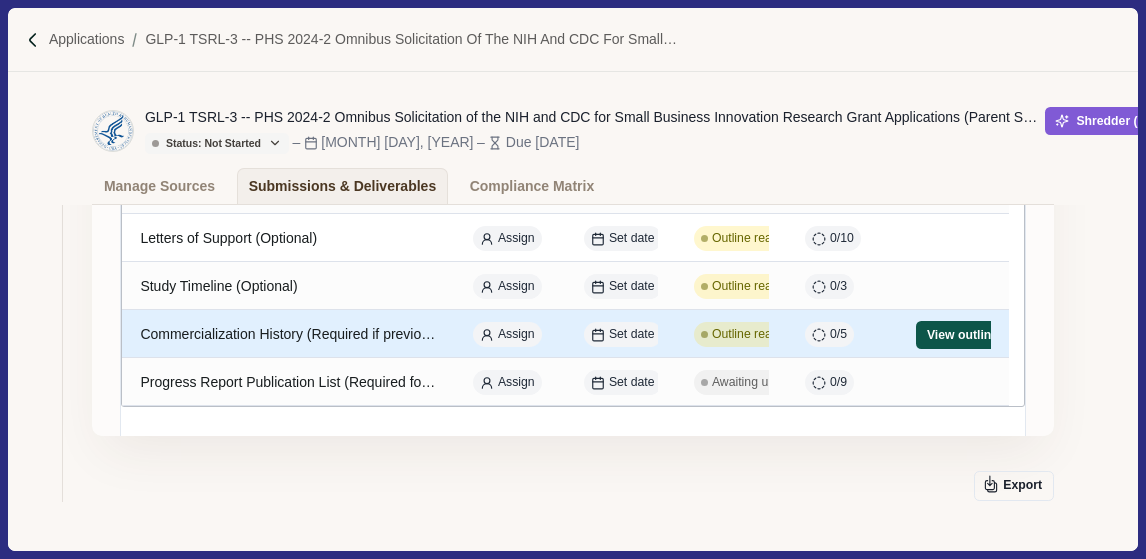 click on "View outline" at bounding box center (962, 335) 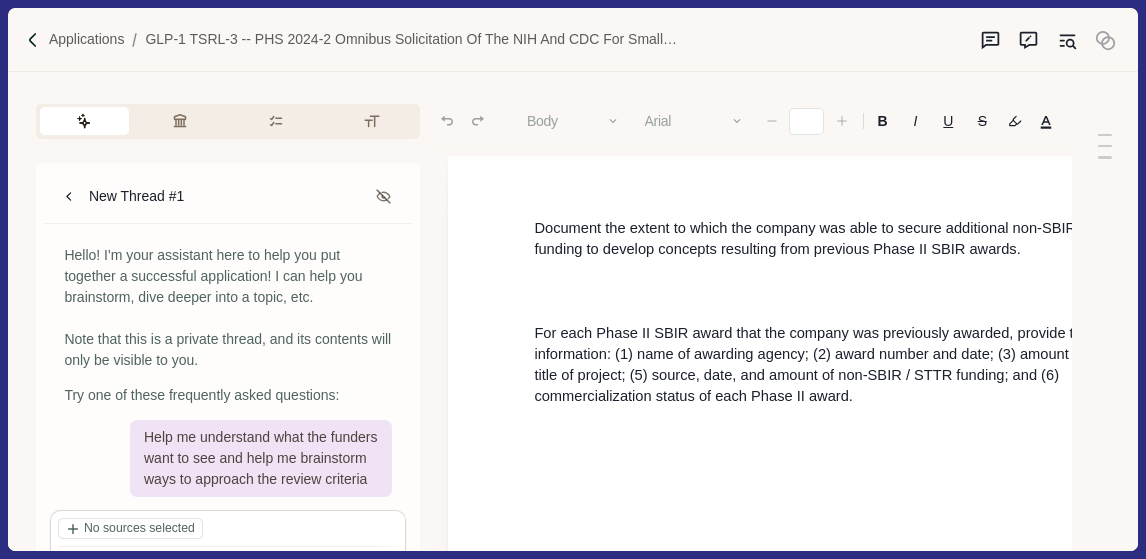 type on "**" 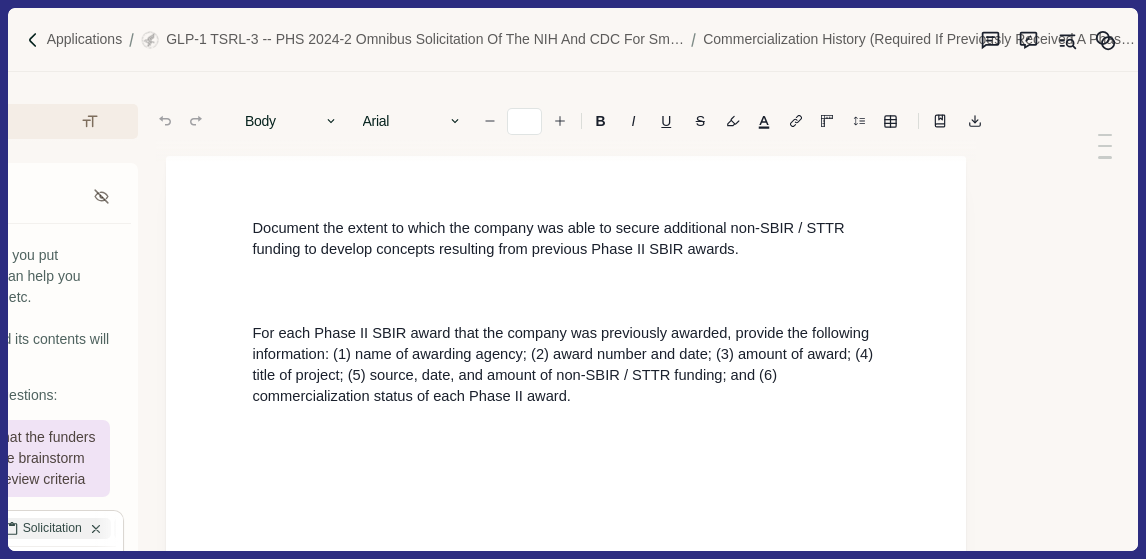 scroll, scrollTop: 0, scrollLeft: 0, axis: both 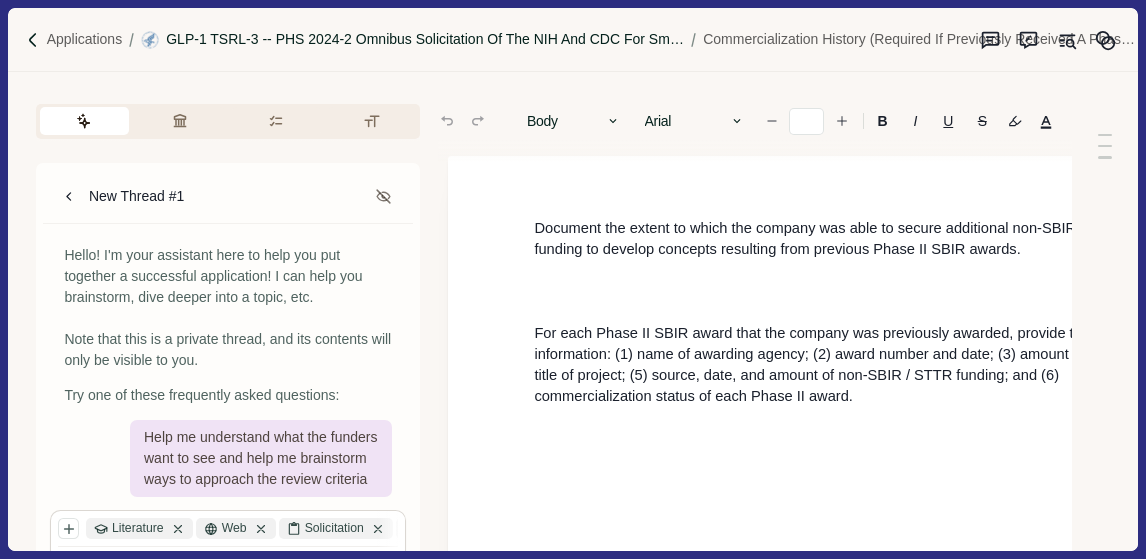 click on "GLP-1 TSRL-3 -- PHS 2024-2 Omnibus Solicitation of the NIH and CDC for Small Business Innovation Research Grant Applications (Parent SBIR [R43/R44] Clinical Trial Not Allowed)" at bounding box center [425, 39] 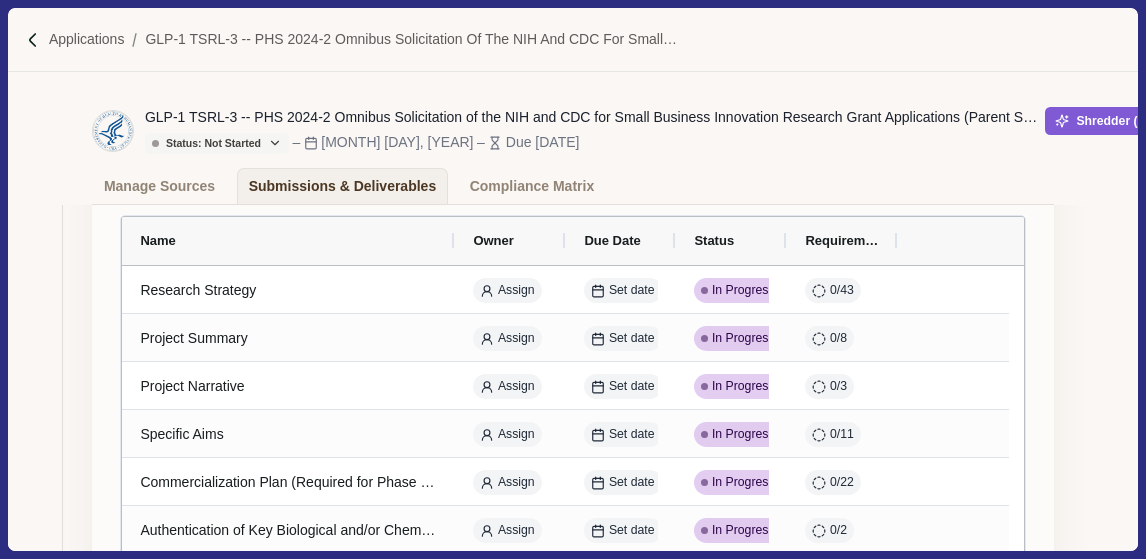 scroll, scrollTop: 240, scrollLeft: 0, axis: vertical 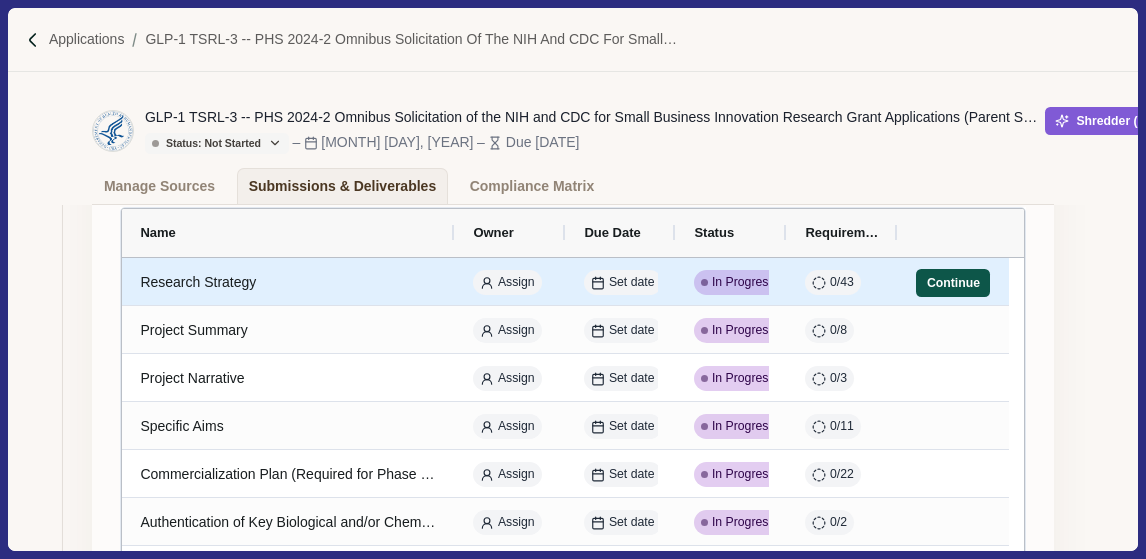 click on "Continue" at bounding box center (953, 283) 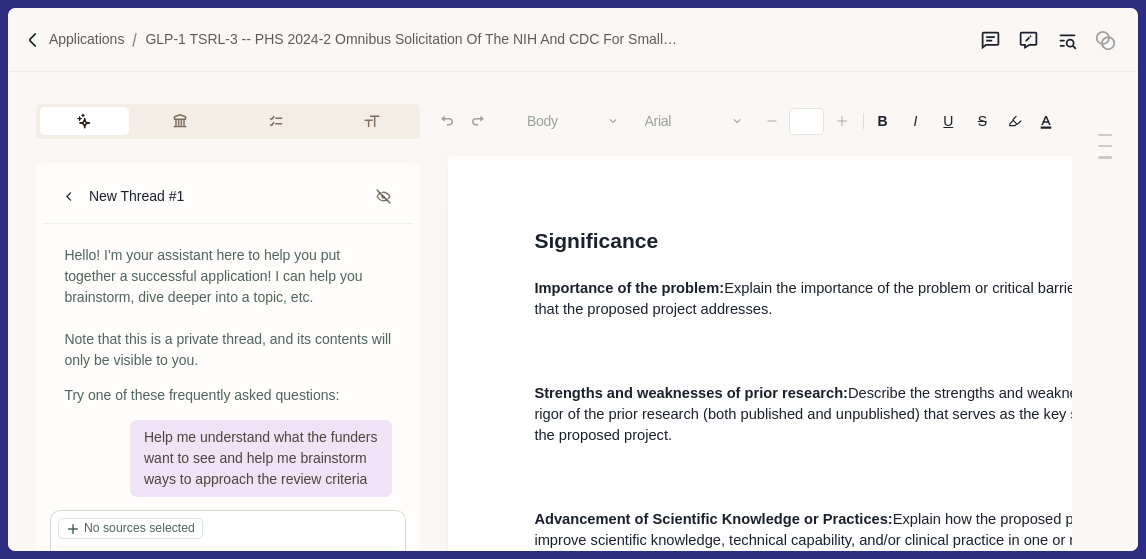 type on "**" 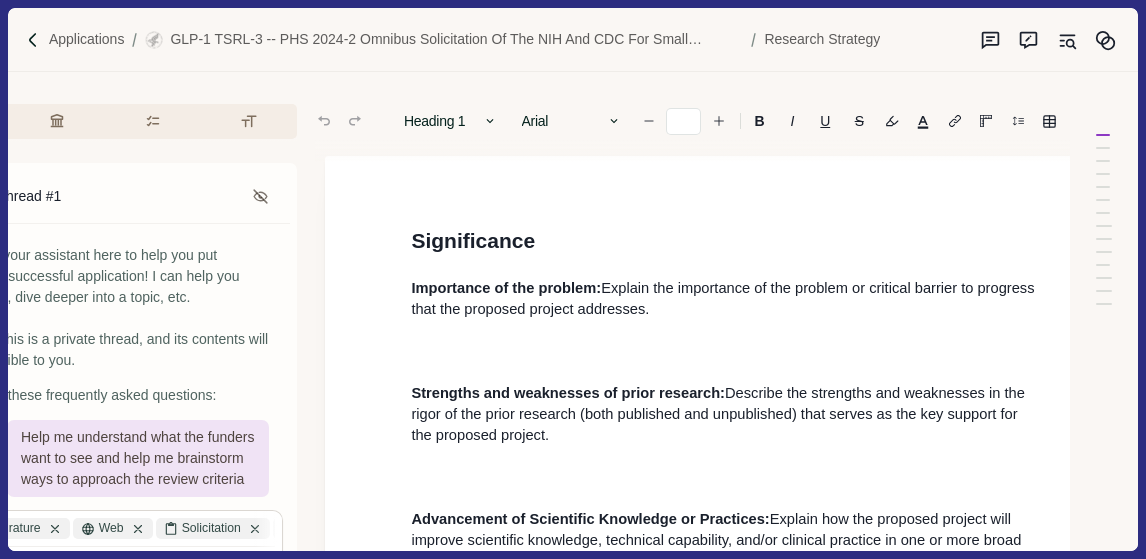 scroll, scrollTop: 0, scrollLeft: 0, axis: both 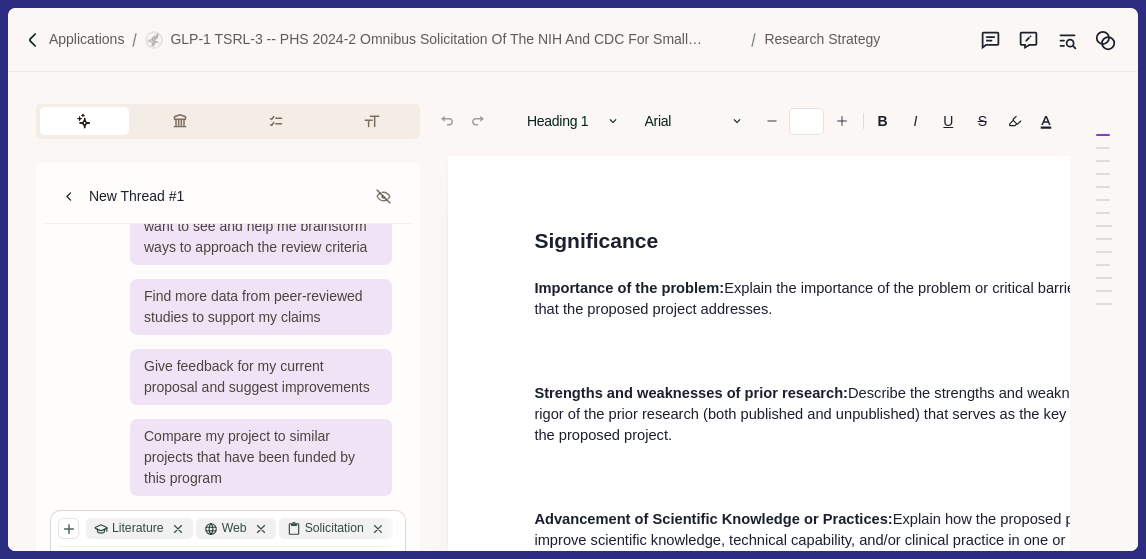 click on "Significance Importance of the problem: Explain the importance of the problem or critical barrier to progress that the proposed project addresses. Strengths and weaknesses of prior research: Describe the strengths and weaknesses in the rigor of the prior research (both published and unpublished) that serves as the key support for the proposed project. Advancement of Scientific Knowledge or Practices: Explain how the proposed project will improve scientific knowledge, technical capability, and/or clinical practice in one or more broad fields. Describe how the proposed project will build on recent research studies. Commercialization Potential: Explain the project’s potential to lead to a marketable product, process, or service. Broader Implications: Discuss the potential long-term benefits or outcomes of successfully addressing this problem. Describe any possible societal, environmental, or economic impacts that the project could have. Strength and success of the research team Innovation Approach" at bounding box center (848, 1589) 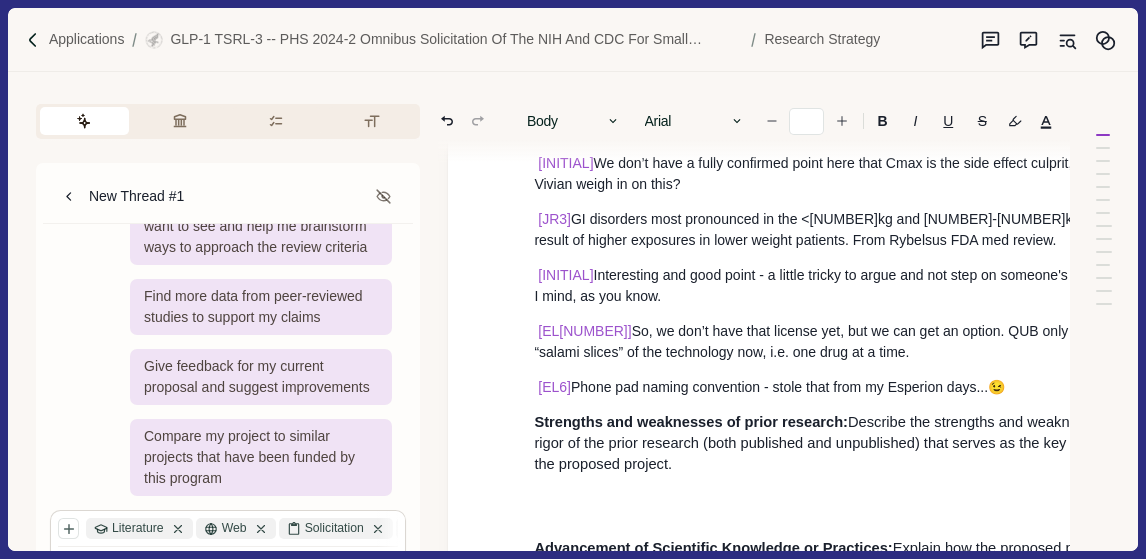 scroll, scrollTop: 1986, scrollLeft: 0, axis: vertical 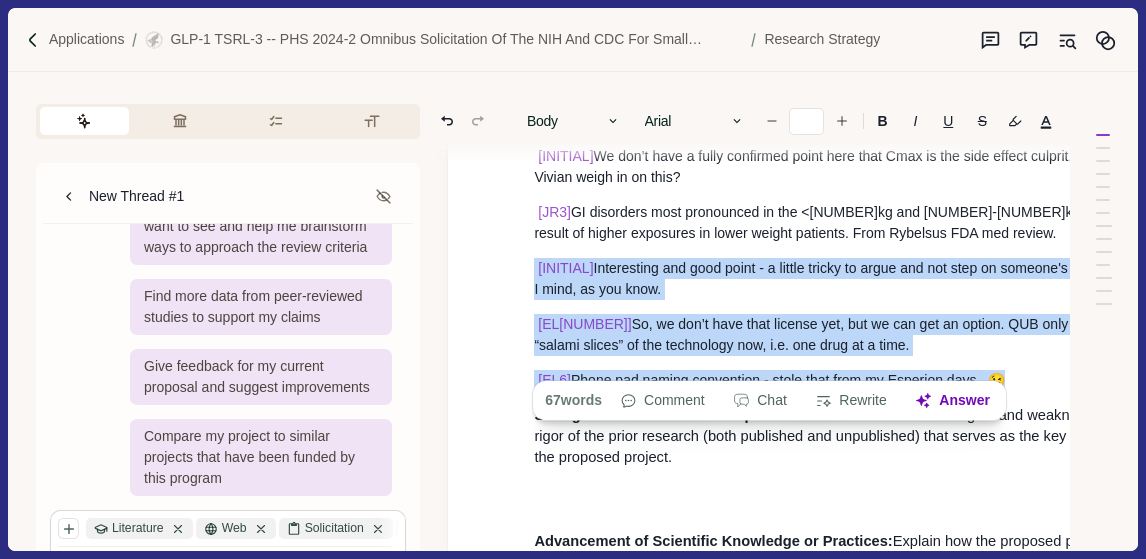 drag, startPoint x: 1001, startPoint y: 363, endPoint x: 488, endPoint y: 247, distance: 525.95154 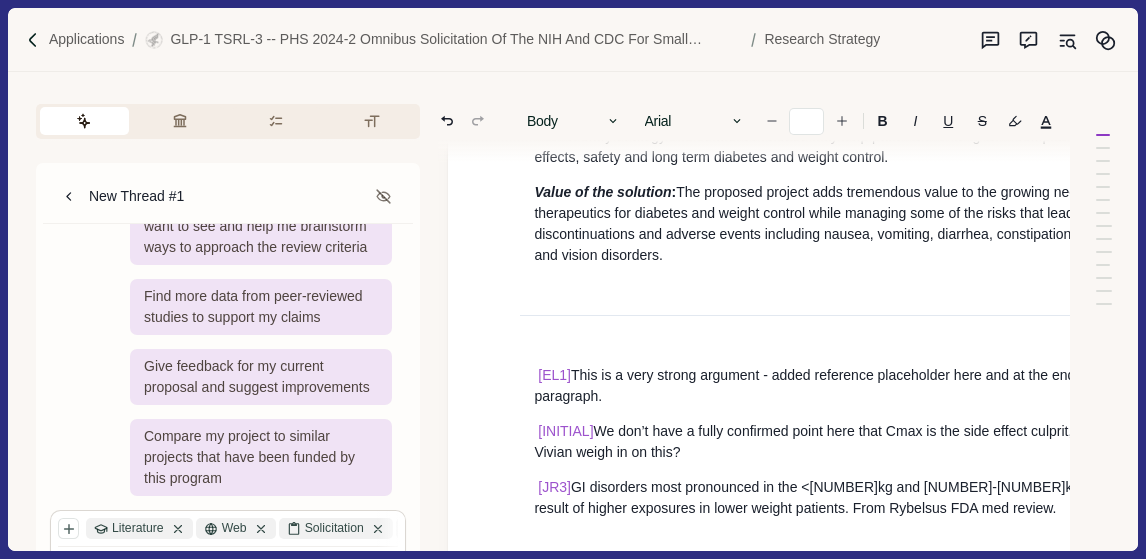 scroll, scrollTop: 1706, scrollLeft: 0, axis: vertical 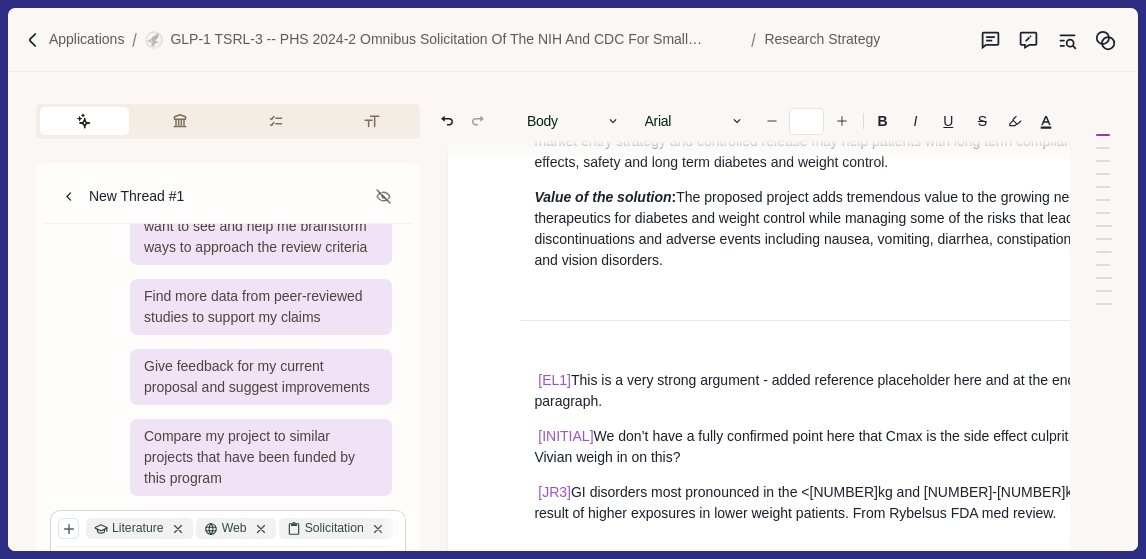 click on "Value of the solution :  The proposed project adds tremendous value to the growing need for therapeutics for diabetes and weight control while managing some of the risks that lead to discontinuations and adverse events including nausea, vomiting, diarrhea, constipation, pancreatitis and vision disorders." at bounding box center [848, 229] 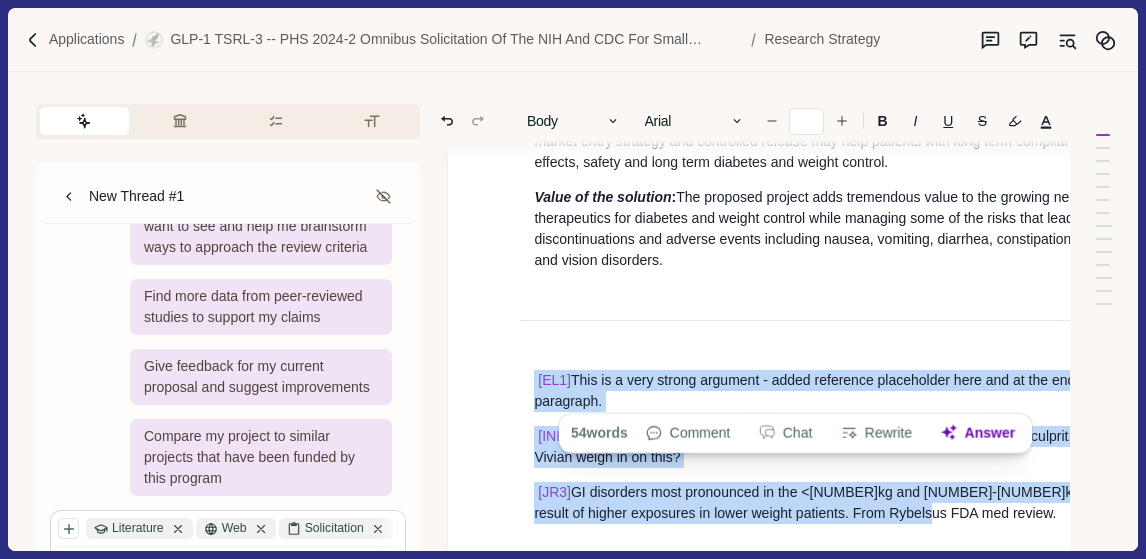 drag, startPoint x: 890, startPoint y: 493, endPoint x: 506, endPoint y: 363, distance: 405.40845 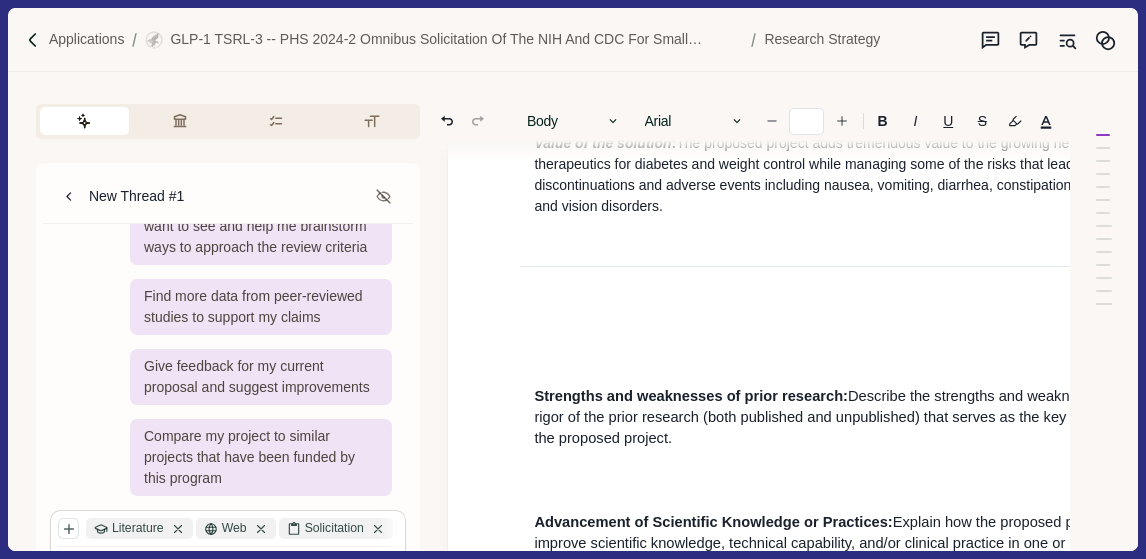 scroll, scrollTop: 1853, scrollLeft: 0, axis: vertical 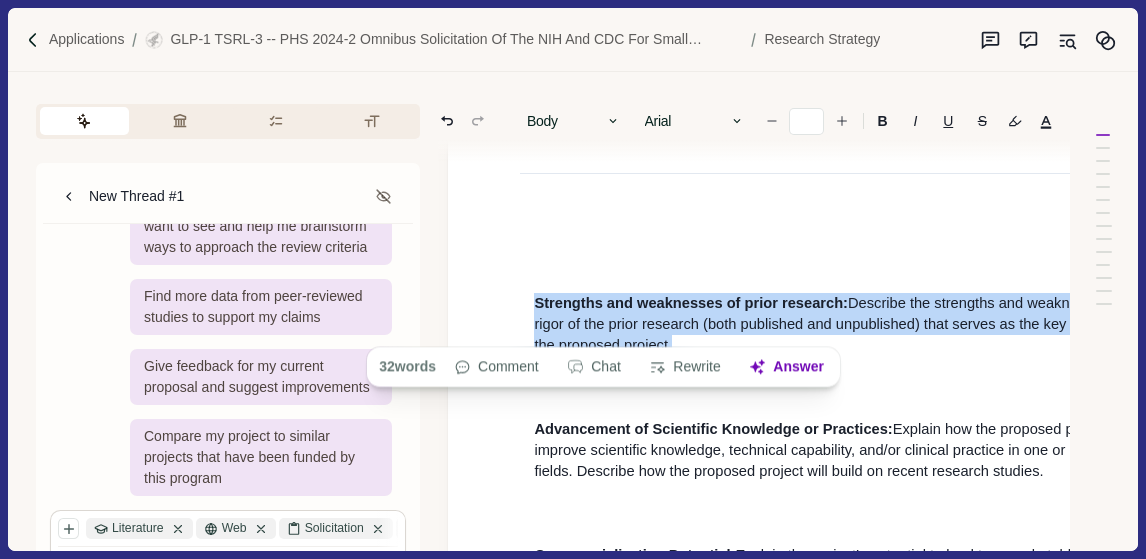 drag, startPoint x: 676, startPoint y: 329, endPoint x: 522, endPoint y: 291, distance: 158.61903 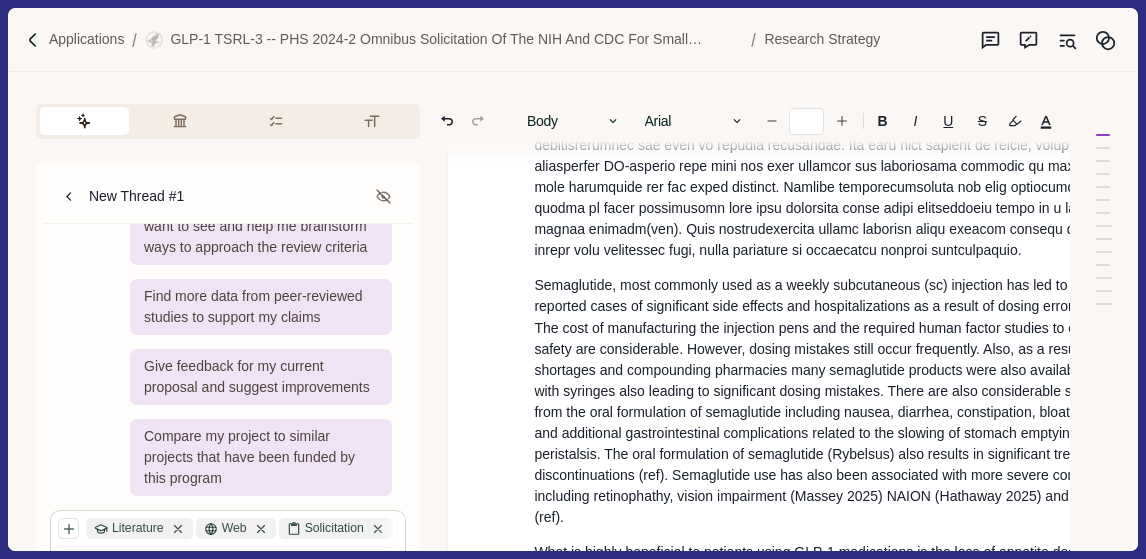 scroll, scrollTop: 0, scrollLeft: 0, axis: both 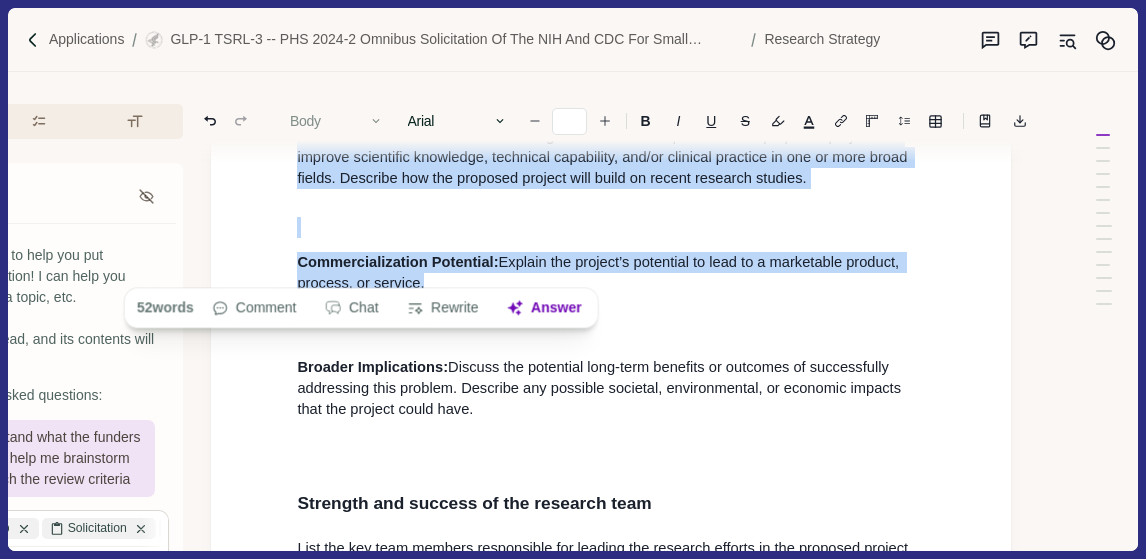 drag, startPoint x: 432, startPoint y: 271, endPoint x: 295, endPoint y: 122, distance: 202.41048 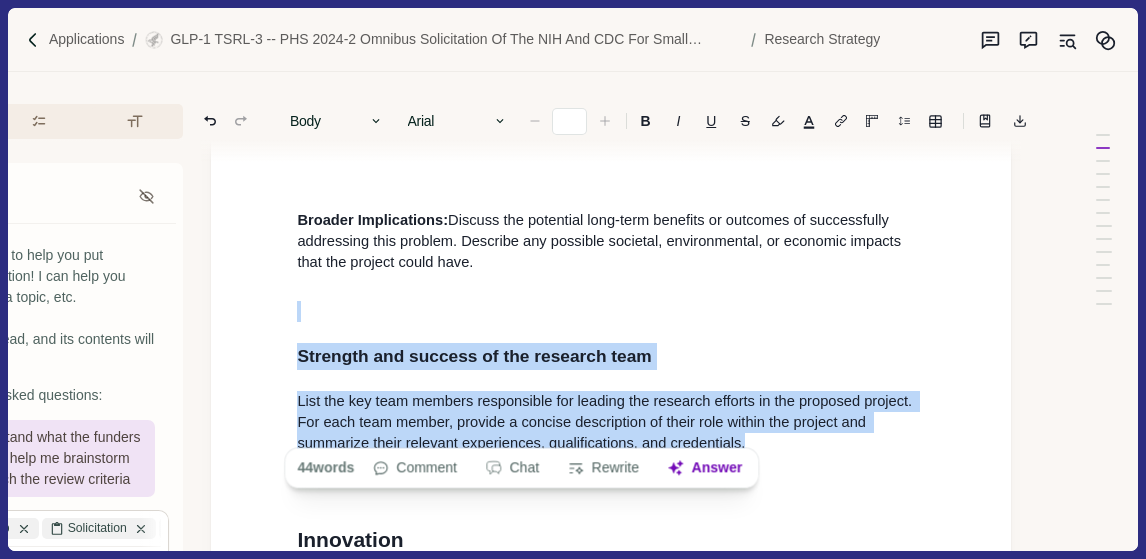 drag, startPoint x: 750, startPoint y: 431, endPoint x: 309, endPoint y: 301, distance: 459.7619 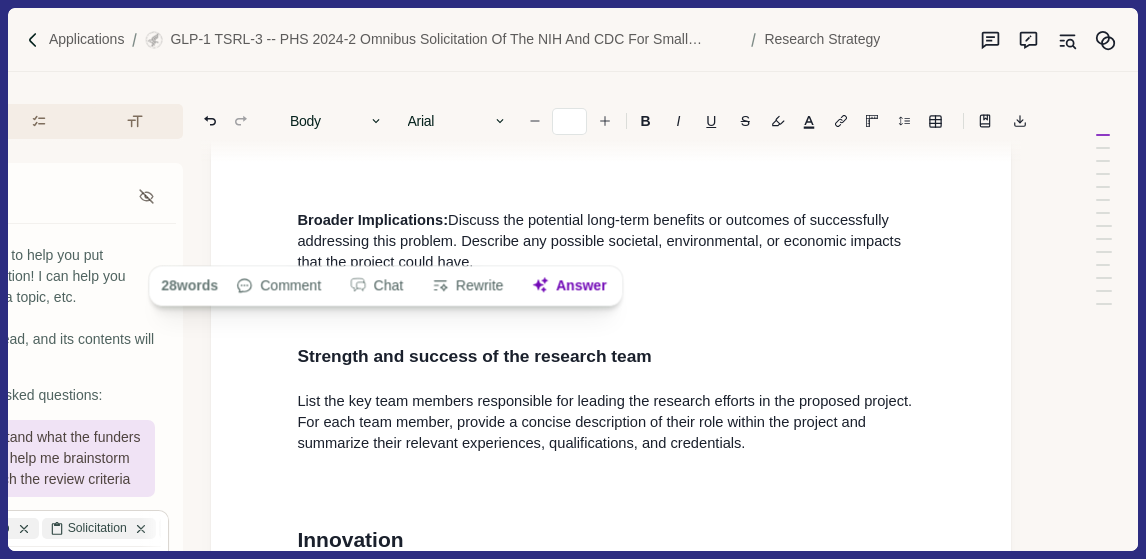 drag, startPoint x: 478, startPoint y: 251, endPoint x: 290, endPoint y: 188, distance: 198.27505 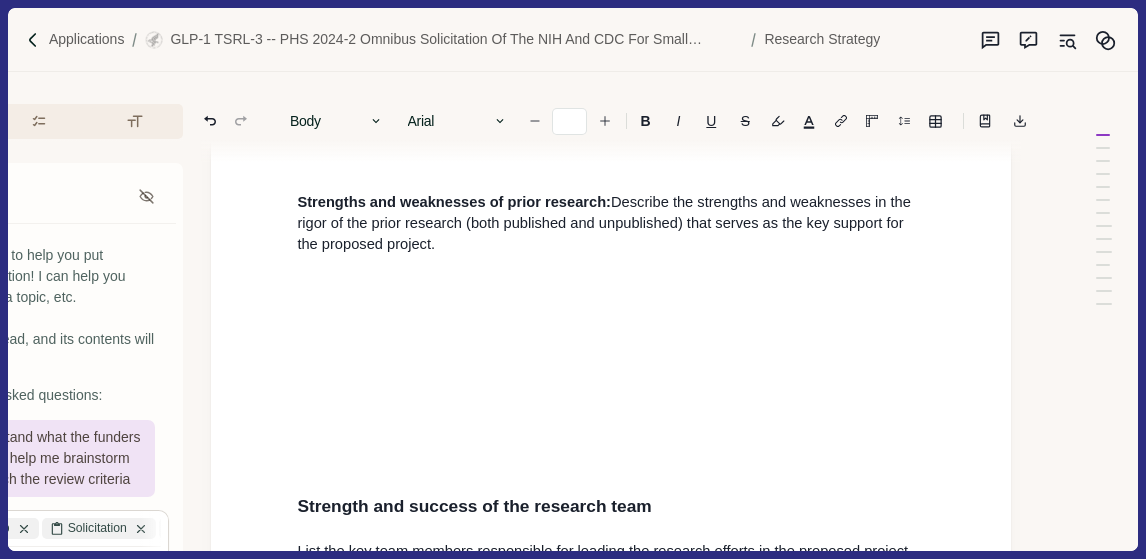 scroll, scrollTop: 1960, scrollLeft: 237, axis: both 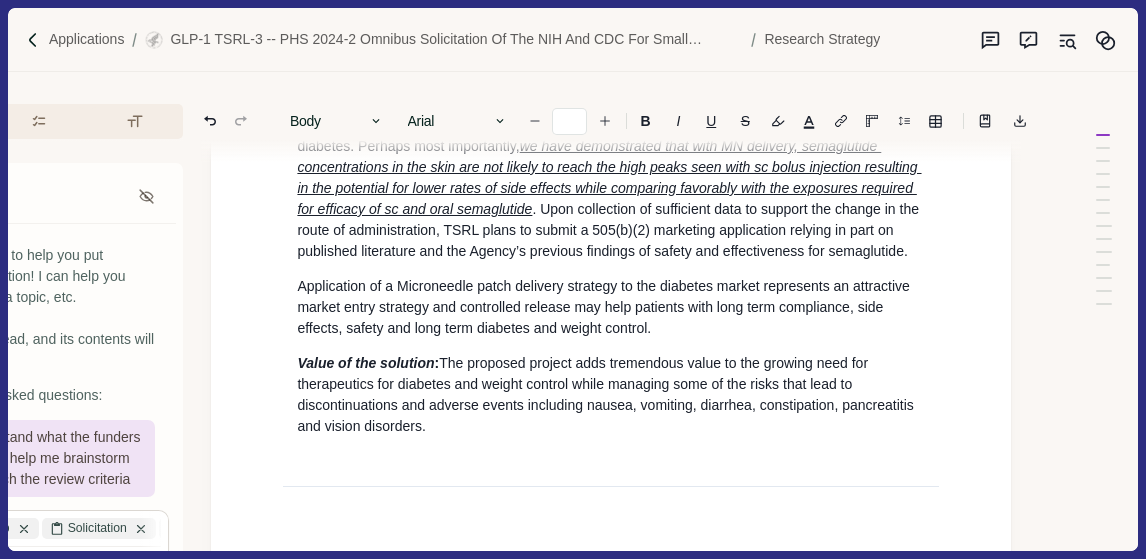 click on "Value of the solution :  The proposed project adds tremendous value to the growing need for therapeutics for diabetes and weight control while managing some of the risks that lead to discontinuations and adverse events including nausea, vomiting, diarrhea, constipation, pancreatitis and vision disorders." at bounding box center [611, 395] 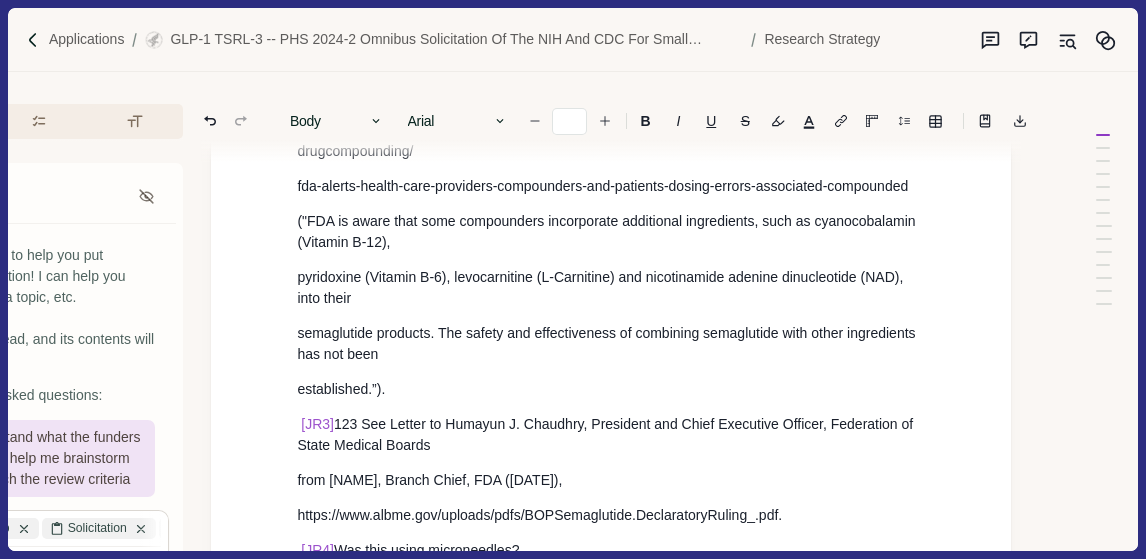 scroll, scrollTop: 15334, scrollLeft: 237, axis: both 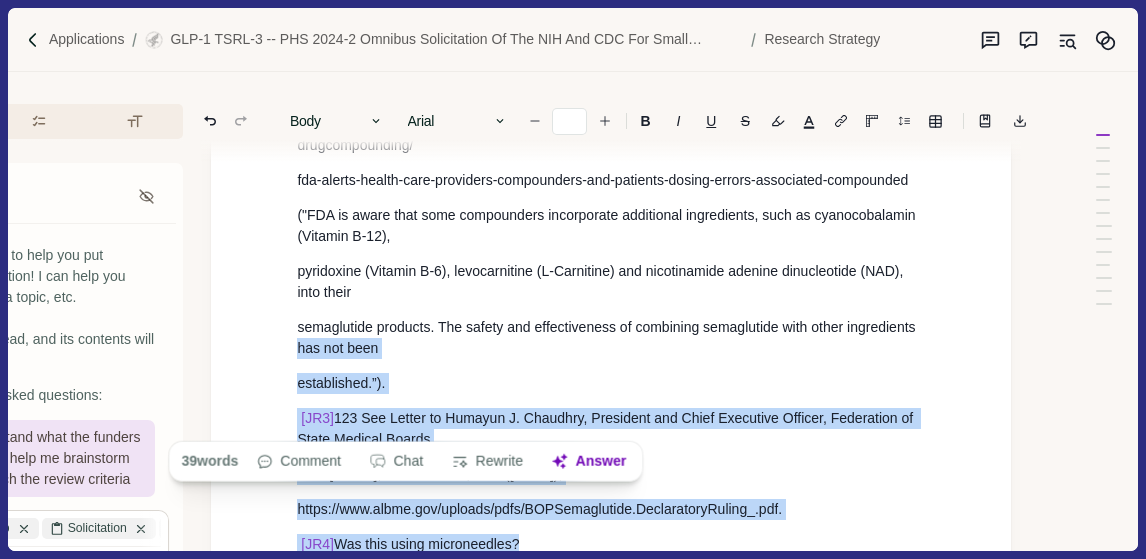 drag, startPoint x: 514, startPoint y: 417, endPoint x: 277, endPoint y: 203, distance: 319.31958 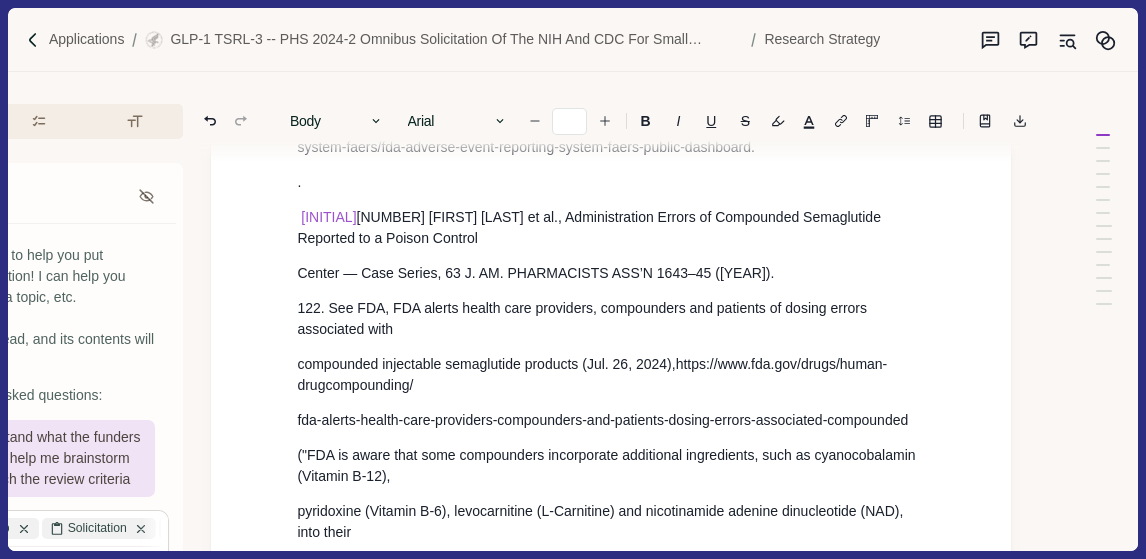 scroll, scrollTop: 15041, scrollLeft: 237, axis: both 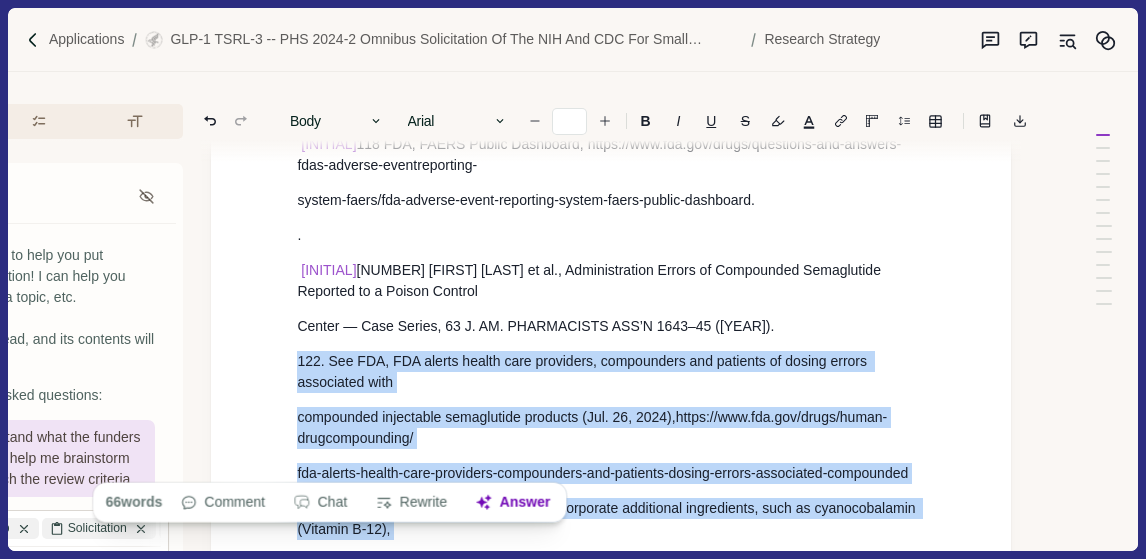drag, startPoint x: 354, startPoint y: 463, endPoint x: 290, endPoint y: 217, distance: 254.1889 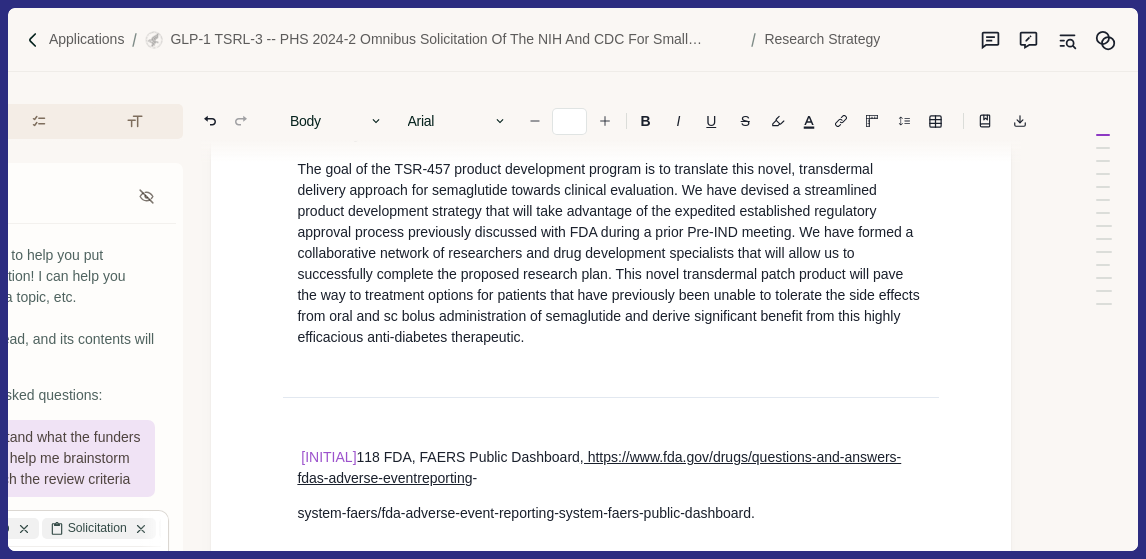 scroll, scrollTop: 14708, scrollLeft: 237, axis: both 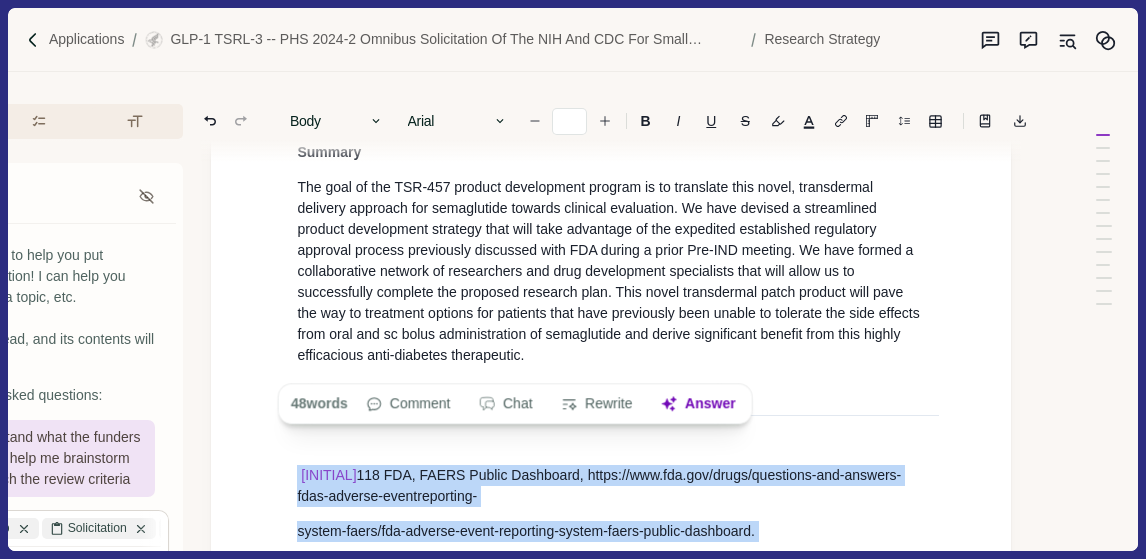 drag, startPoint x: 744, startPoint y: 525, endPoint x: 281, endPoint y: 332, distance: 501.6154 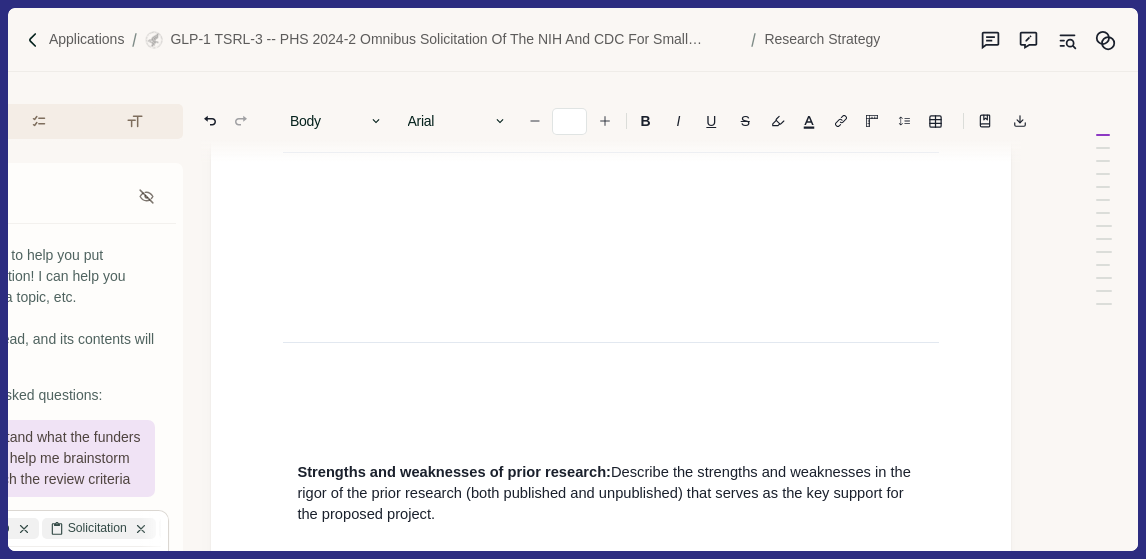 scroll, scrollTop: 14763, scrollLeft: 237, axis: both 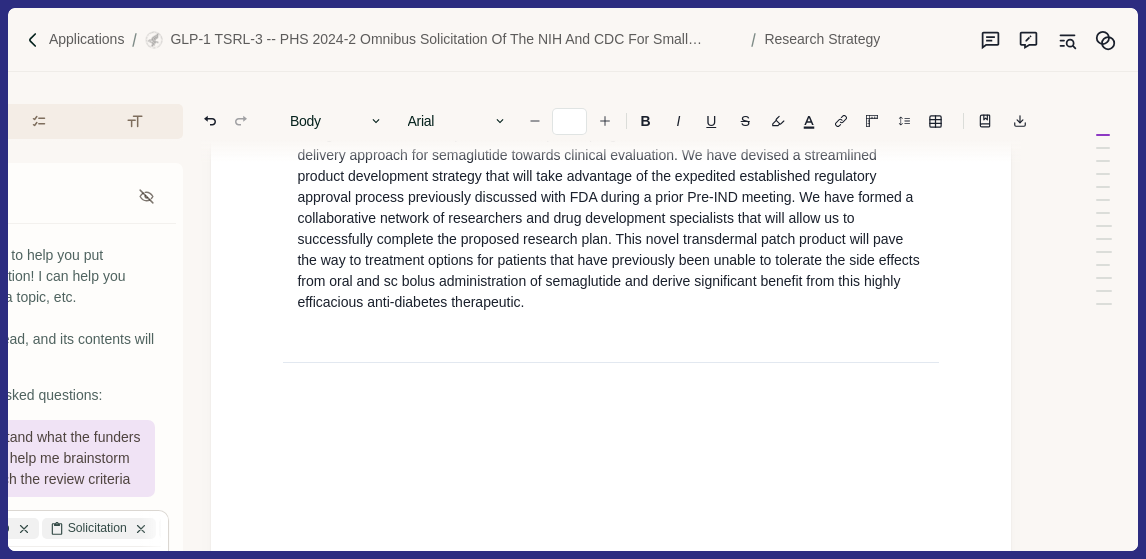 drag, startPoint x: 342, startPoint y: 405, endPoint x: 295, endPoint y: 329, distance: 89.358826 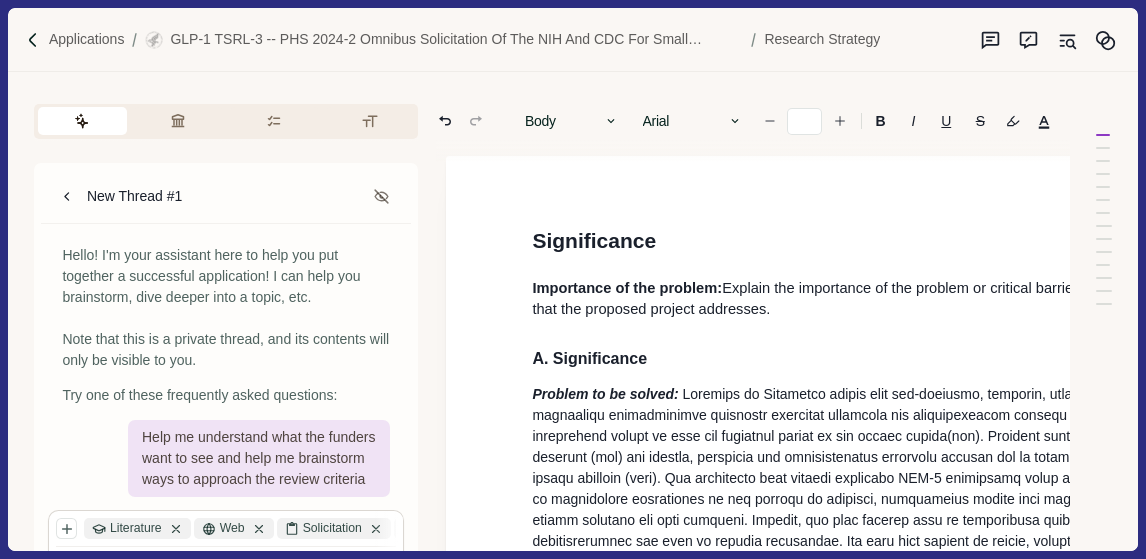 scroll, scrollTop: 0, scrollLeft: 0, axis: both 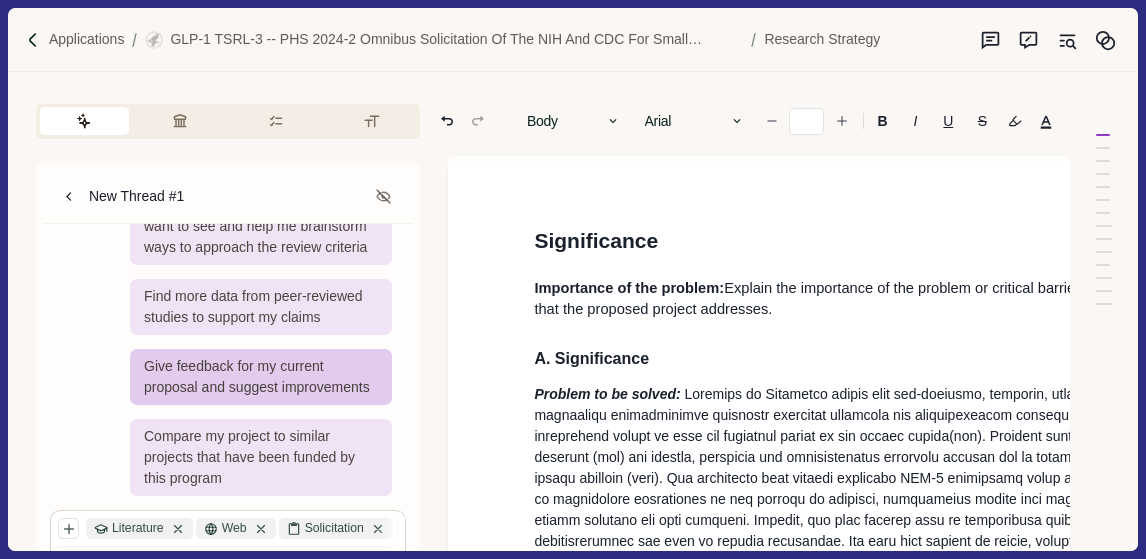 click on "Give feedback for my current proposal and suggest improvements" at bounding box center [261, 377] 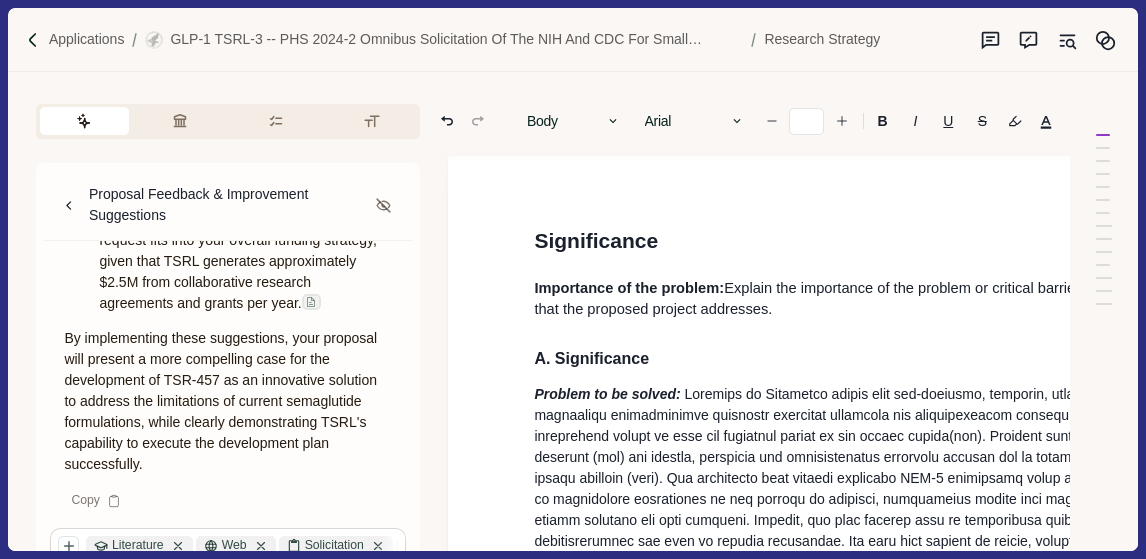 scroll, scrollTop: 3219, scrollLeft: 0, axis: vertical 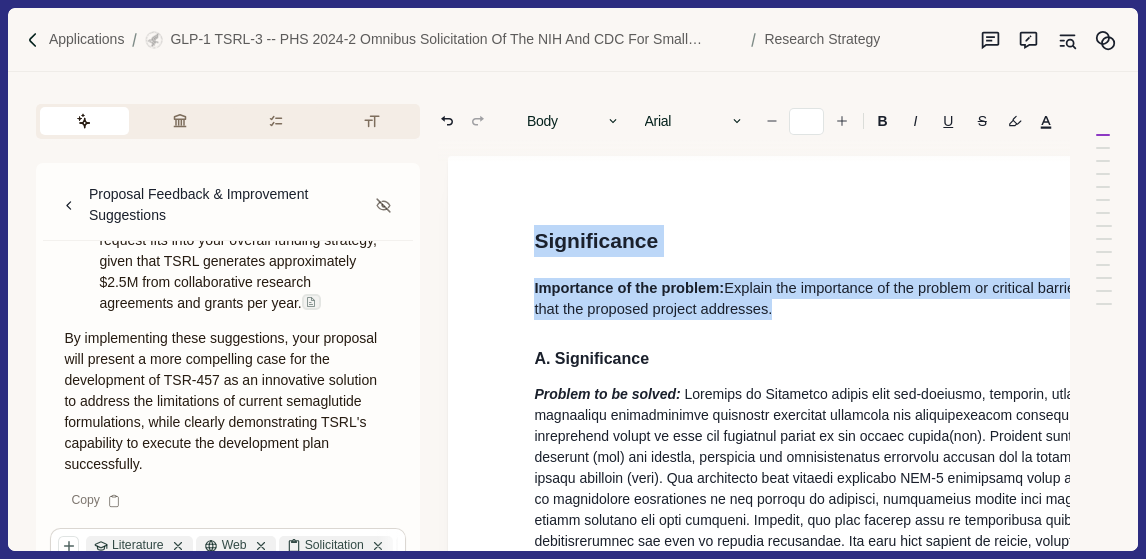 drag, startPoint x: 840, startPoint y: 313, endPoint x: 502, endPoint y: 248, distance: 344.19327 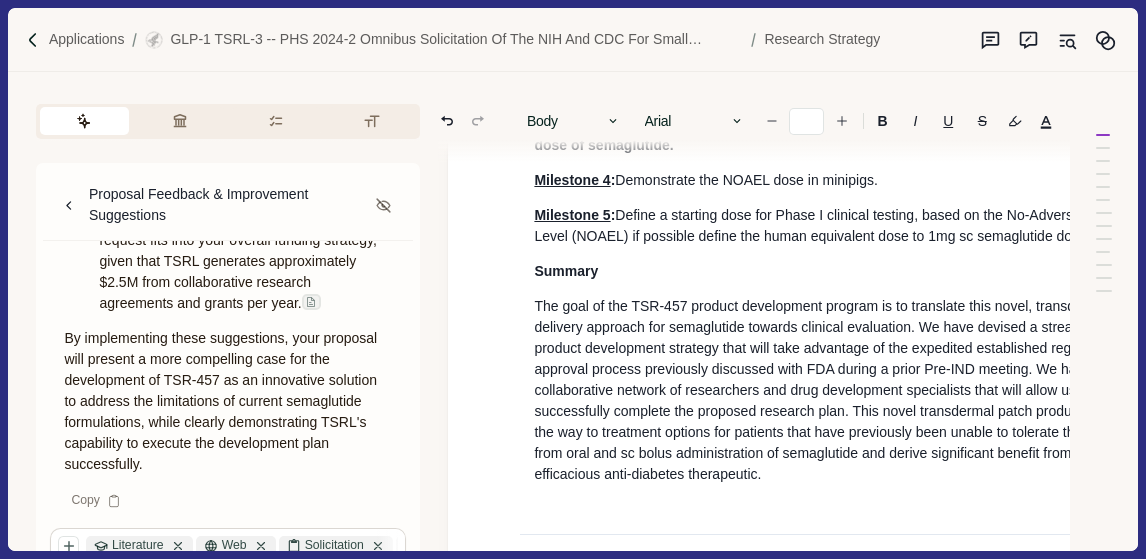 scroll, scrollTop: 14546, scrollLeft: 0, axis: vertical 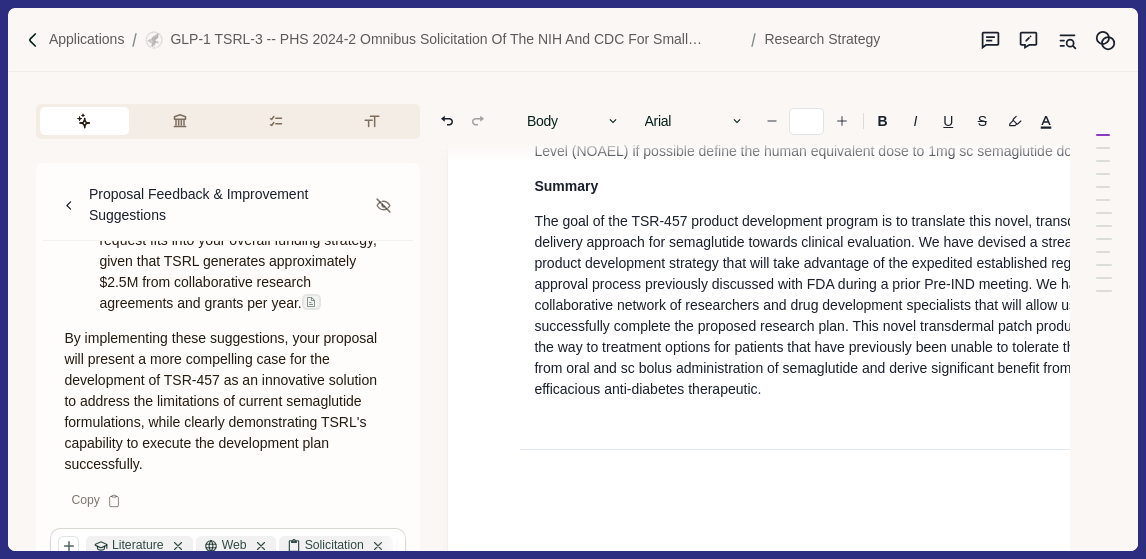 type on "**" 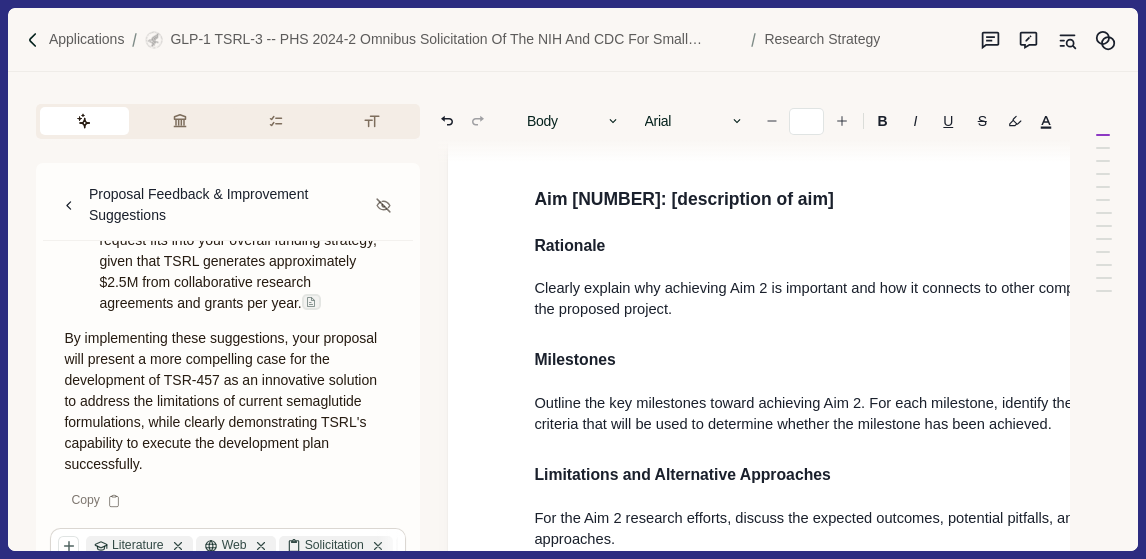 scroll, scrollTop: 16873, scrollLeft: 0, axis: vertical 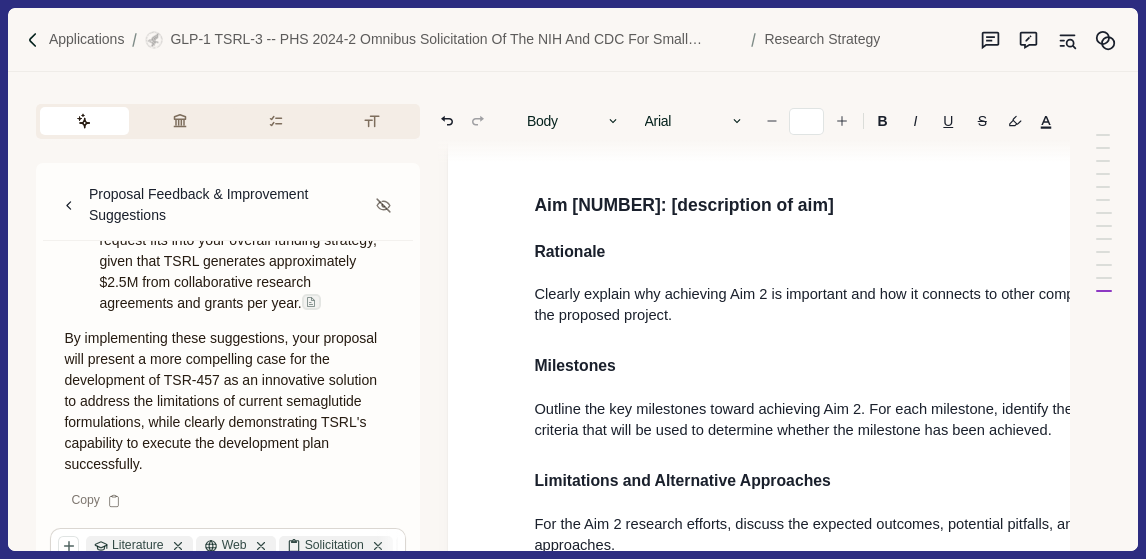 drag, startPoint x: 629, startPoint y: 435, endPoint x: 505, endPoint y: 389, distance: 132.25732 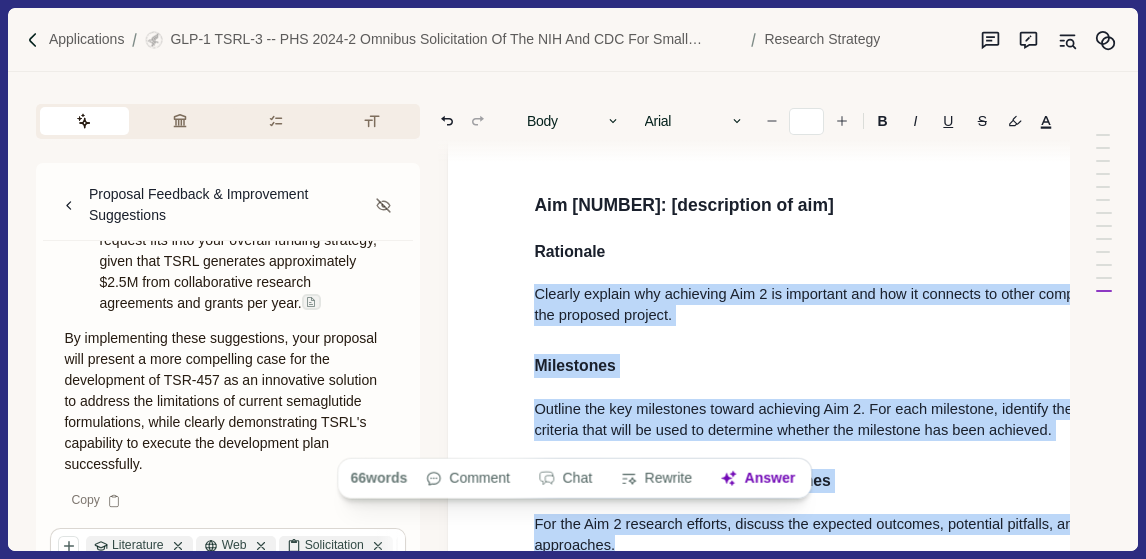 drag, startPoint x: 626, startPoint y: 441, endPoint x: 534, endPoint y: 171, distance: 285.24374 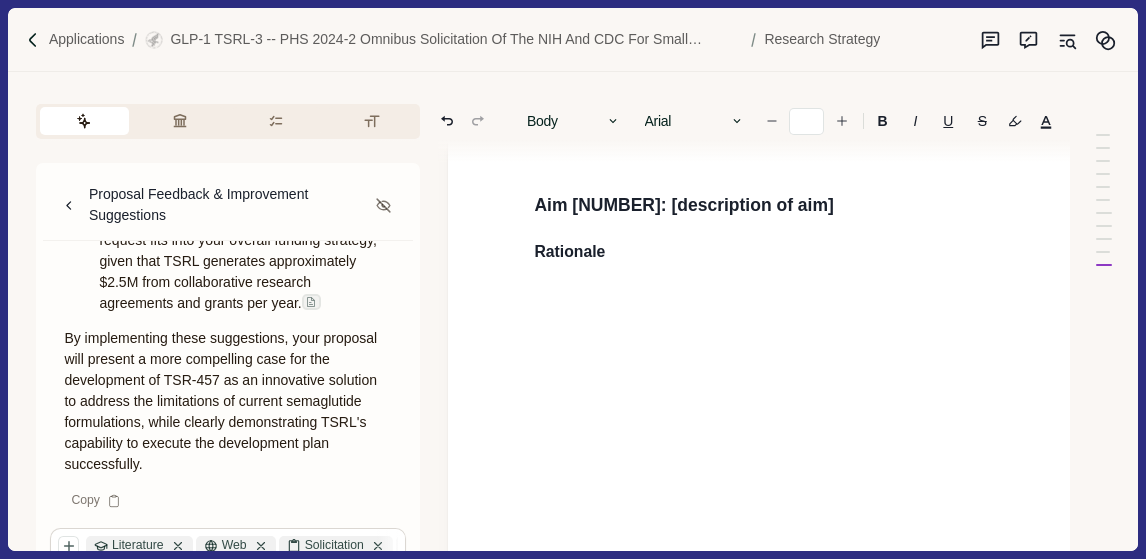 scroll, scrollTop: 16520, scrollLeft: 0, axis: vertical 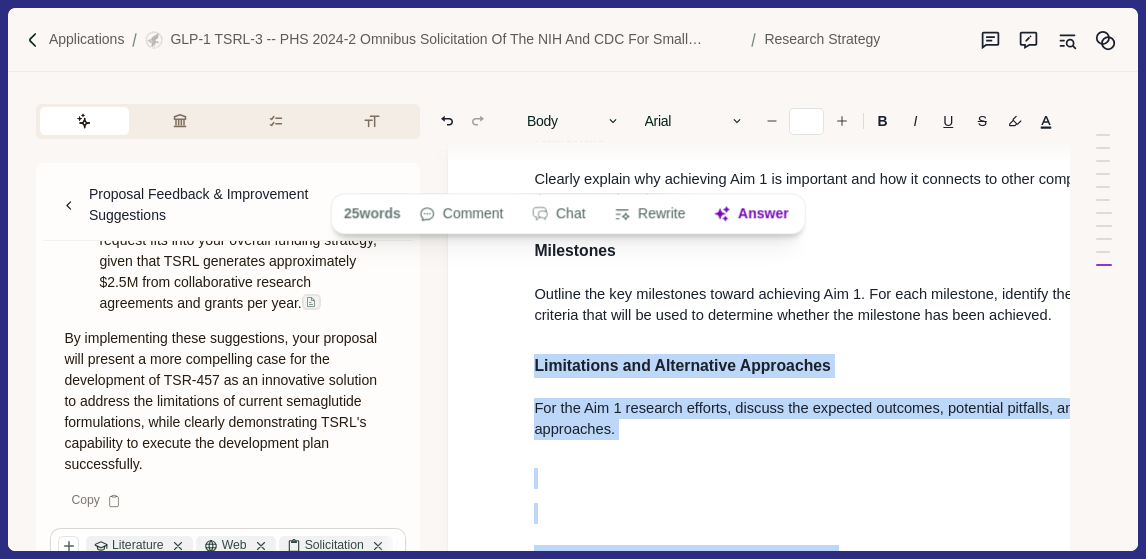 type on "**" 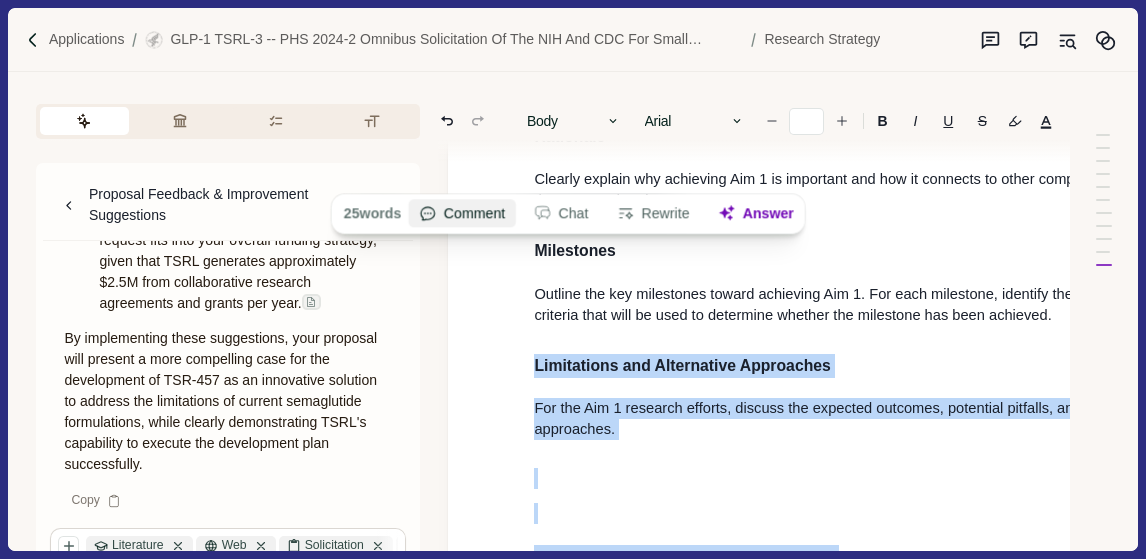type on "**" 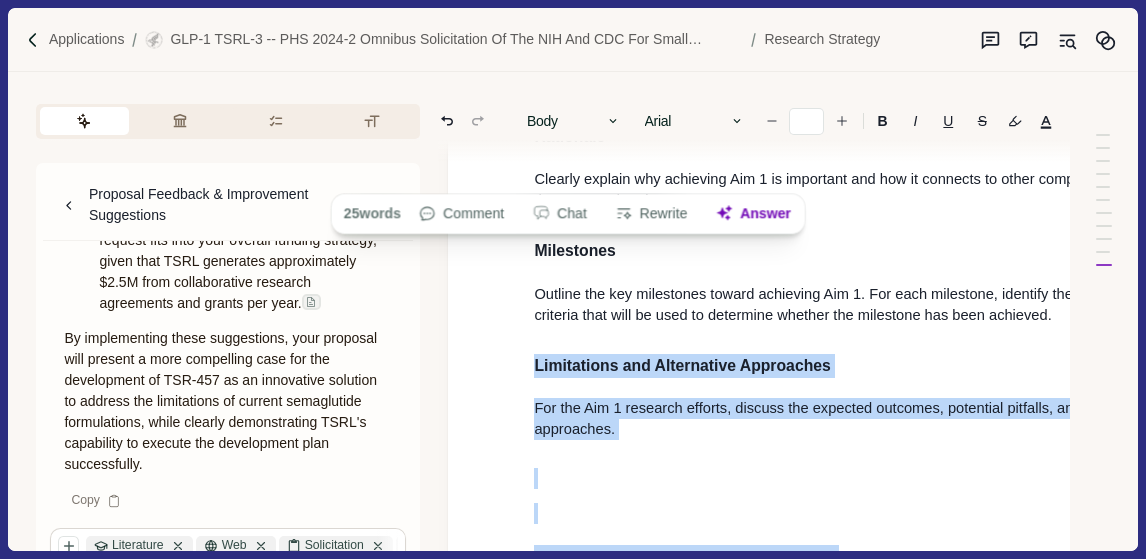drag, startPoint x: 578, startPoint y: 497, endPoint x: 515, endPoint y: 251, distance: 253.93896 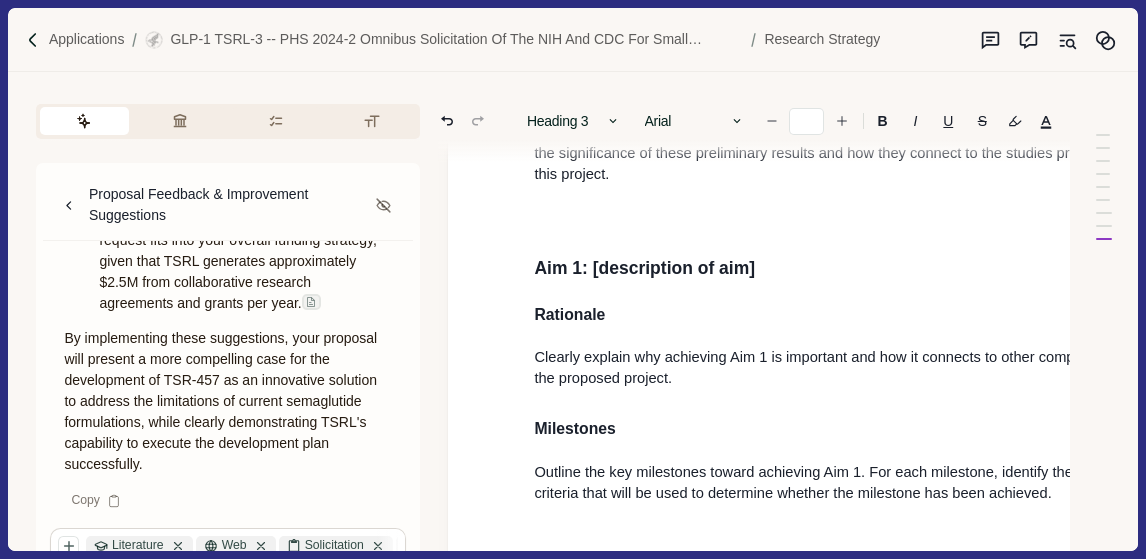 scroll, scrollTop: 16306, scrollLeft: 0, axis: vertical 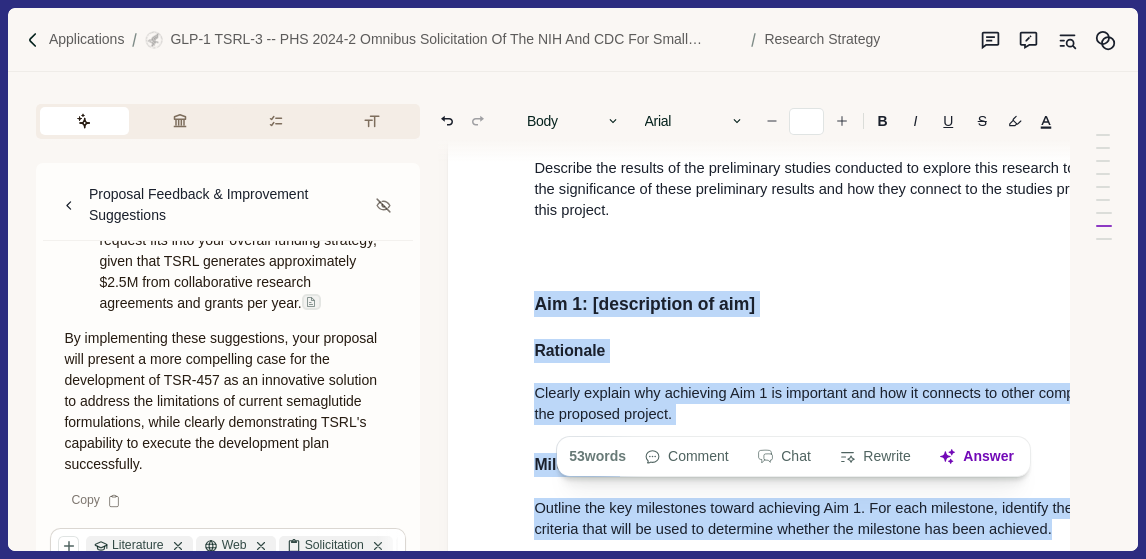 drag, startPoint x: 745, startPoint y: 411, endPoint x: 499, endPoint y: 202, distance: 322.7956 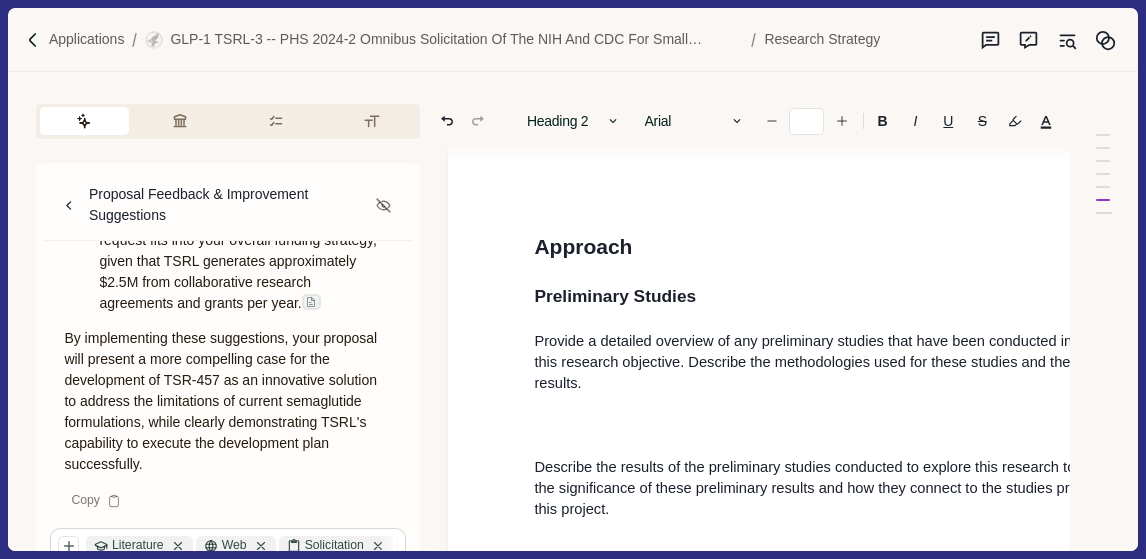 scroll, scrollTop: 16000, scrollLeft: 0, axis: vertical 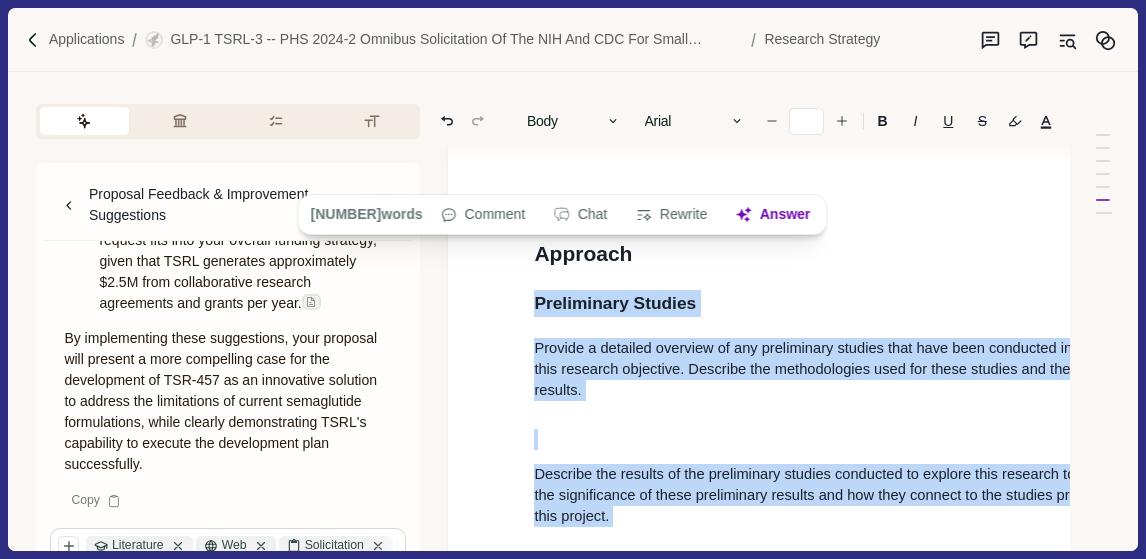 drag, startPoint x: 544, startPoint y: 485, endPoint x: 520, endPoint y: 193, distance: 292.98465 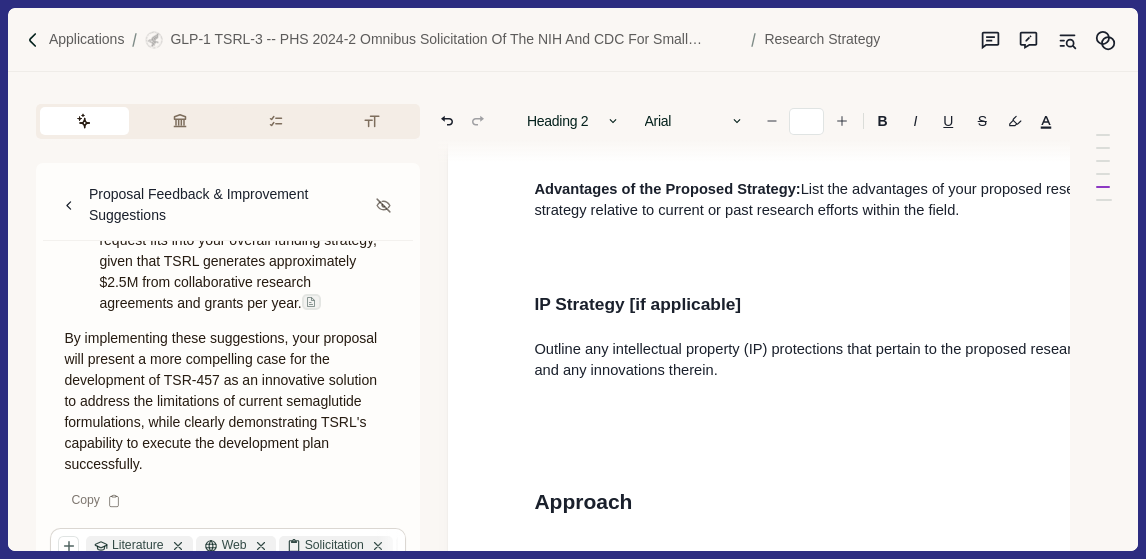 scroll, scrollTop: 15753, scrollLeft: 0, axis: vertical 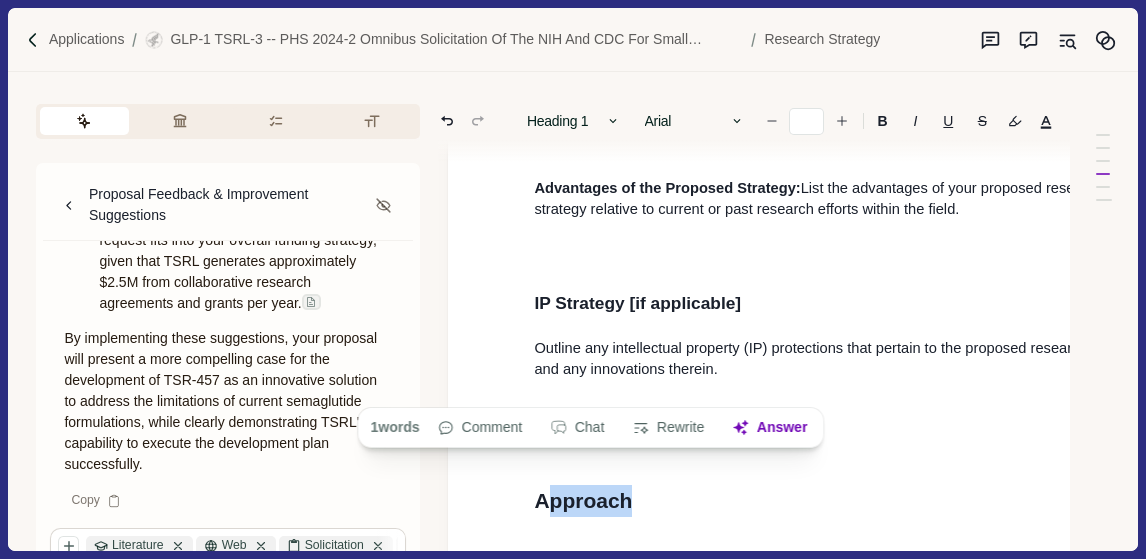type on "**" 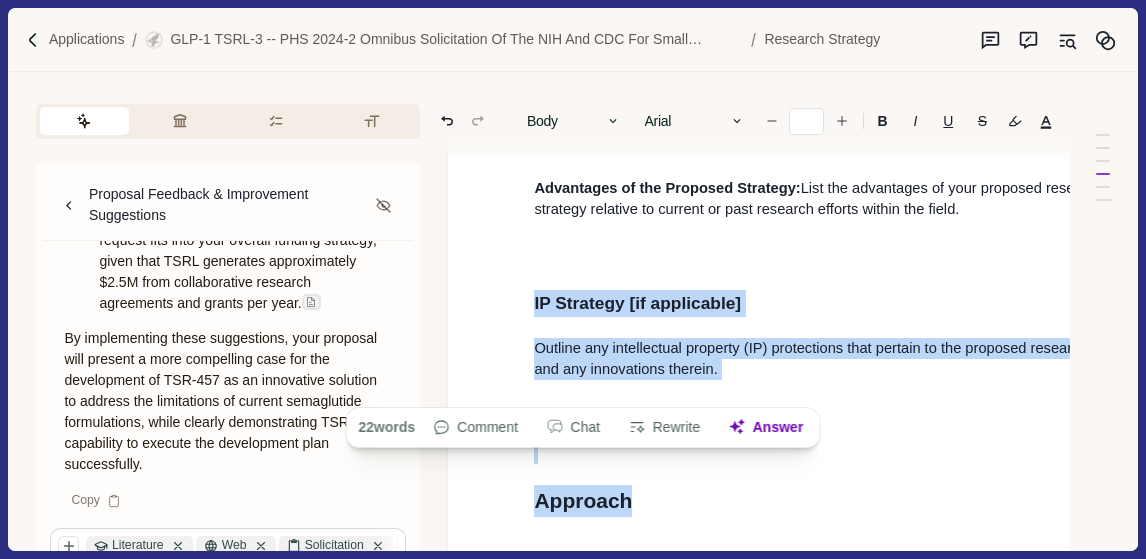 drag, startPoint x: 547, startPoint y: 381, endPoint x: 509, endPoint y: 189, distance: 195.72429 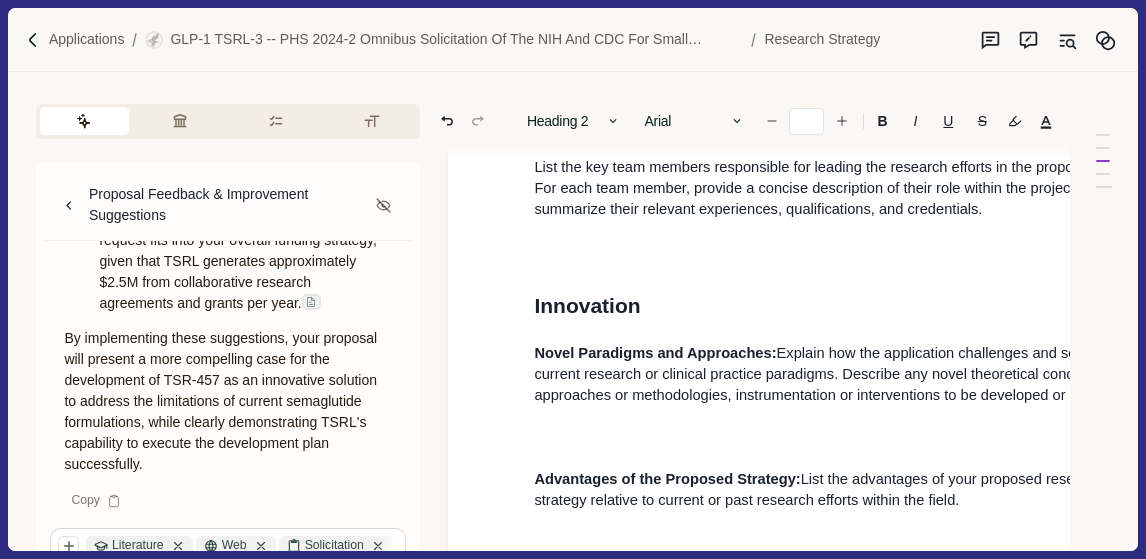 scroll, scrollTop: 15473, scrollLeft: 0, axis: vertical 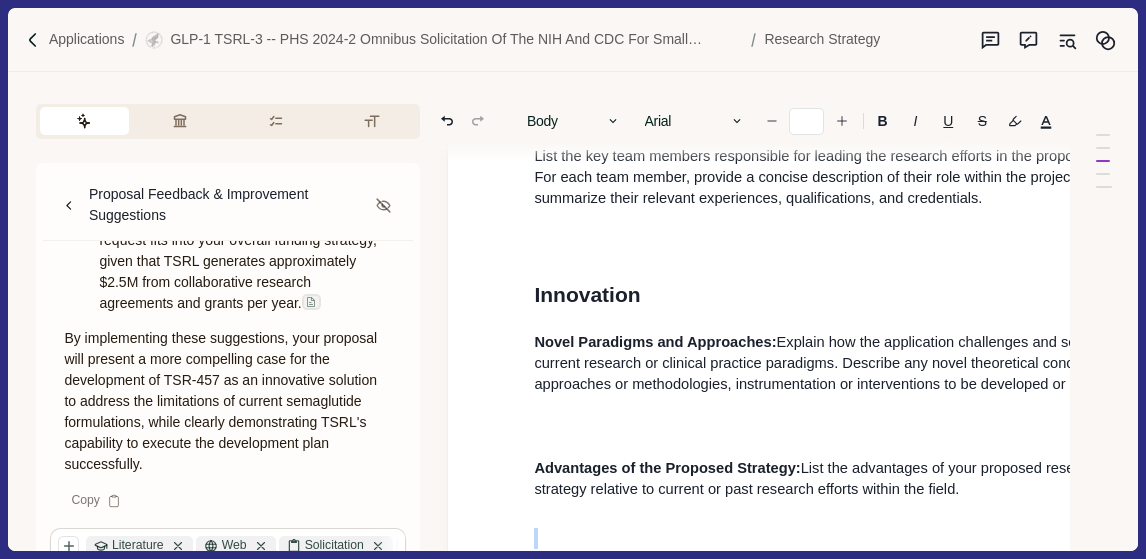 type on "**" 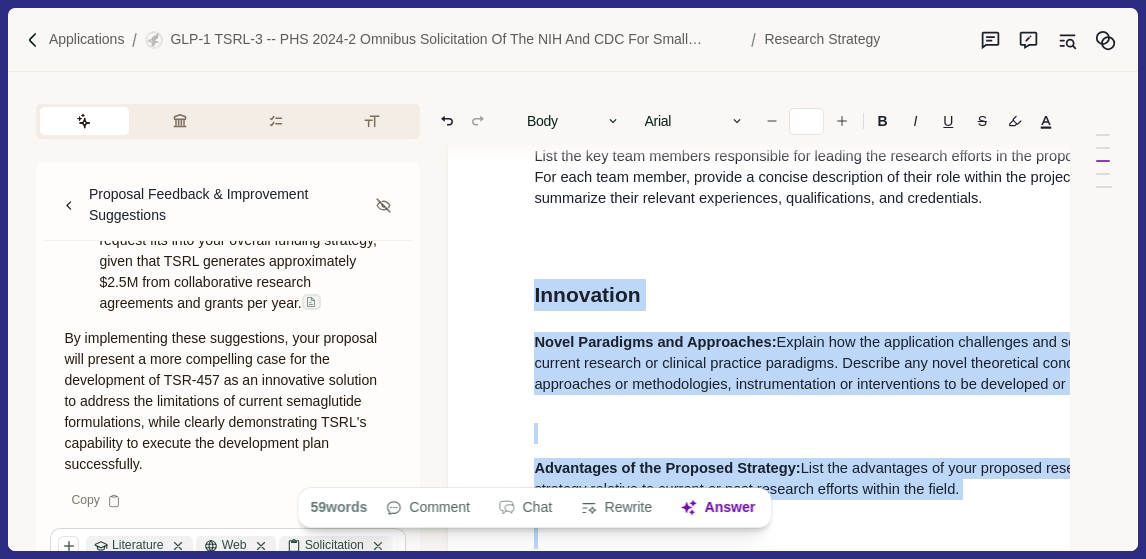 drag, startPoint x: 540, startPoint y: 451, endPoint x: 518, endPoint y: 186, distance: 265.91165 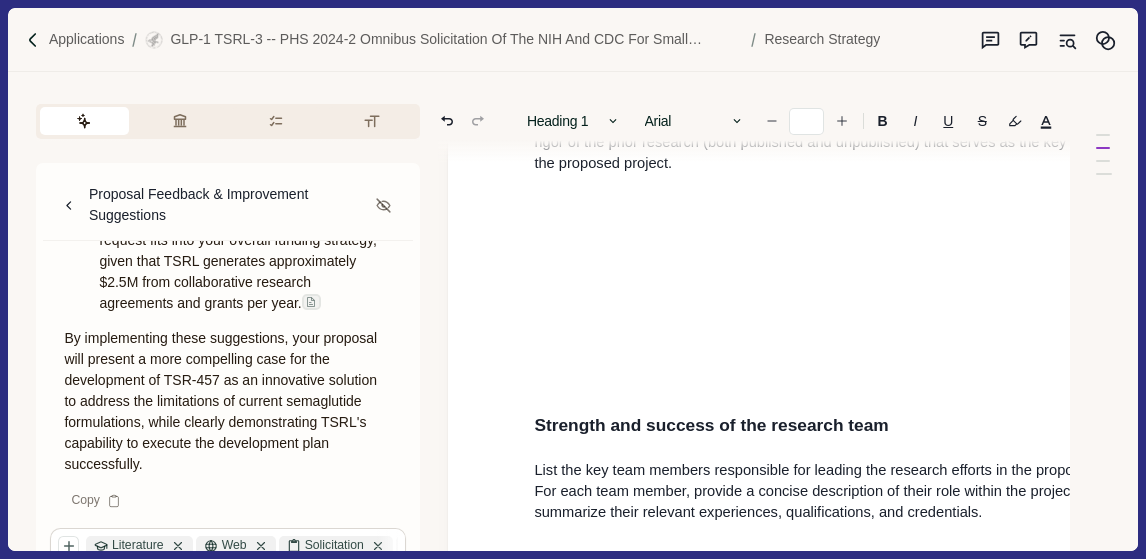 scroll, scrollTop: 15153, scrollLeft: 0, axis: vertical 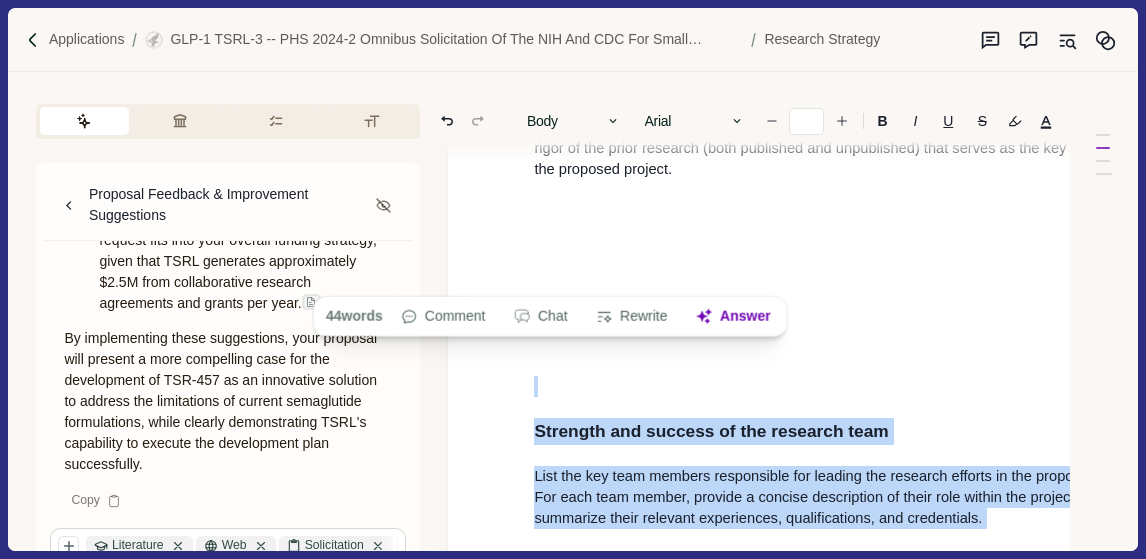 drag, startPoint x: 540, startPoint y: 485, endPoint x: 521, endPoint y: 251, distance: 234.7701 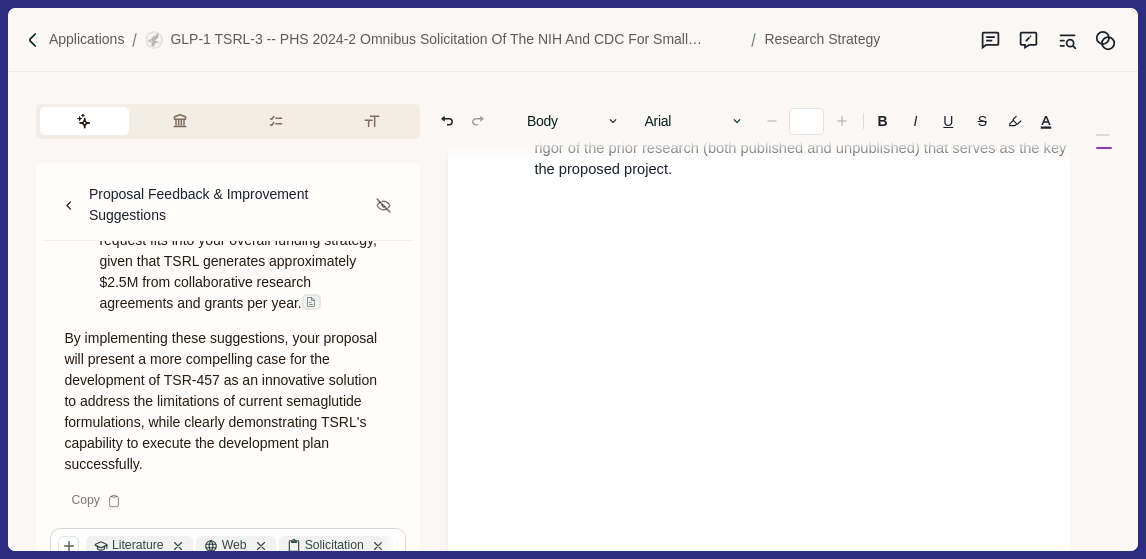 type on "**" 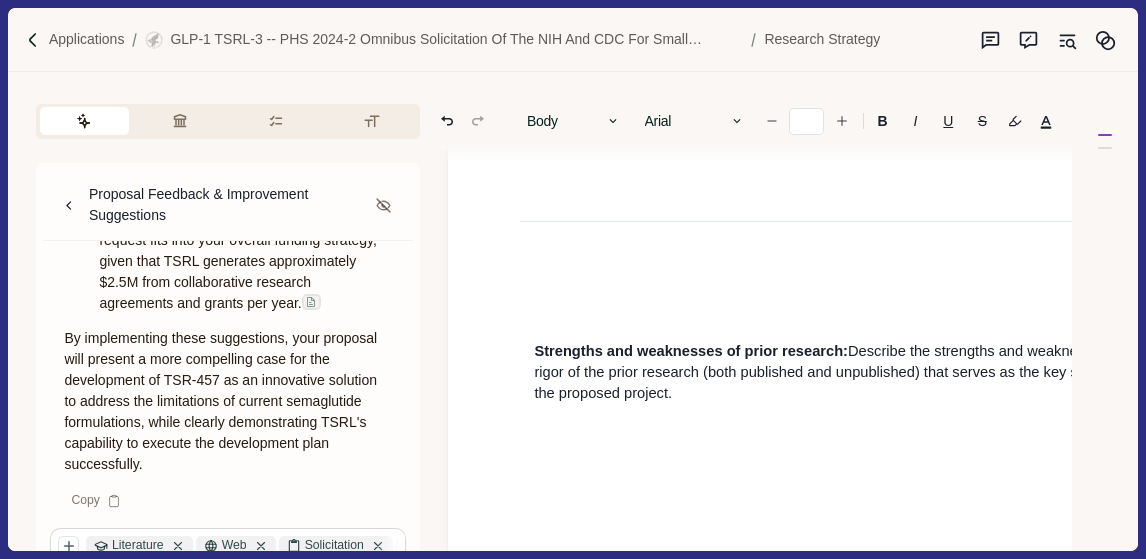 scroll, scrollTop: 14840, scrollLeft: 0, axis: vertical 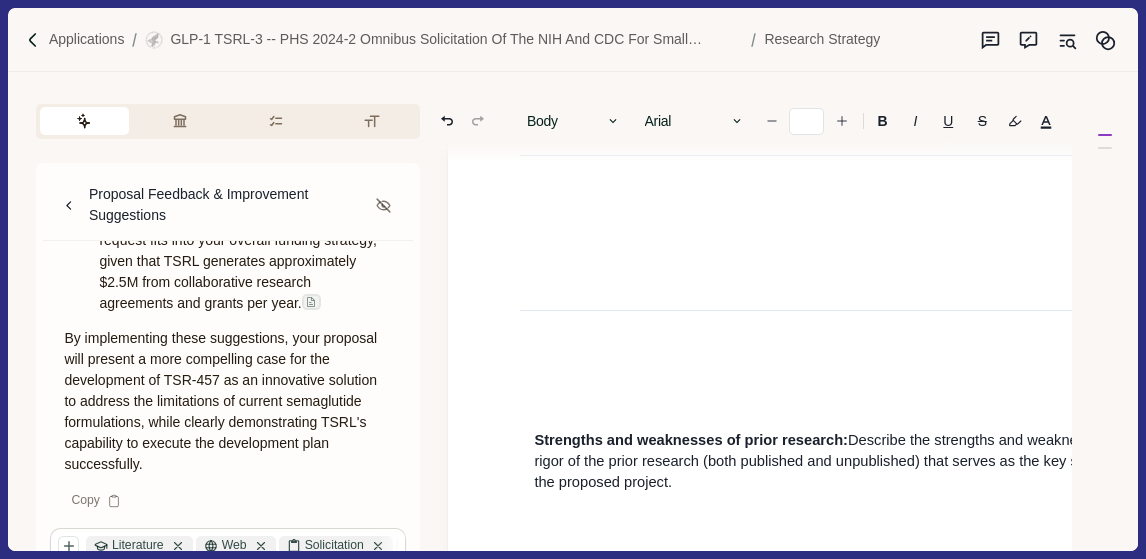 drag, startPoint x: 568, startPoint y: 381, endPoint x: 534, endPoint y: 381, distance: 34 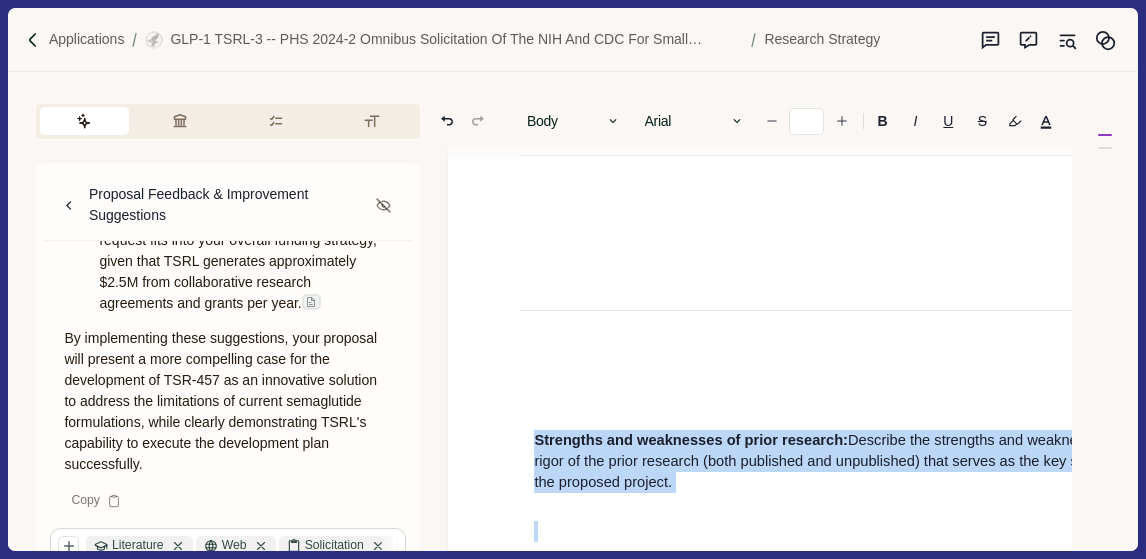 drag, startPoint x: 533, startPoint y: 411, endPoint x: 522, endPoint y: 205, distance: 206.29349 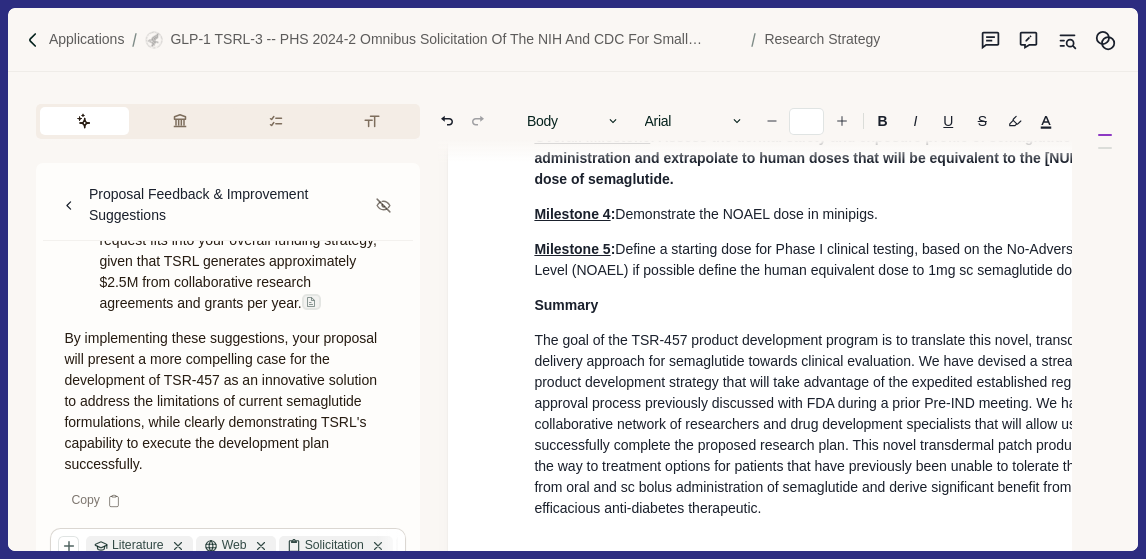 scroll, scrollTop: 14426, scrollLeft: 0, axis: vertical 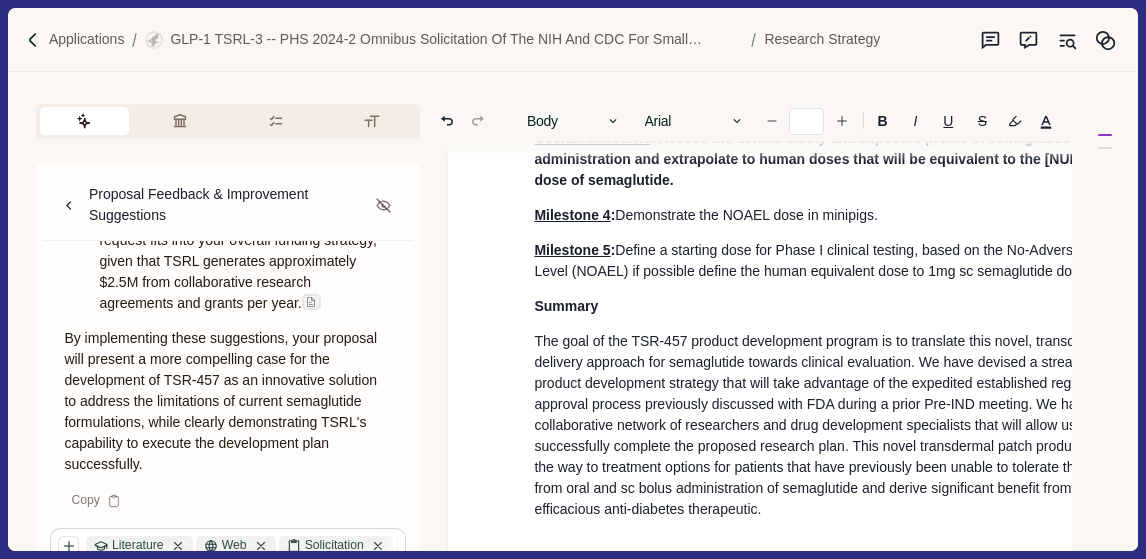 click at bounding box center [848, 629] 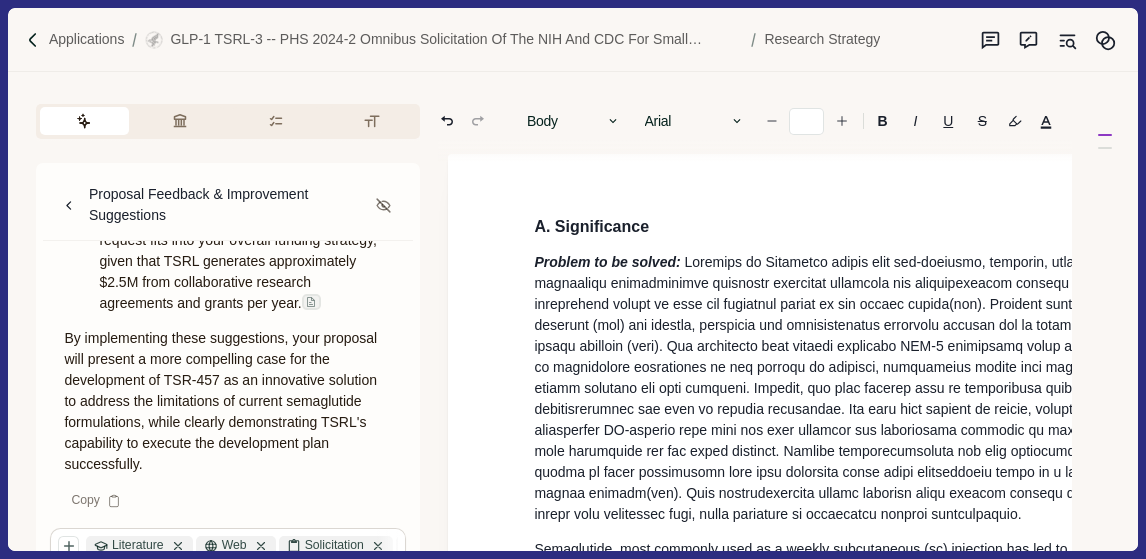 scroll, scrollTop: 0, scrollLeft: 0, axis: both 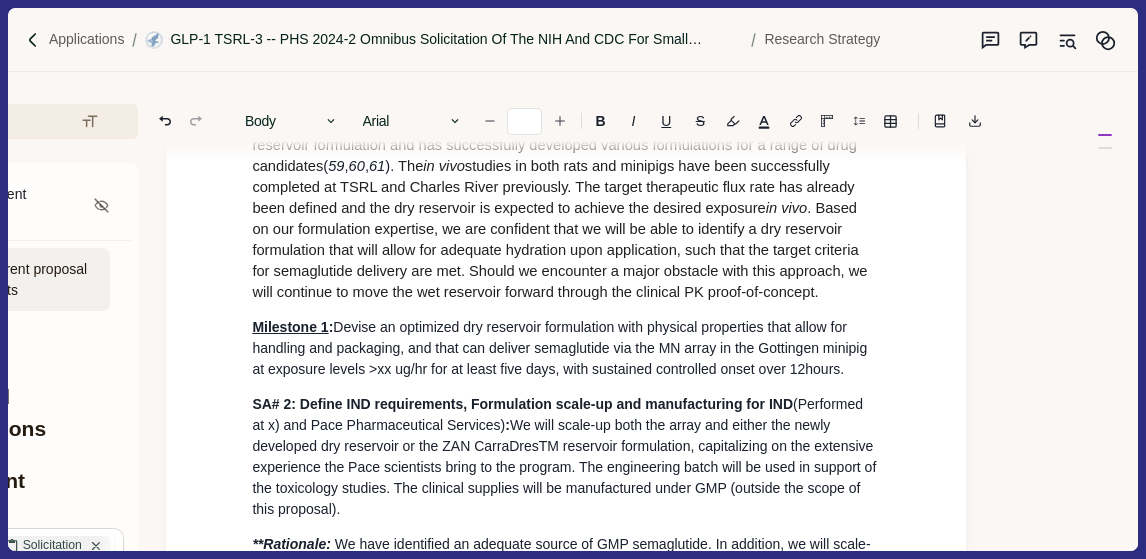 click on "GLP-1 TSRL-3 -- PHS 2024-2 Omnibus Solicitation of the NIH and CDC for Small Business Innovation Research Grant Applications (Parent SBIR [R43/R44] Clinical Trial Not Allowed)" at bounding box center (456, 39) 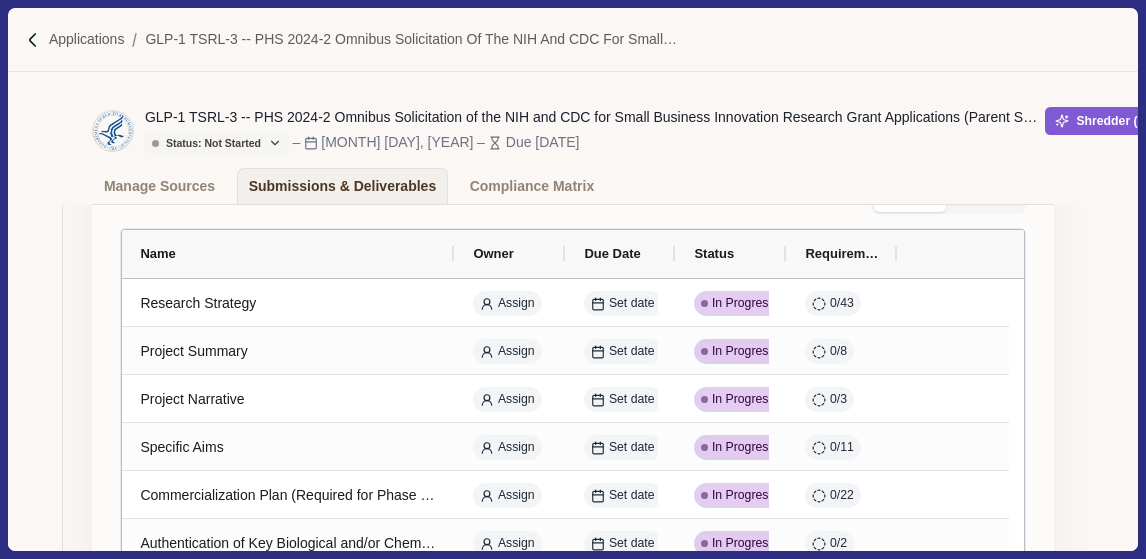 scroll, scrollTop: 220, scrollLeft: 0, axis: vertical 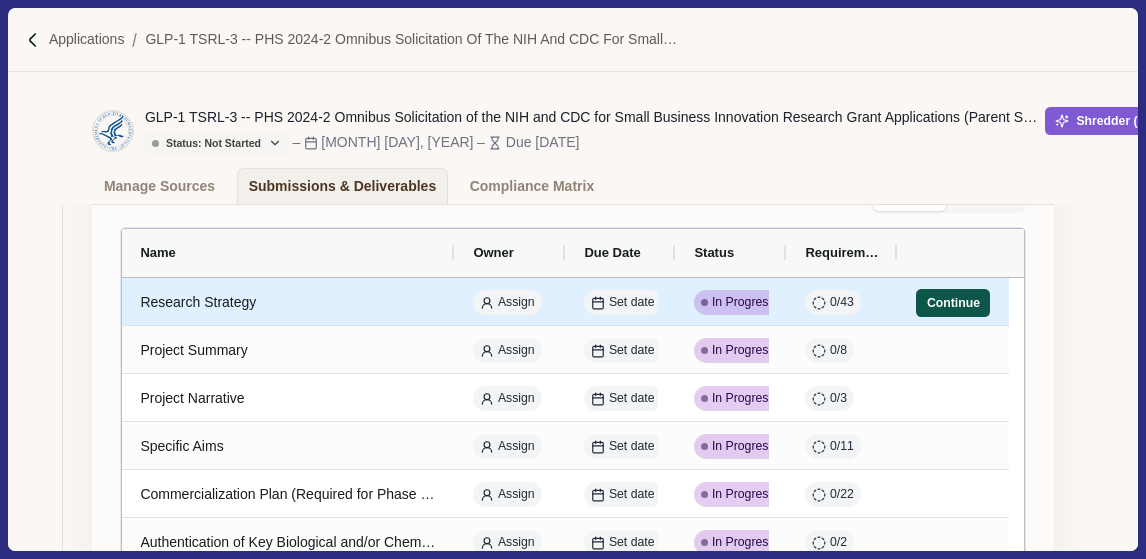 click on "Continue" at bounding box center (953, 303) 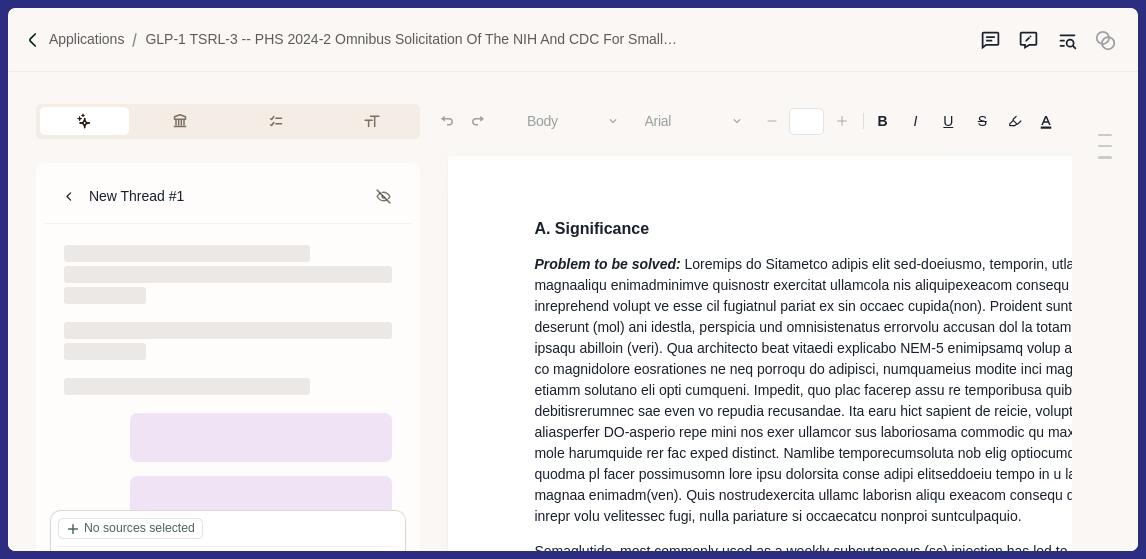 type on "**" 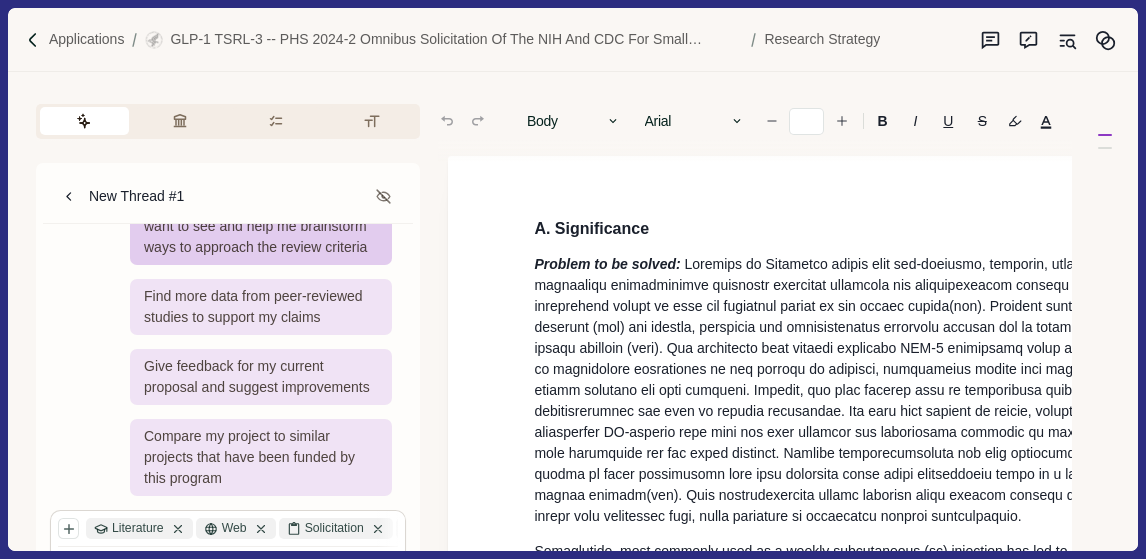 scroll, scrollTop: 272, scrollLeft: 0, axis: vertical 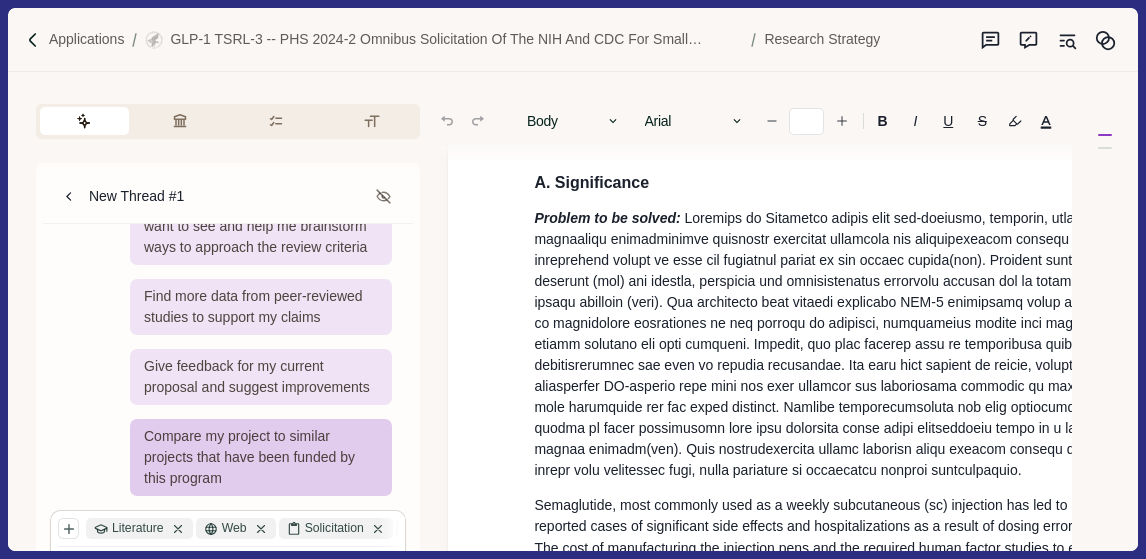 click on "Compare my project to similar projects that have been funded by this program" at bounding box center (261, 457) 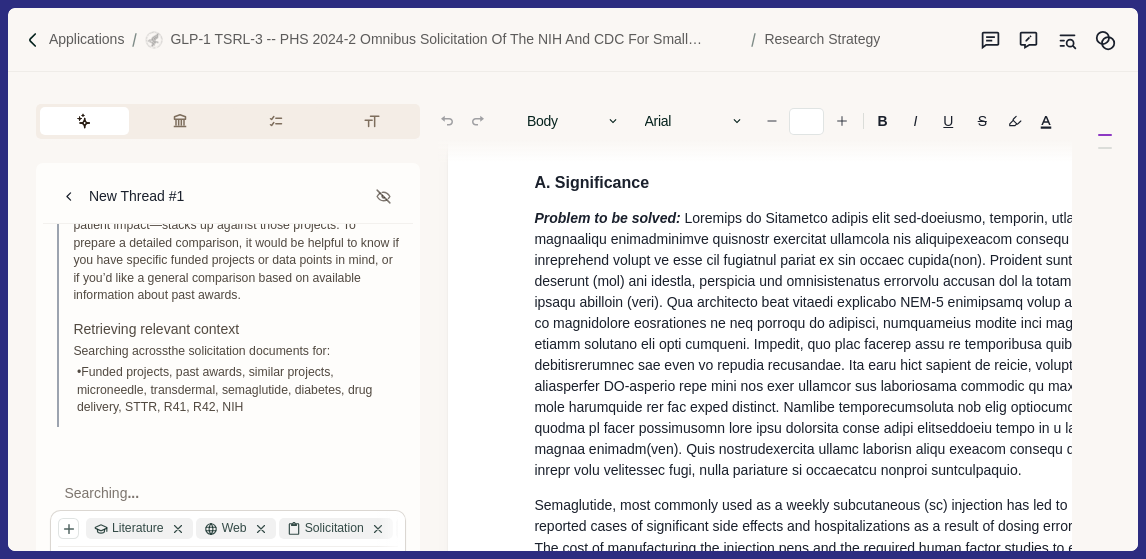 scroll, scrollTop: 251, scrollLeft: 0, axis: vertical 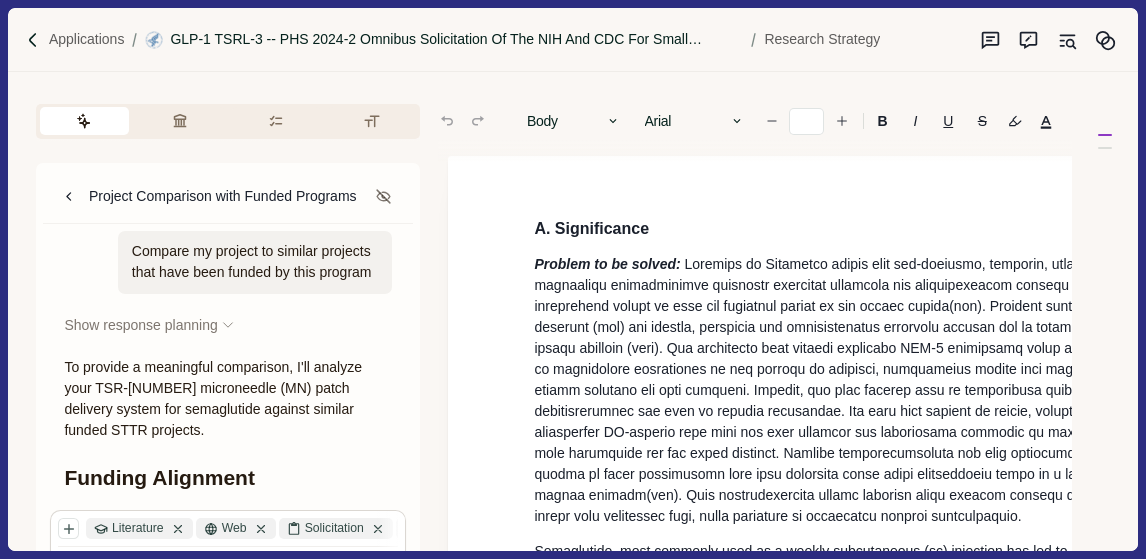 click on "GLP-1 TSRL-3 -- PHS 2024-2 Omnibus Solicitation of the NIH and CDC for Small Business Innovation Research Grant Applications (Parent SBIR [R43/R44] Clinical Trial Not Allowed)" at bounding box center (456, 39) 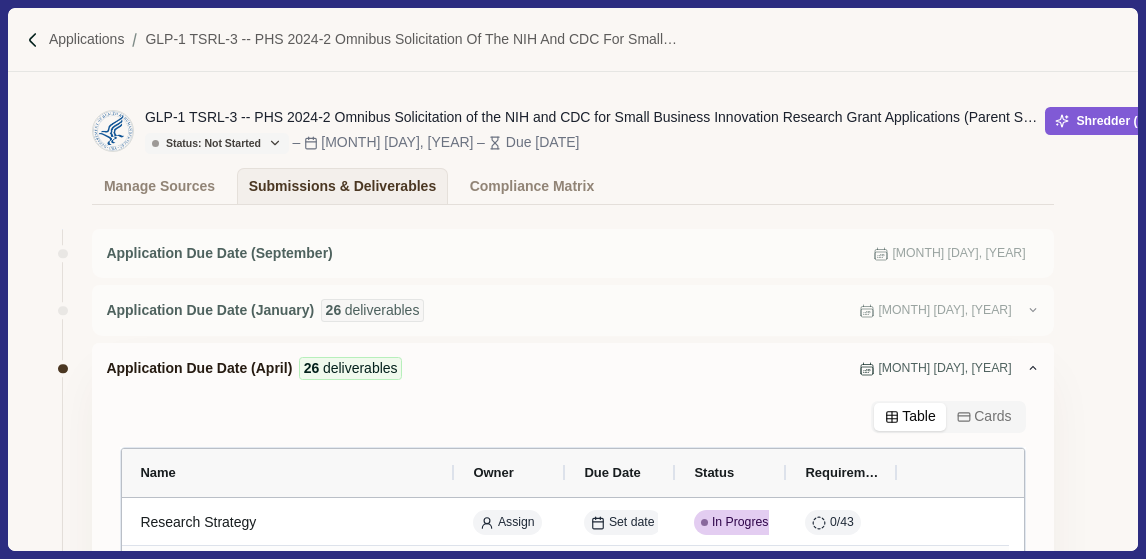 click on "Due [DATE]" at bounding box center (543, 142) 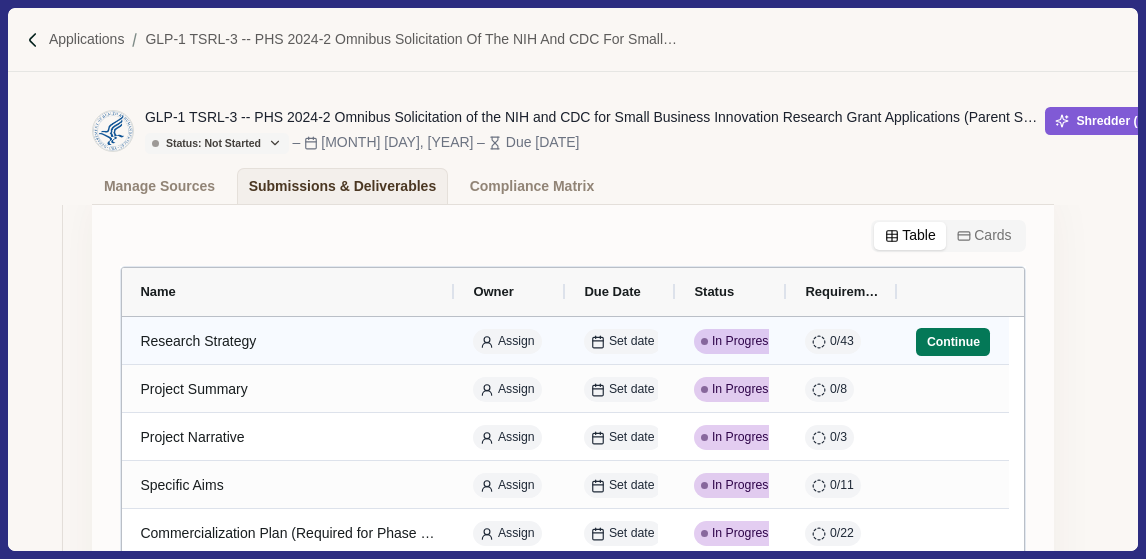 scroll, scrollTop: 180, scrollLeft: 0, axis: vertical 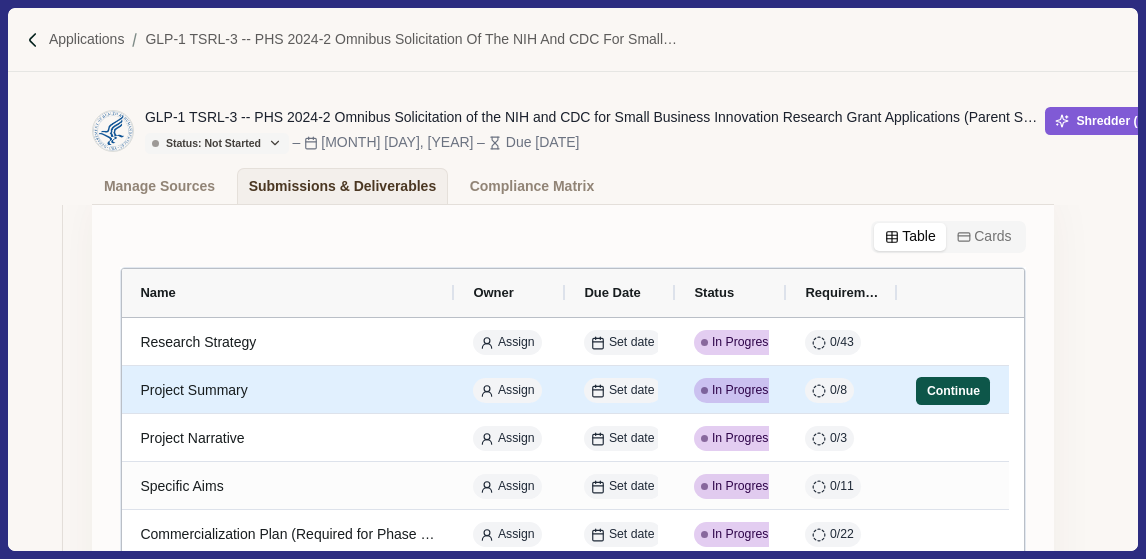 click on "Continue" at bounding box center [953, 391] 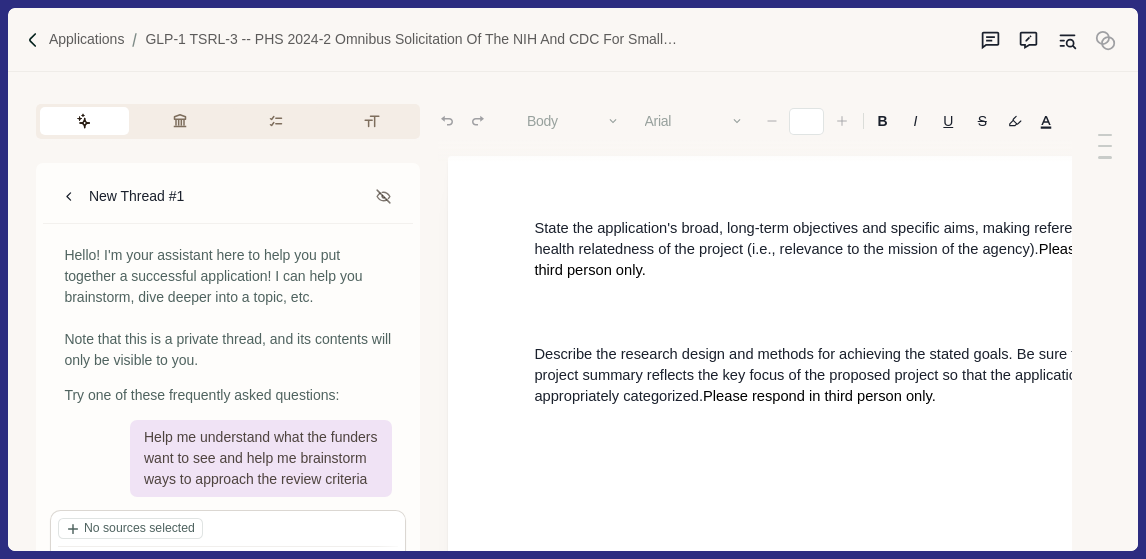 type on "**" 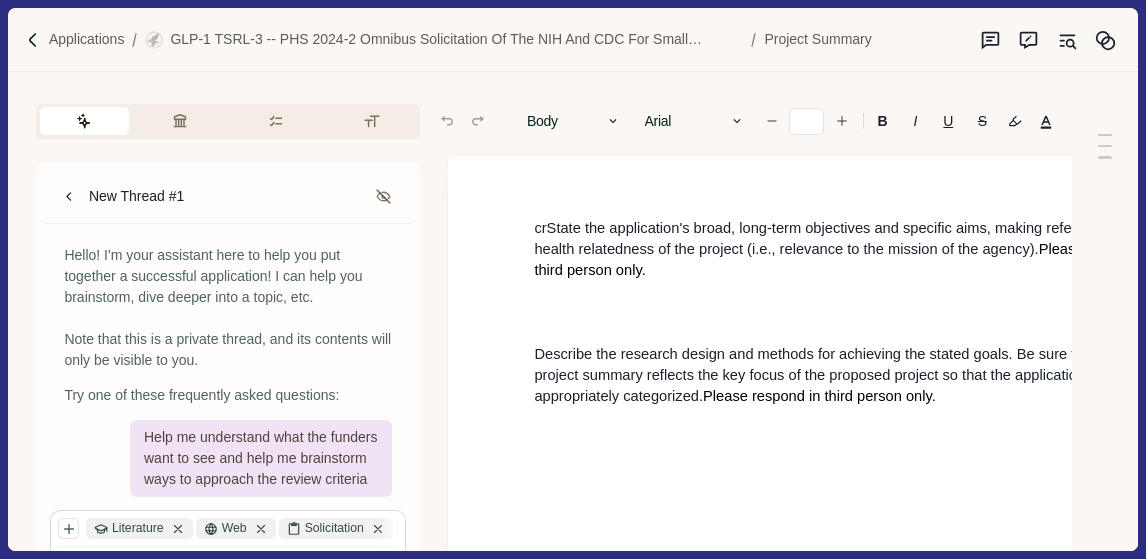 type 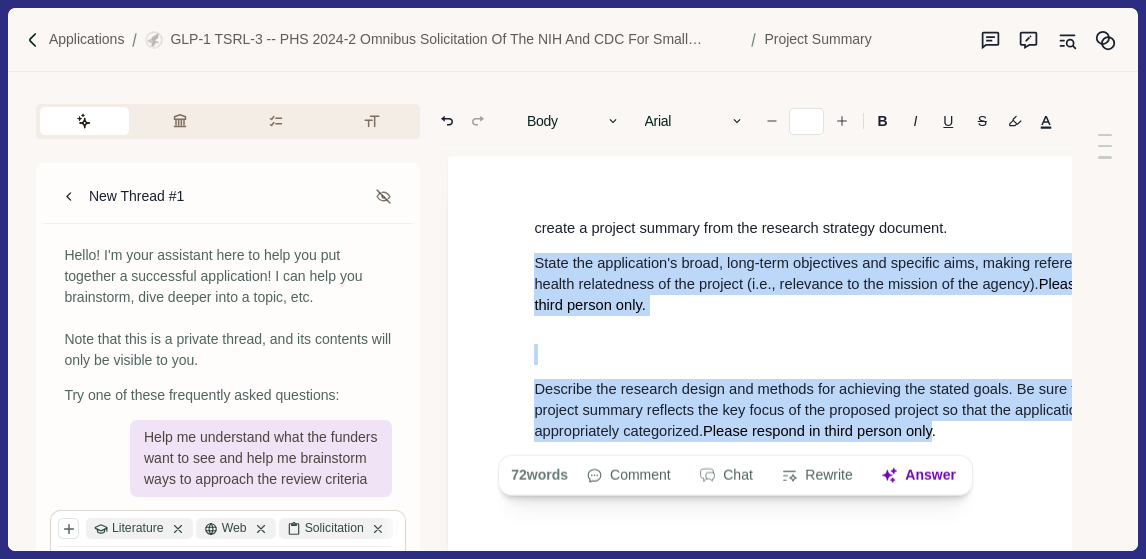 drag, startPoint x: 937, startPoint y: 437, endPoint x: 516, endPoint y: 258, distance: 457.4735 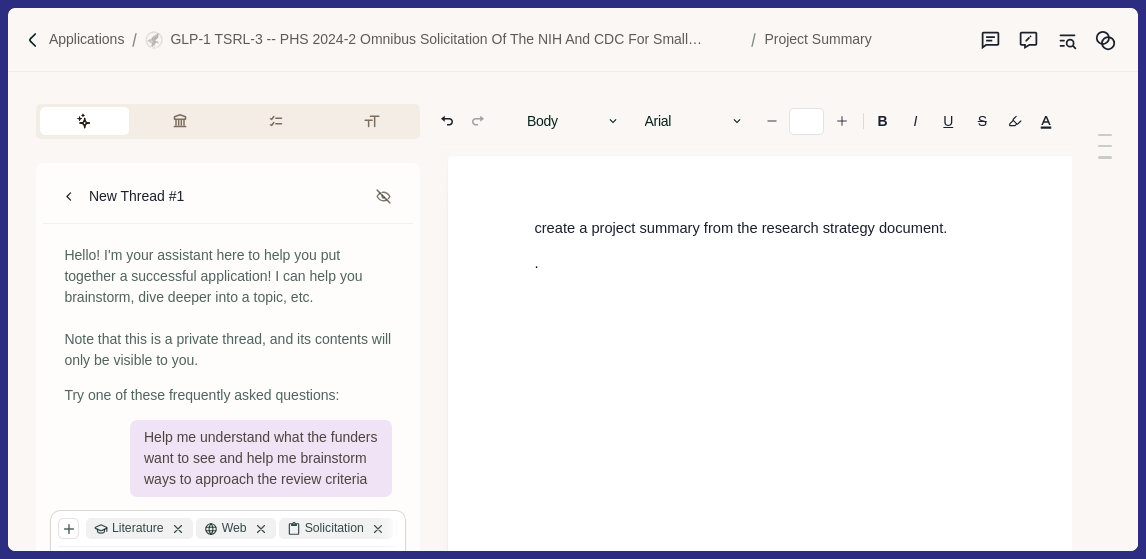 click on "create a project summary from the research strategy document." at bounding box center [848, 228] 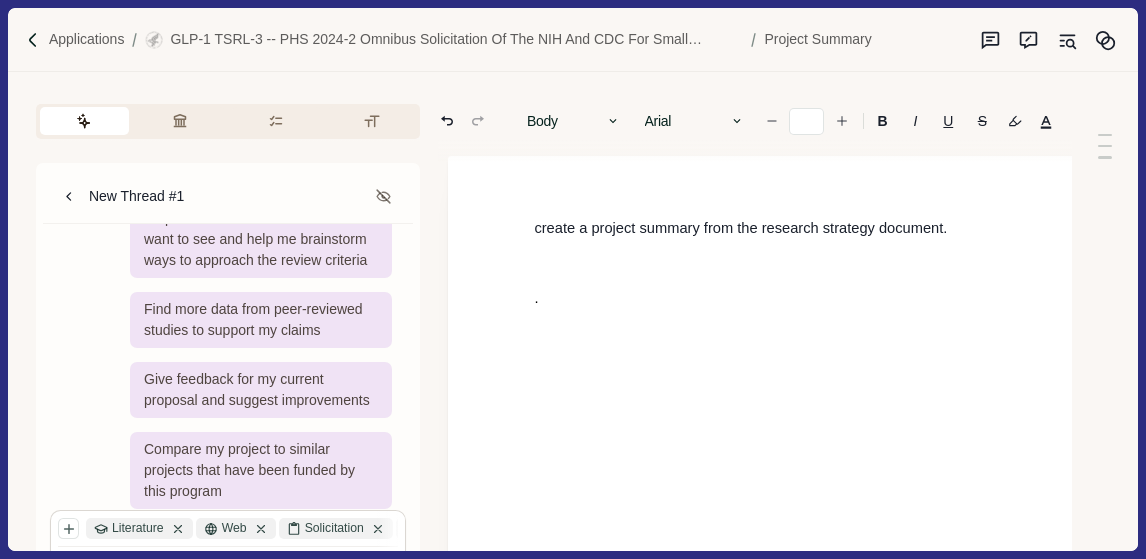 scroll, scrollTop: 272, scrollLeft: 0, axis: vertical 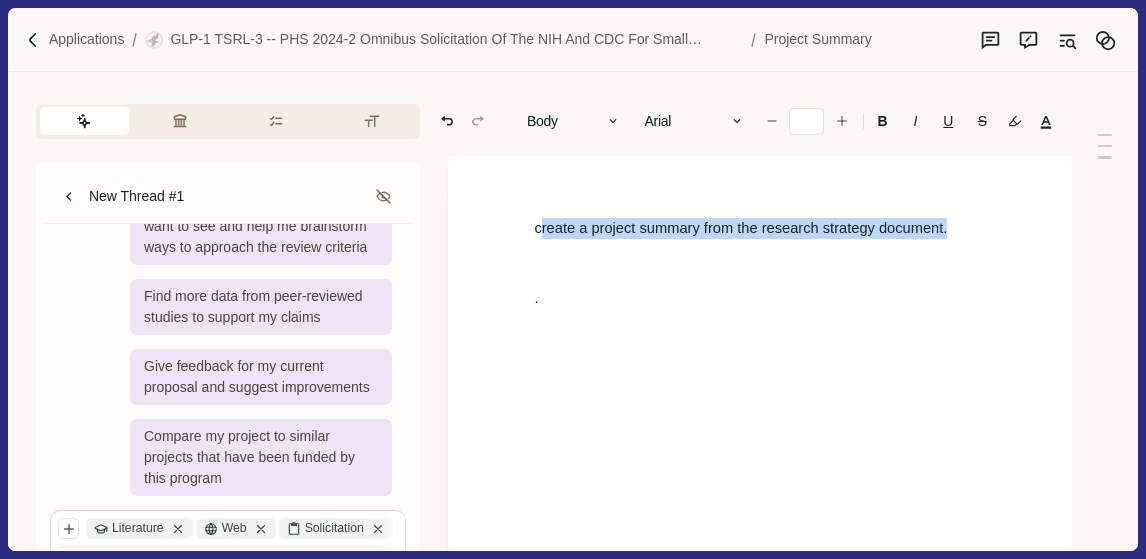 drag, startPoint x: 952, startPoint y: 227, endPoint x: 528, endPoint y: 228, distance: 424.0012 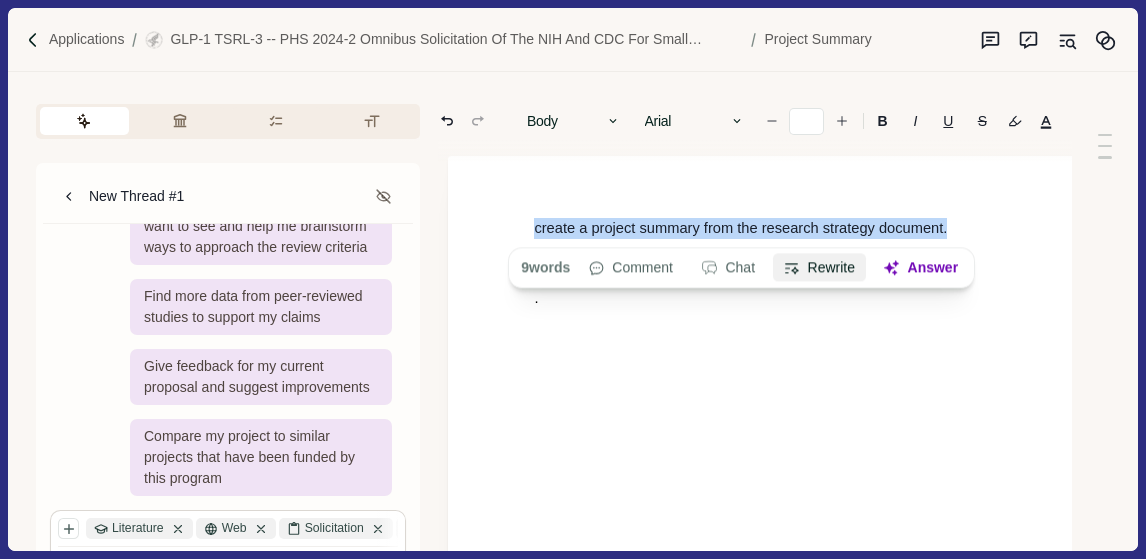 click on "Rewrite" at bounding box center [819, 268] 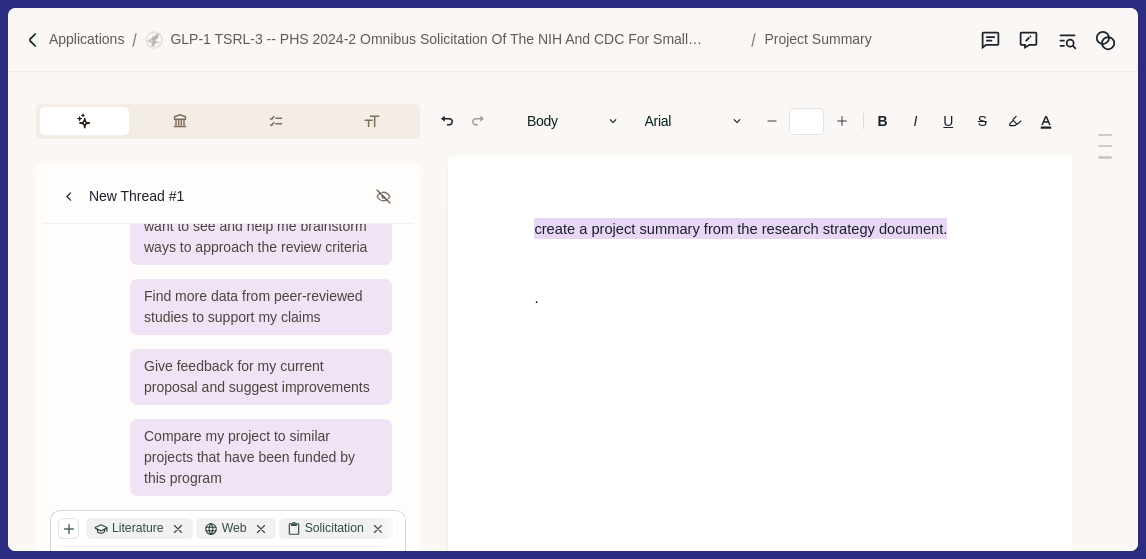 drag, startPoint x: 905, startPoint y: 227, endPoint x: 532, endPoint y: 235, distance: 373.0858 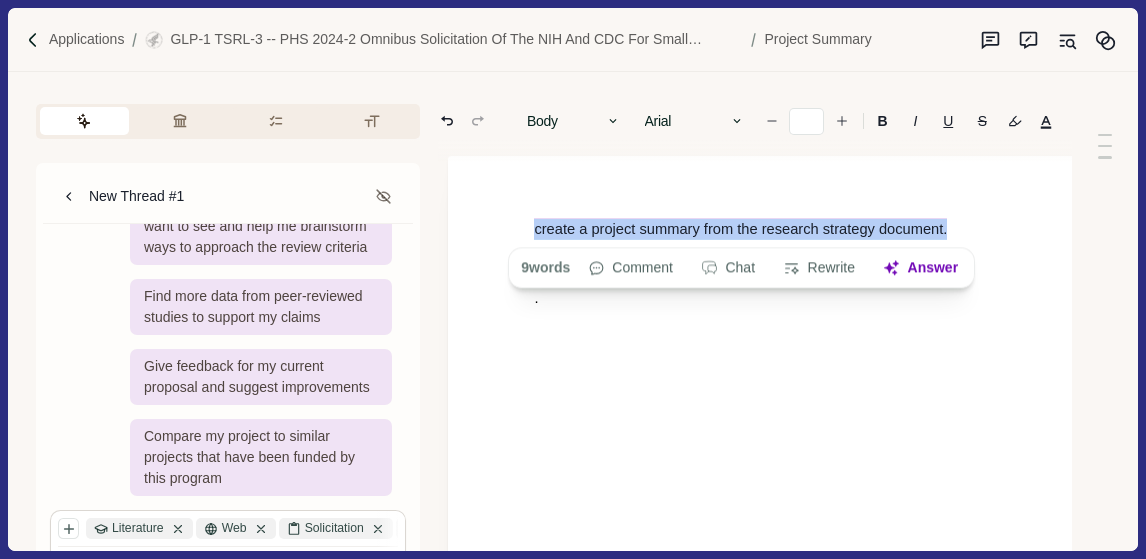 copy on "create a project summary from the research strategy document." 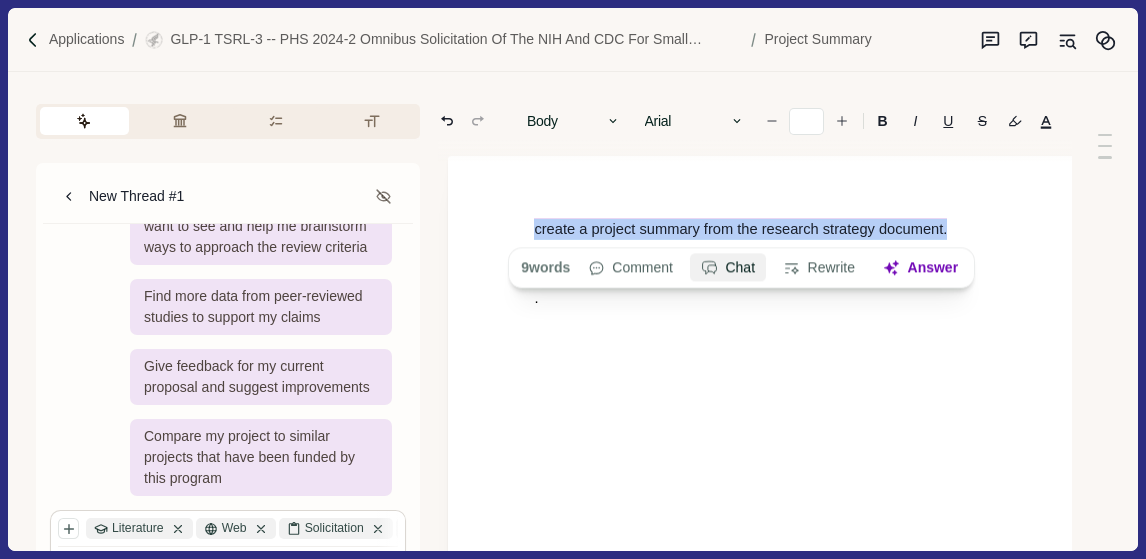 click on "Chat" at bounding box center [728, 268] 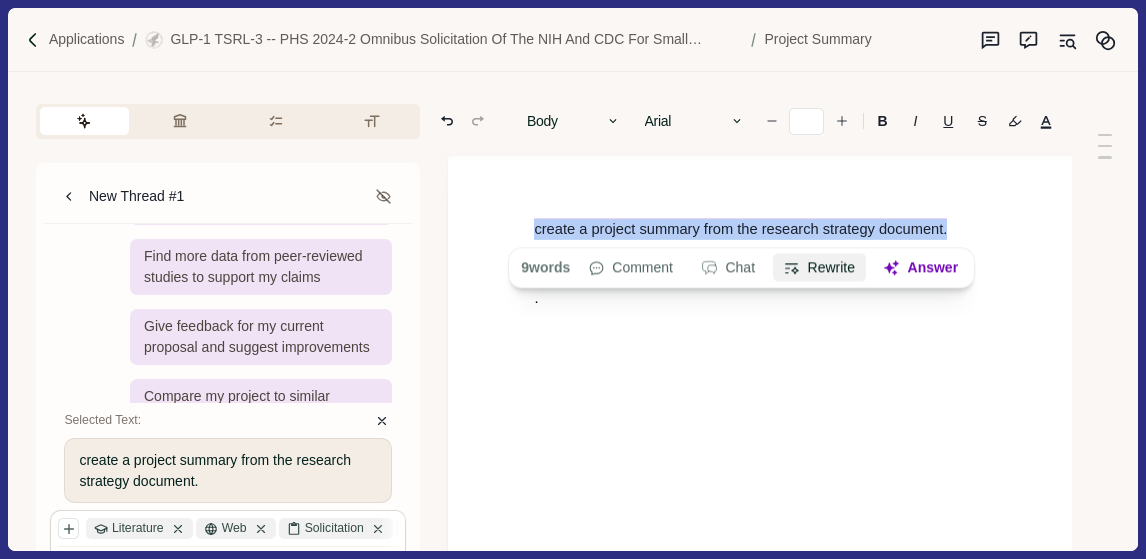 click on "Rewrite" at bounding box center [819, 268] 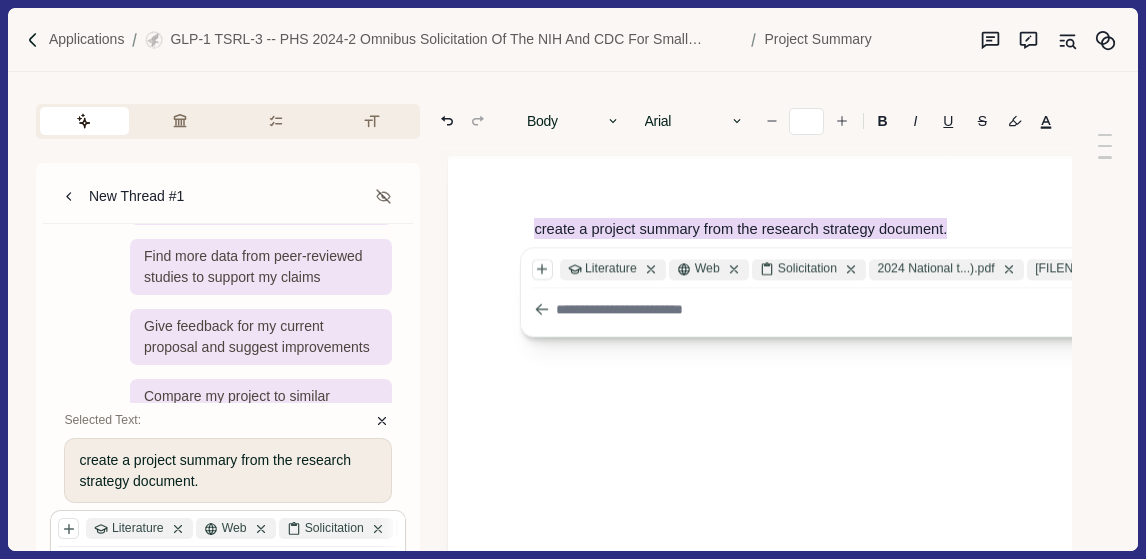 paste on "**********" 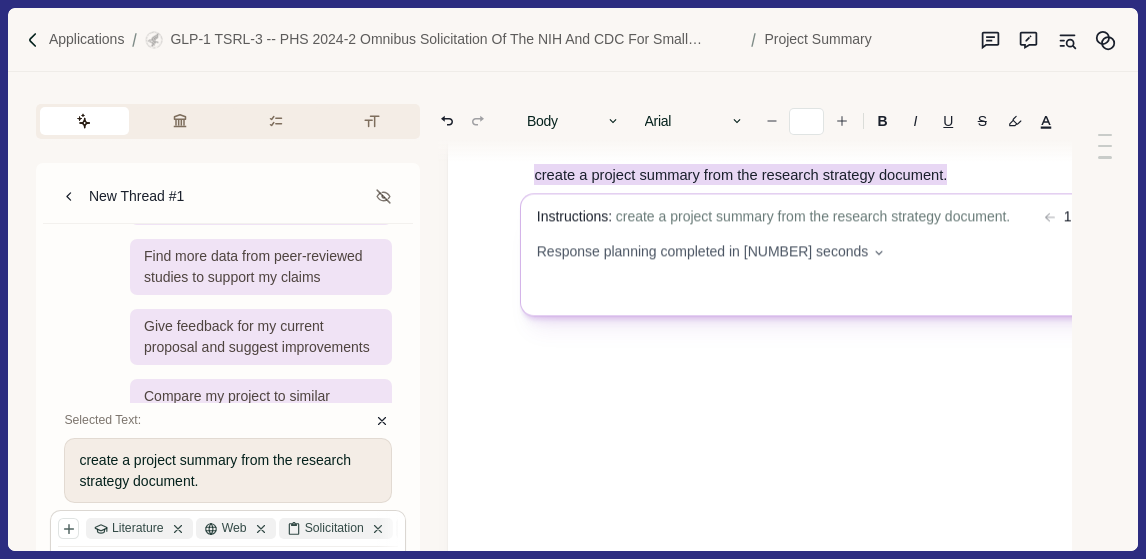 scroll, scrollTop: 73, scrollLeft: 0, axis: vertical 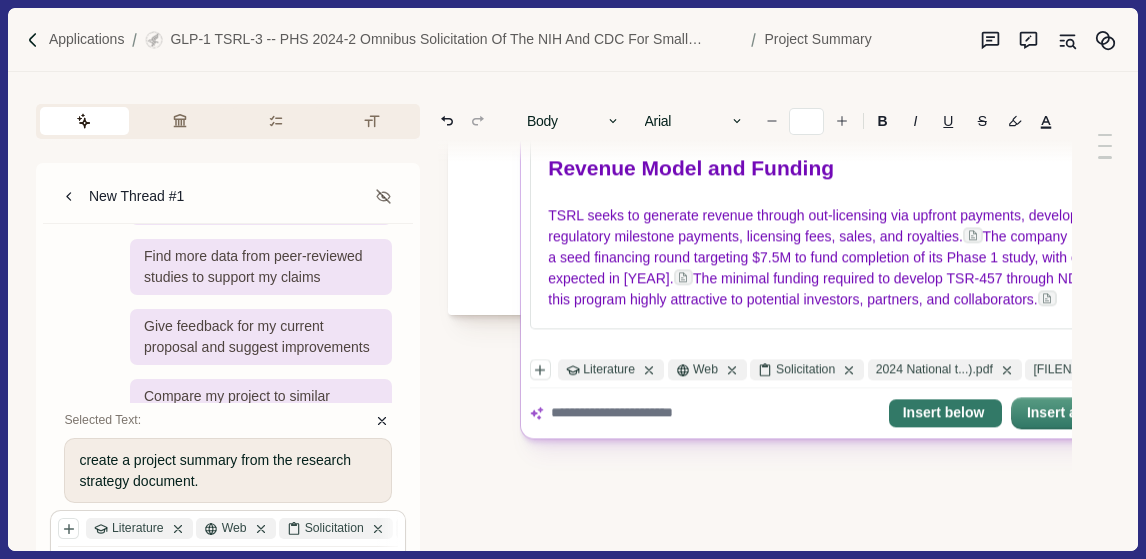 click on "Insert below" at bounding box center (945, 413) 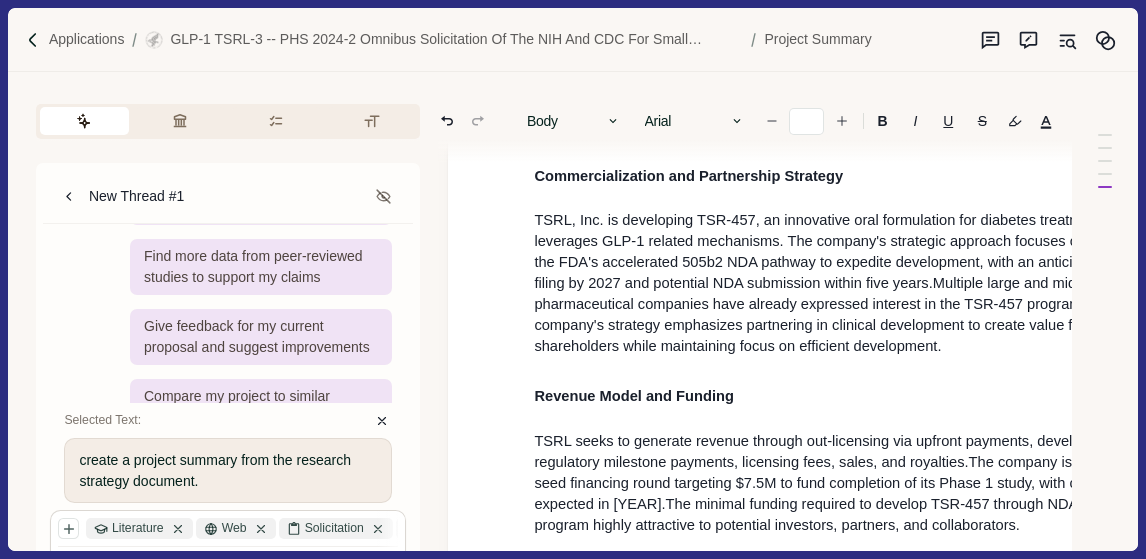 scroll, scrollTop: 0, scrollLeft: 0, axis: both 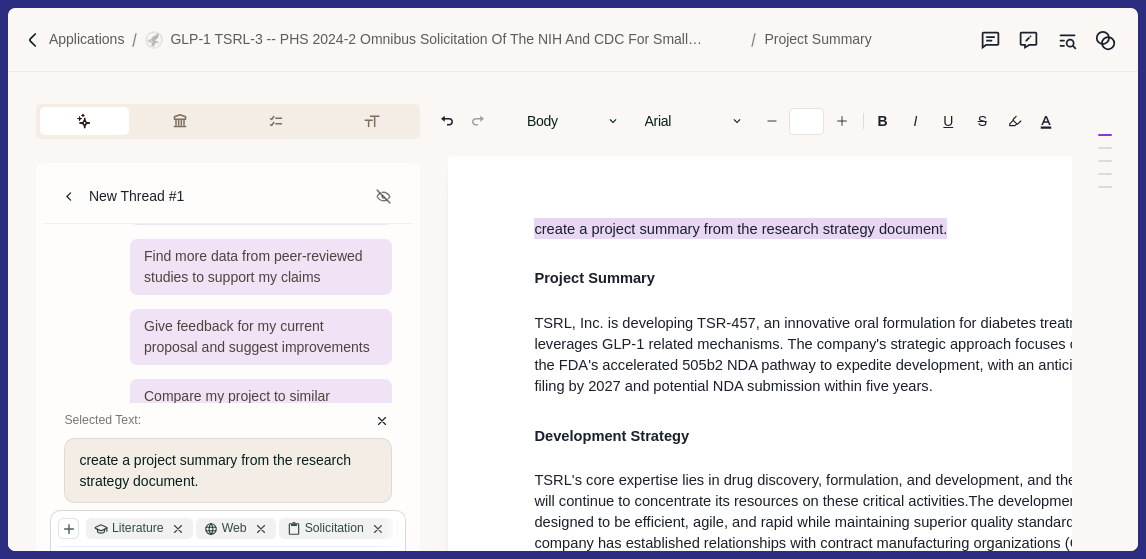 drag, startPoint x: 947, startPoint y: 228, endPoint x: 530, endPoint y: 236, distance: 417.07672 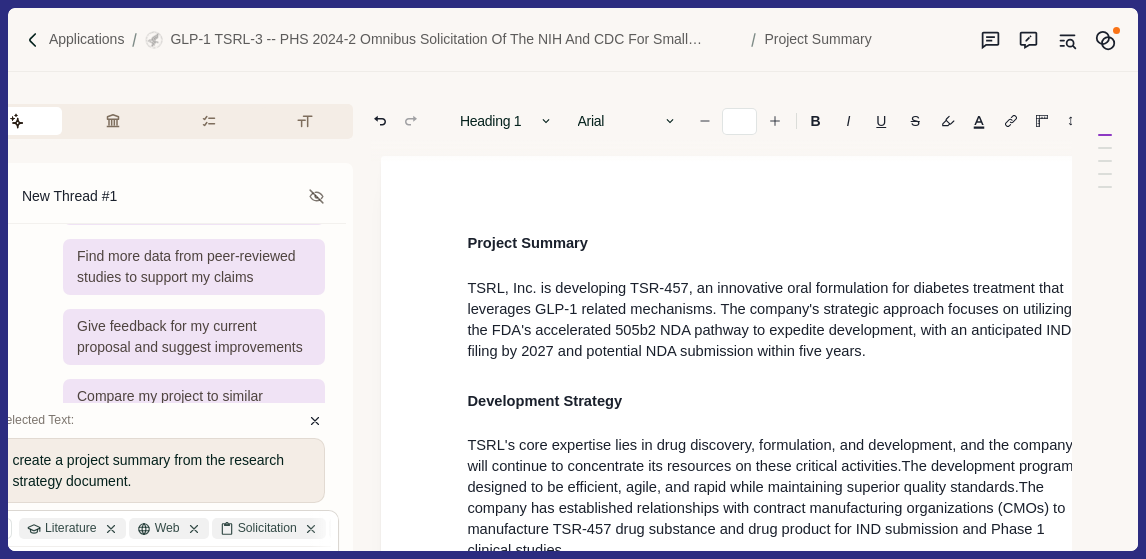 scroll, scrollTop: 0, scrollLeft: 0, axis: both 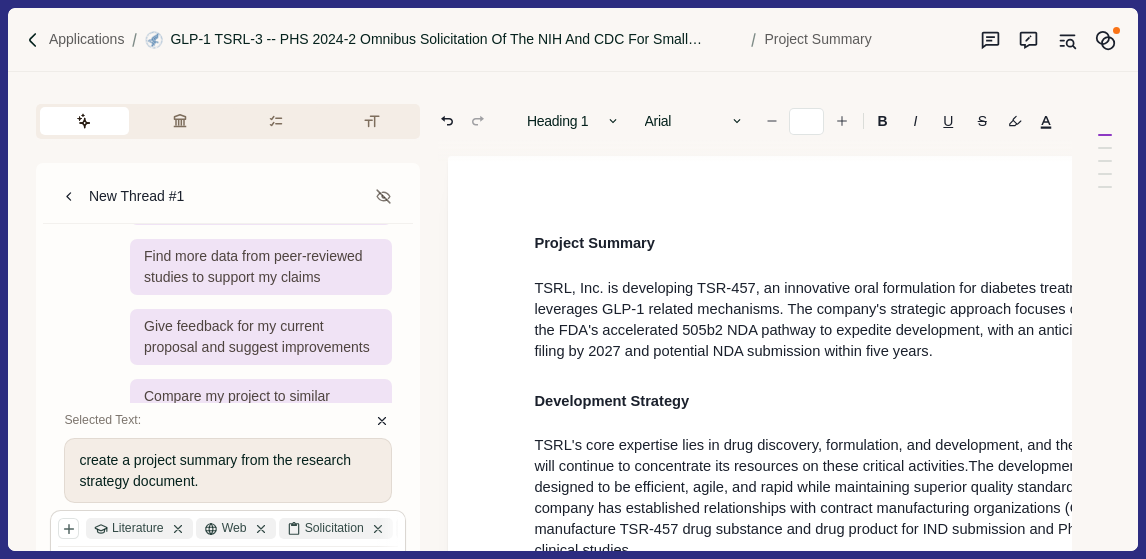 click on "GLP-1 TSRL-3 -- PHS 2024-2 Omnibus Solicitation of the NIH and CDC for Small Business Innovation Research Grant Applications (Parent SBIR [R43/R44] Clinical Trial Not Allowed)" at bounding box center (456, 39) 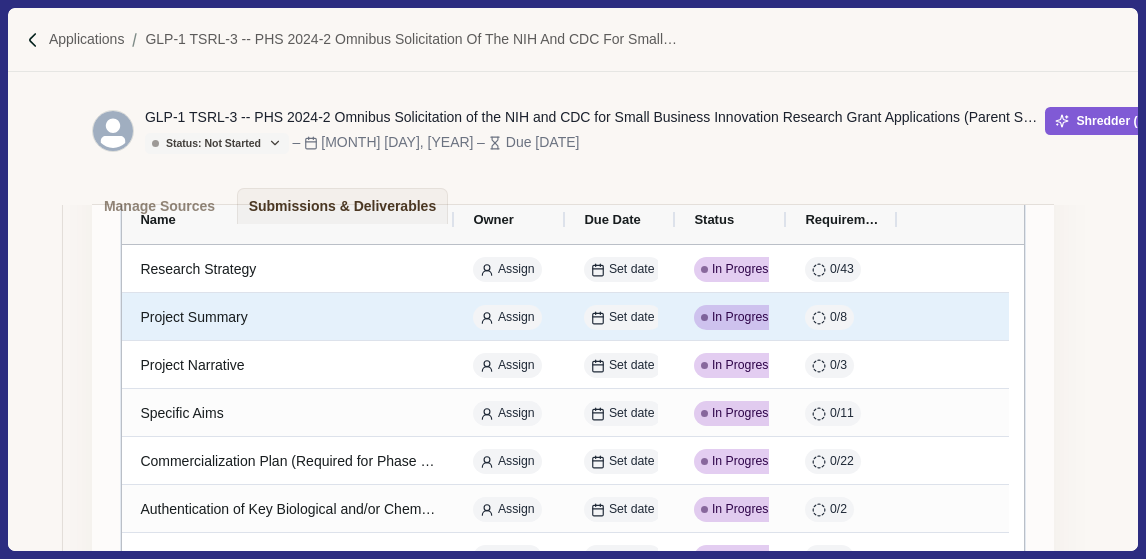 scroll, scrollTop: 243, scrollLeft: 0, axis: vertical 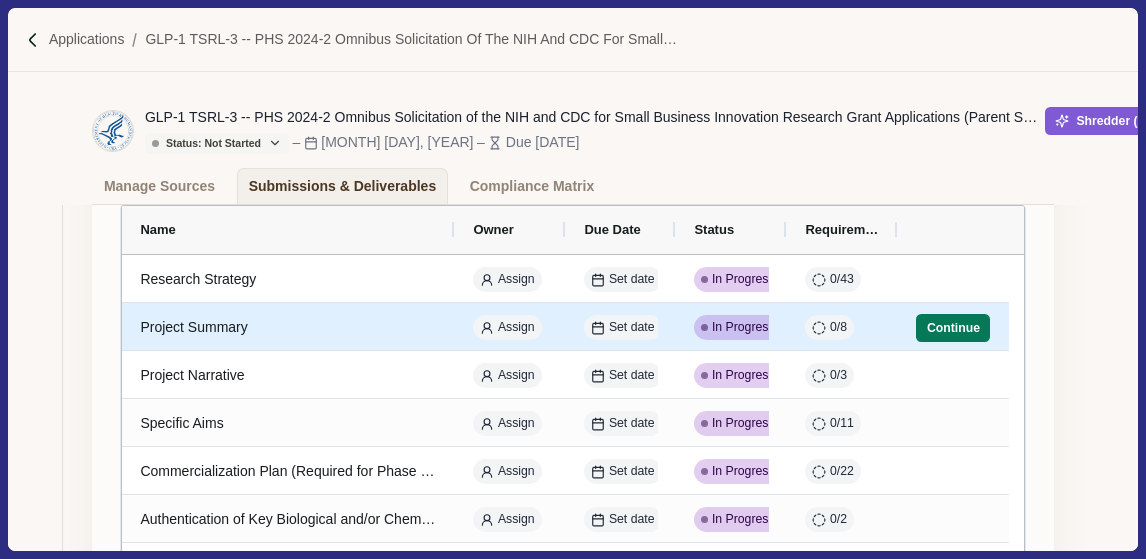 click on "0 / 8" at bounding box center [838, 328] 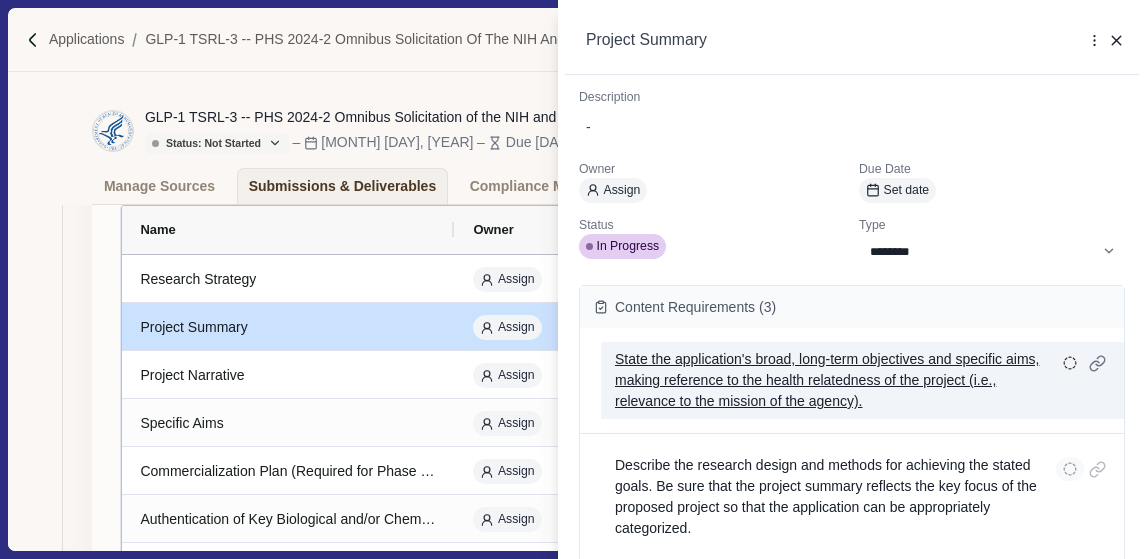 scroll, scrollTop: 0, scrollLeft: 0, axis: both 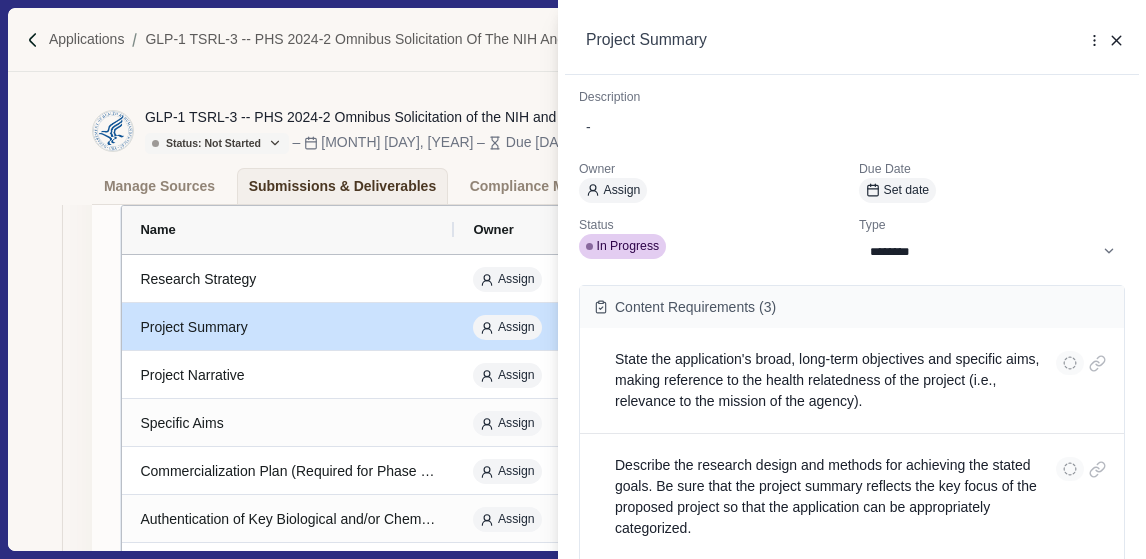 click on "Project Summary More Options Duplicate Upload file Select existing file Delete Description - Owner Assign Due Date Set date Status In Progress Type [MASK] [MASK] [MASK] [MASK] [MASK] Content Requirements ( 3 ) State the application's broad, long-term objectives and specific aims, making reference to the health relatedness of the project (i.e., relevance to the mission of the agency). Describe the research design and methods for achieving the stated goals. Be sure that the project summary reflects the key focus of the proposed project so that the application can be appropriately categorized. Do not include proprietary, confidential information or trade secrets in the project summary. Formatting Requirements ( 5 ) Avoid First Person: Avoid both descriptions of past accomplishments and the use of the first person. Line Limit: This section is limited to 30 lines of text. File Type: Attach this information as a PDF file. See the Format Attachments page. Files Add file Upload template Tasks" at bounding box center [573, 279] 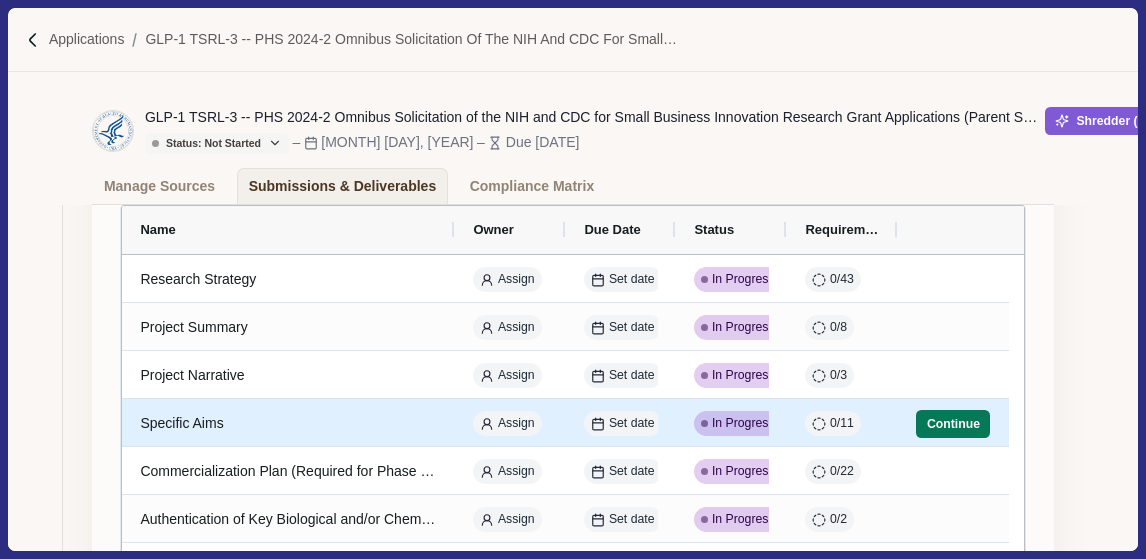 click on "In Progress" at bounding box center [743, 424] 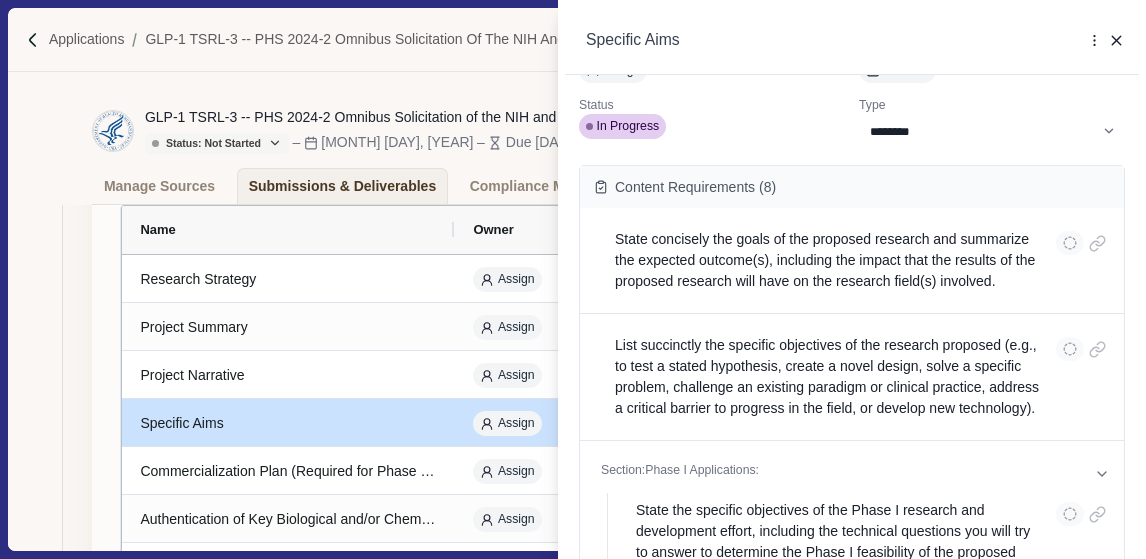 scroll, scrollTop: 0, scrollLeft: 0, axis: both 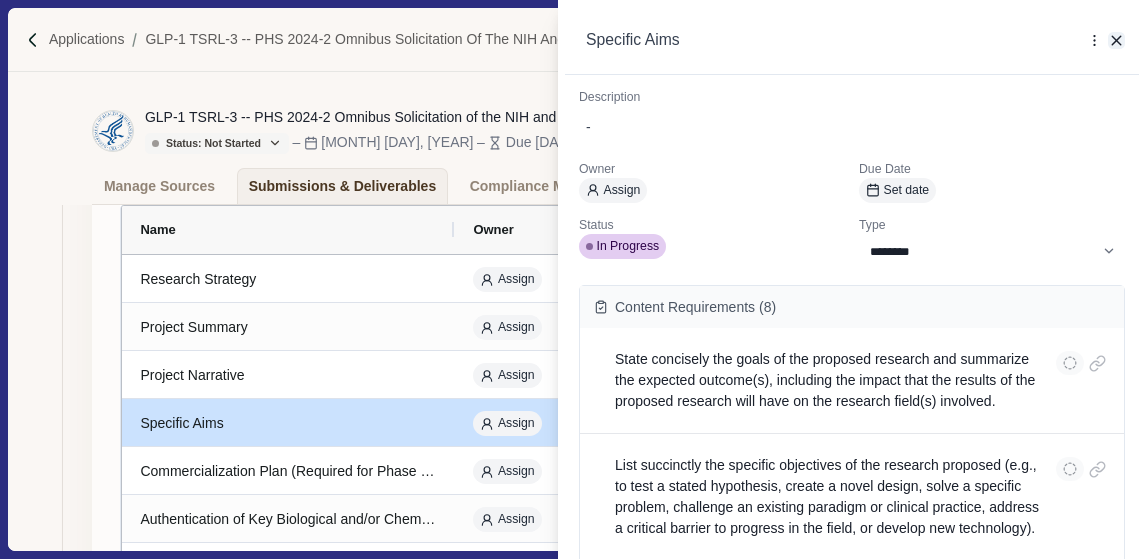 click 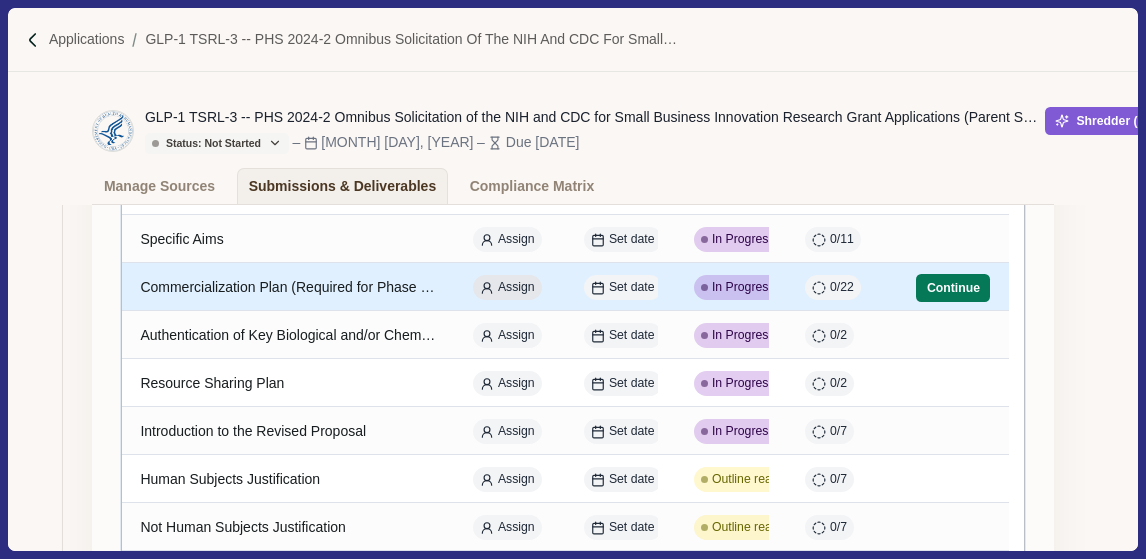 scroll, scrollTop: 430, scrollLeft: 0, axis: vertical 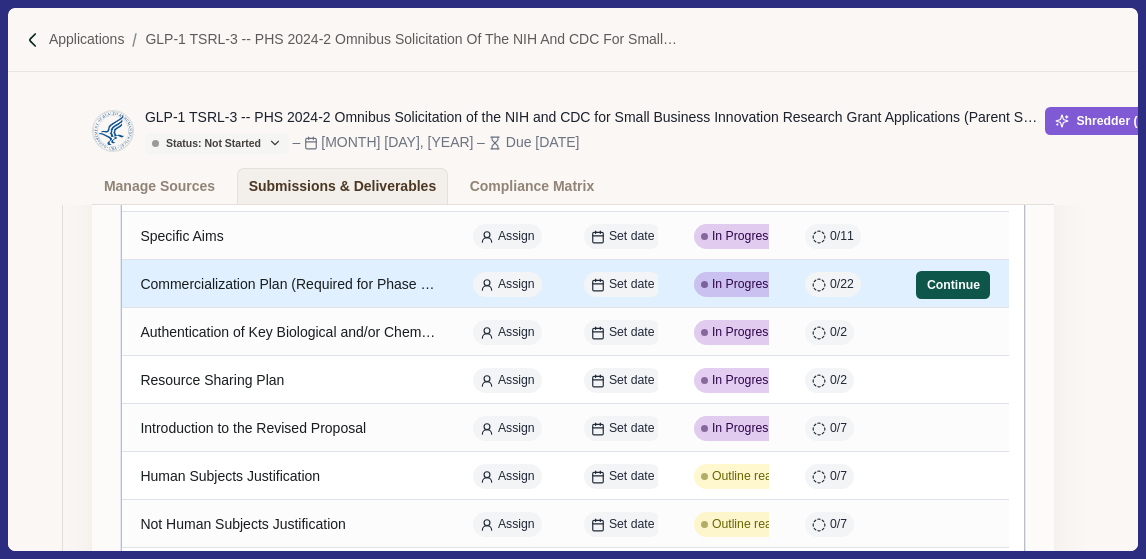 click on "Continue" at bounding box center [953, 285] 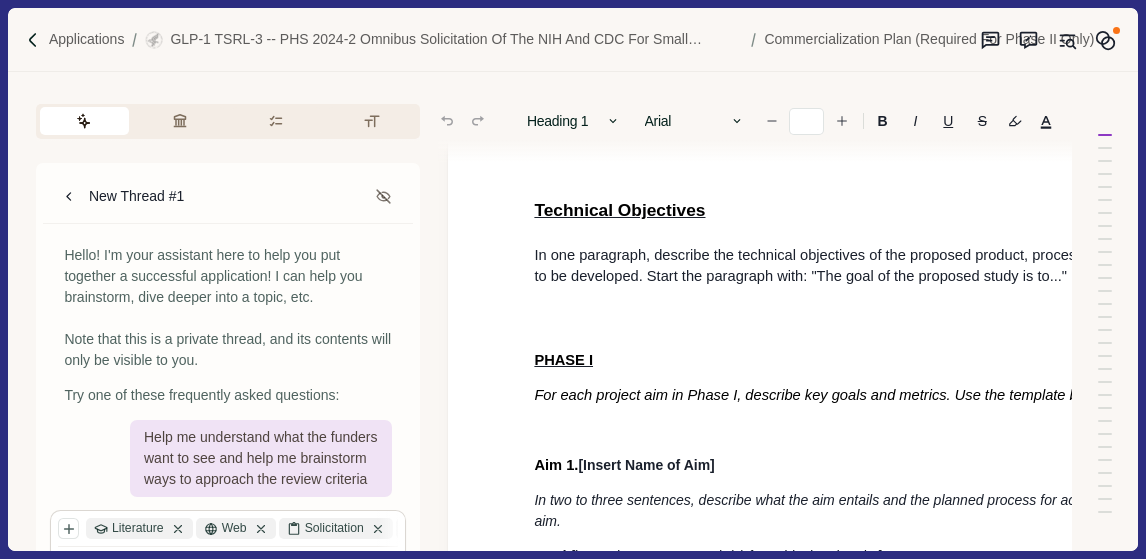 scroll, scrollTop: 417, scrollLeft: 0, axis: vertical 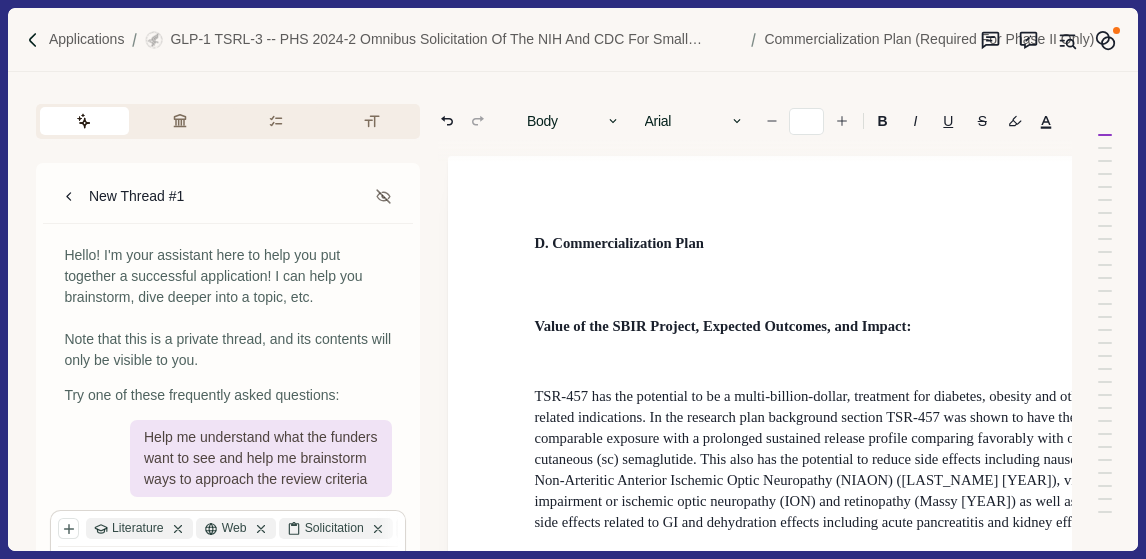 type on "**" 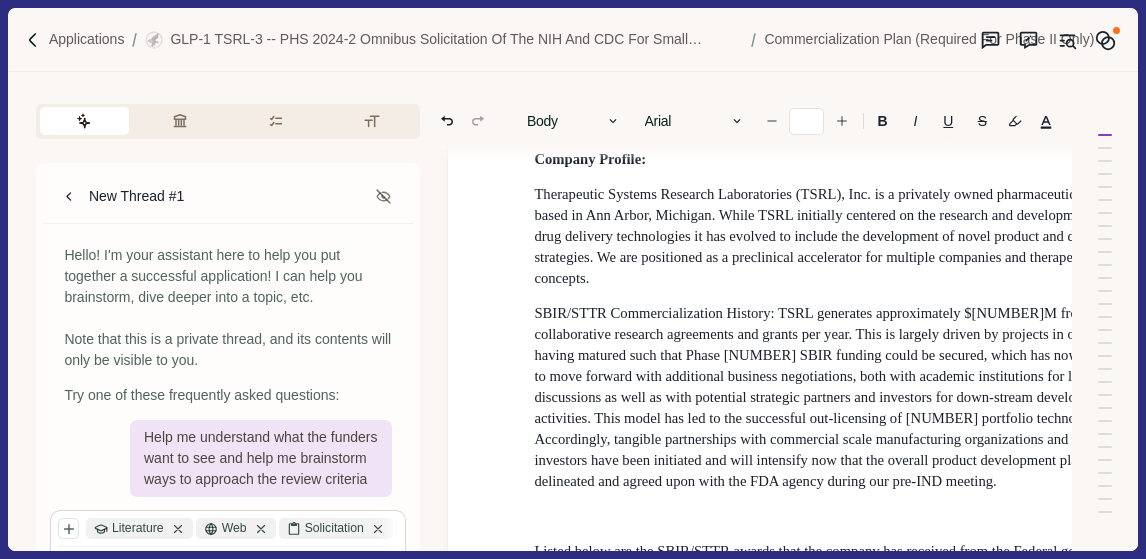 scroll, scrollTop: 2606, scrollLeft: 0, axis: vertical 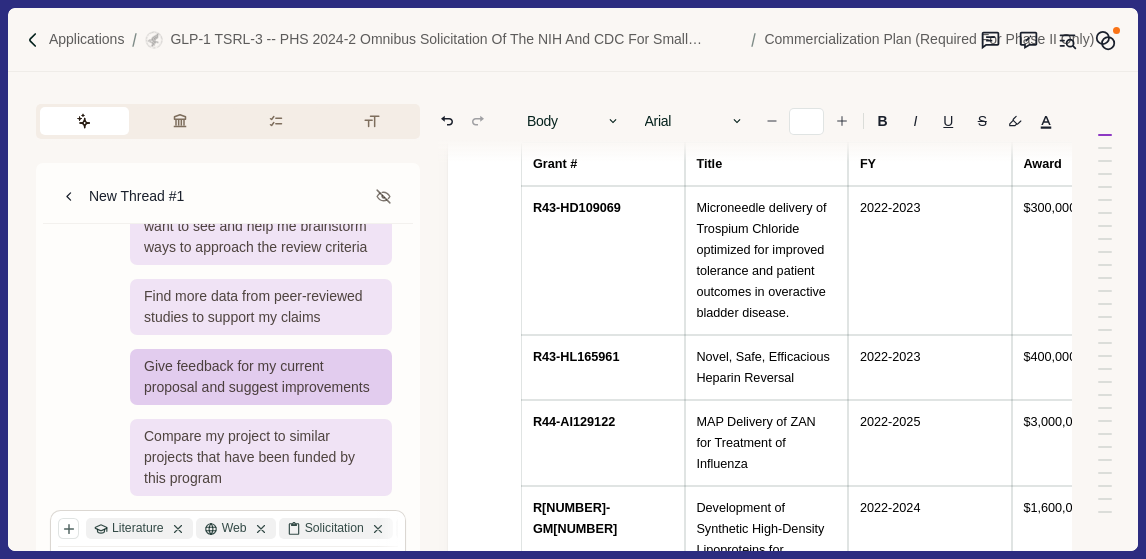 click on "Give feedback for my current proposal and suggest improvements" at bounding box center [261, 377] 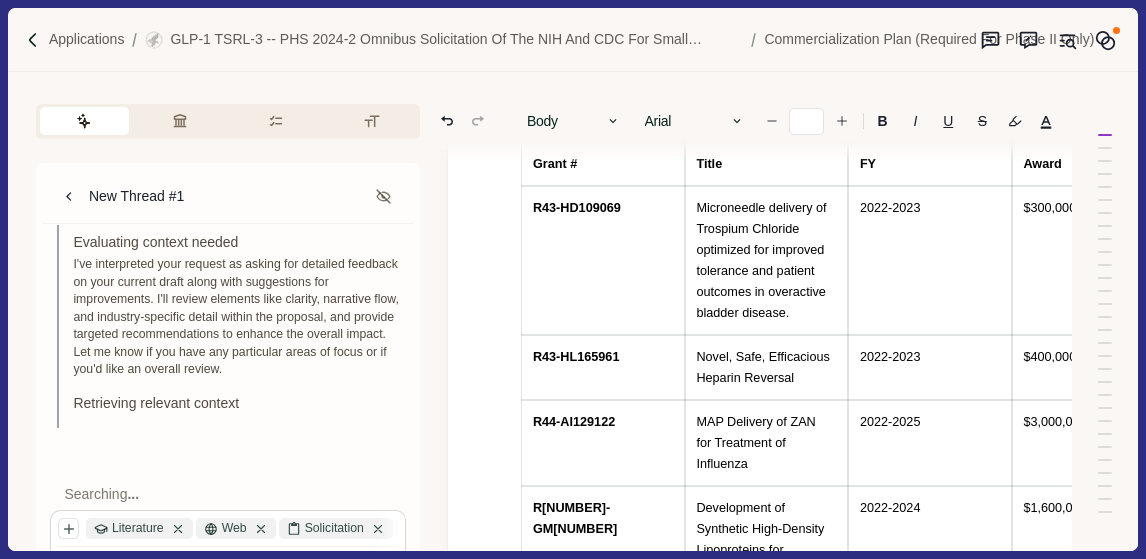 scroll, scrollTop: 122, scrollLeft: 0, axis: vertical 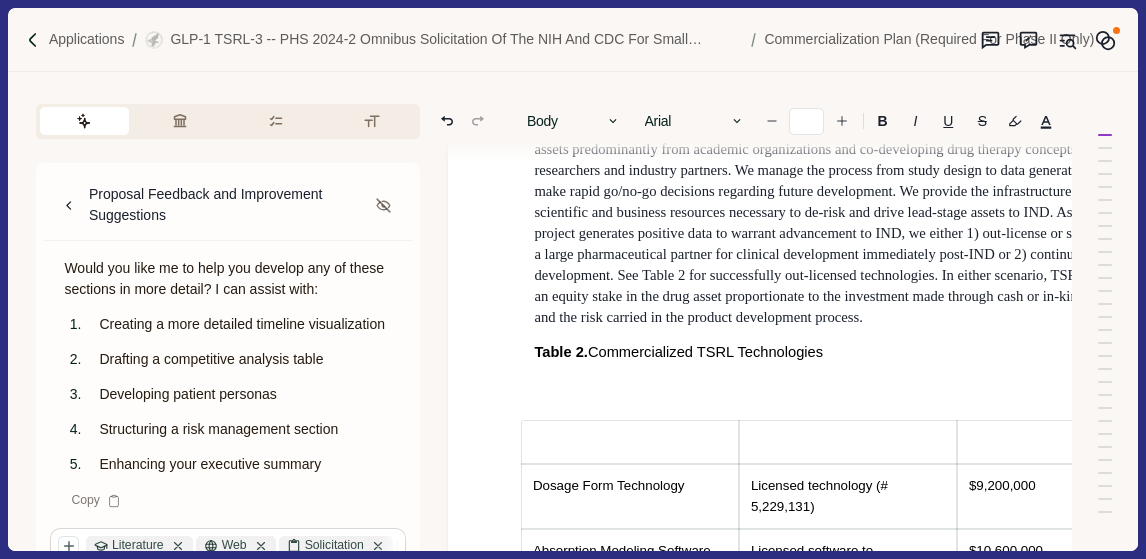 click on "Literature Web Solicitation 2024 National t...).pdf 215256Orig1s000...R.pdf 4210573_Egrant.pdf 4618135_Egrant.pdf 4618543_Egrant.pdf 4877349_Egrant.pdf 5040923_Egrant.pdf 5127894_Egrant.pdf Boerner 2020 - ...s.pdf Cai jamaophthal...5.pdf Comm pl_Draft 1....docx Covington docke...2.pdf DeJonghe 2016 G...a.pdf Do 2024 GLP-1 d...s.pdf Draft_Research ....docx Dul 2023 - gene...k.pdf hathaway jamaop...8.pdf Hayes 2021 GIP ...a.pdf IbandronatePhas...R.pdf Jones 2018 glp-...y.pdf Kanoski 2012 GL...a.pdf Lambson 2023 Co...s.pdf Lee 2023 semagl...K.pdf Lee 2023 Semagl...s.pdf MAP delivery of....pptx MAP GLP-1 TPP a....pptx Massy 2025 s129...t.pdf Nauk 2013 GLP1 ...s.pdf Overgaard 2019 ...e.pdf Ozempic 209637O...R.pdf Ozempic 209637O...R.pdf Pinto 2024 RWD ...e.pdf Risks of semagl....docx Rybelsis 213051...R.pdf Rybelsus 213051...R.pdf Rybelsus 213051...R.pdf Rybelsus 213051...s.pdf Rybelsus 213182...R.pdf Salameh 2020 BB...s.pdf SBA semaglutide...R.pdf SBA semaglutide...R.pdf Semaglutide pac...t.pdf" at bounding box center (228, 547) 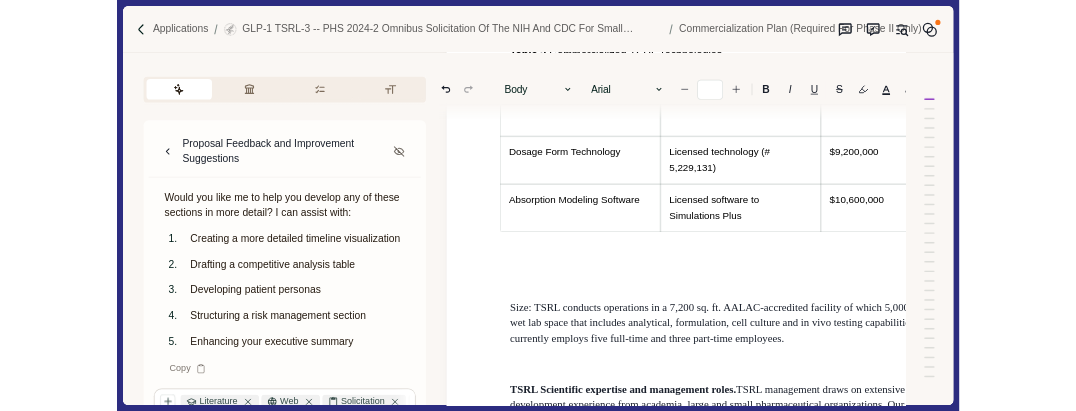 scroll, scrollTop: 3860, scrollLeft: 0, axis: vertical 